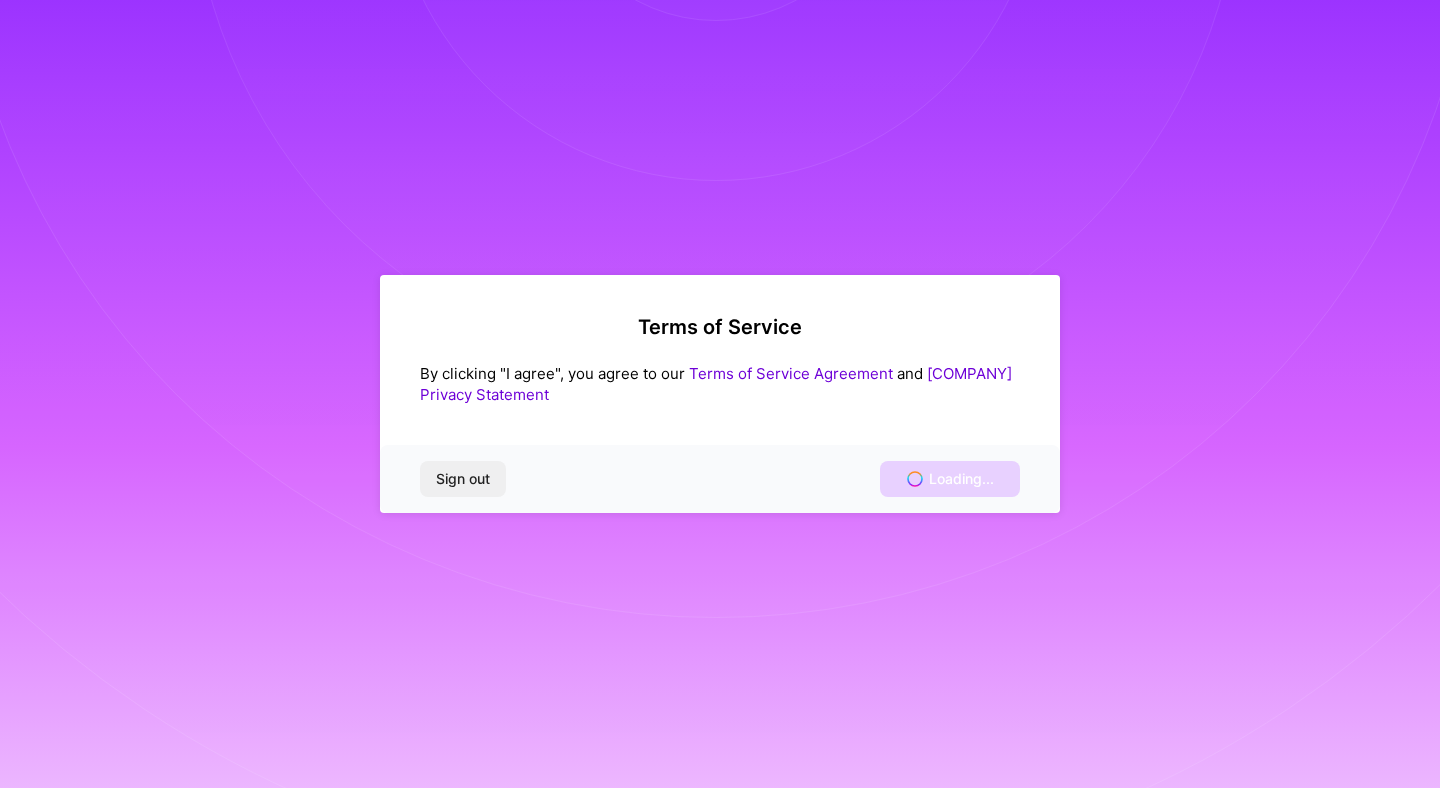 scroll, scrollTop: 0, scrollLeft: 0, axis: both 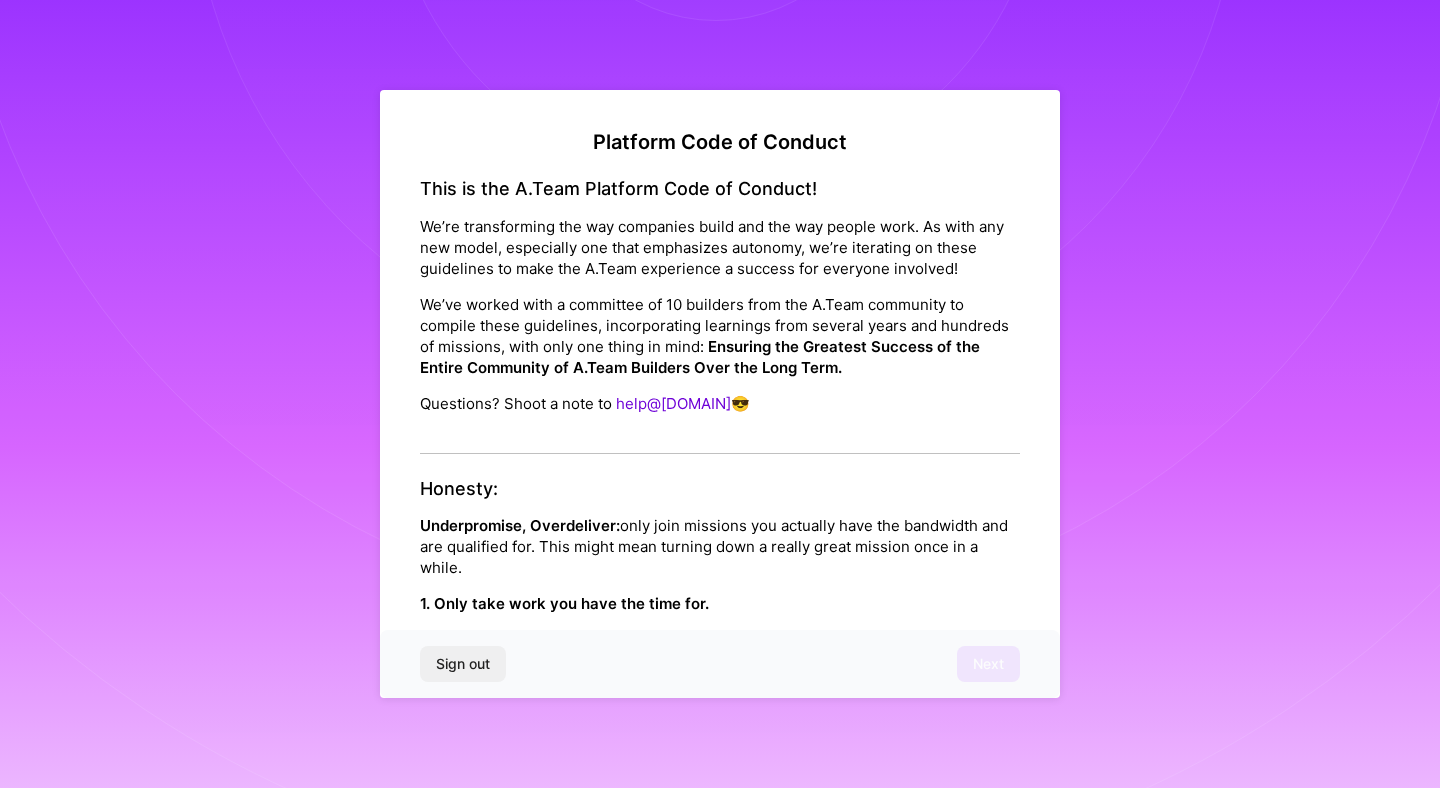 click on "Questions? Shoot a note to help@[example.com]" at bounding box center (720, 316) 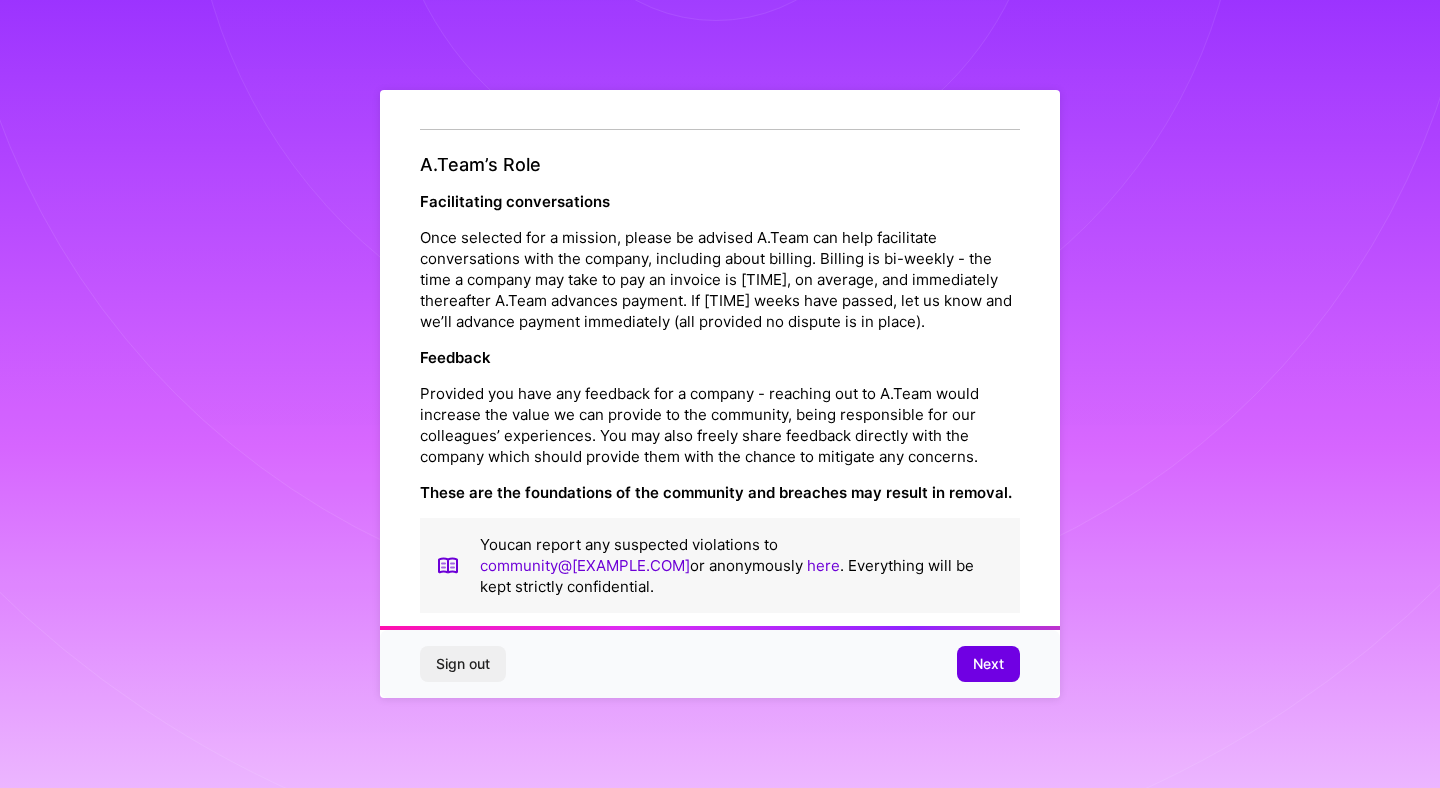 scroll, scrollTop: 2143, scrollLeft: 0, axis: vertical 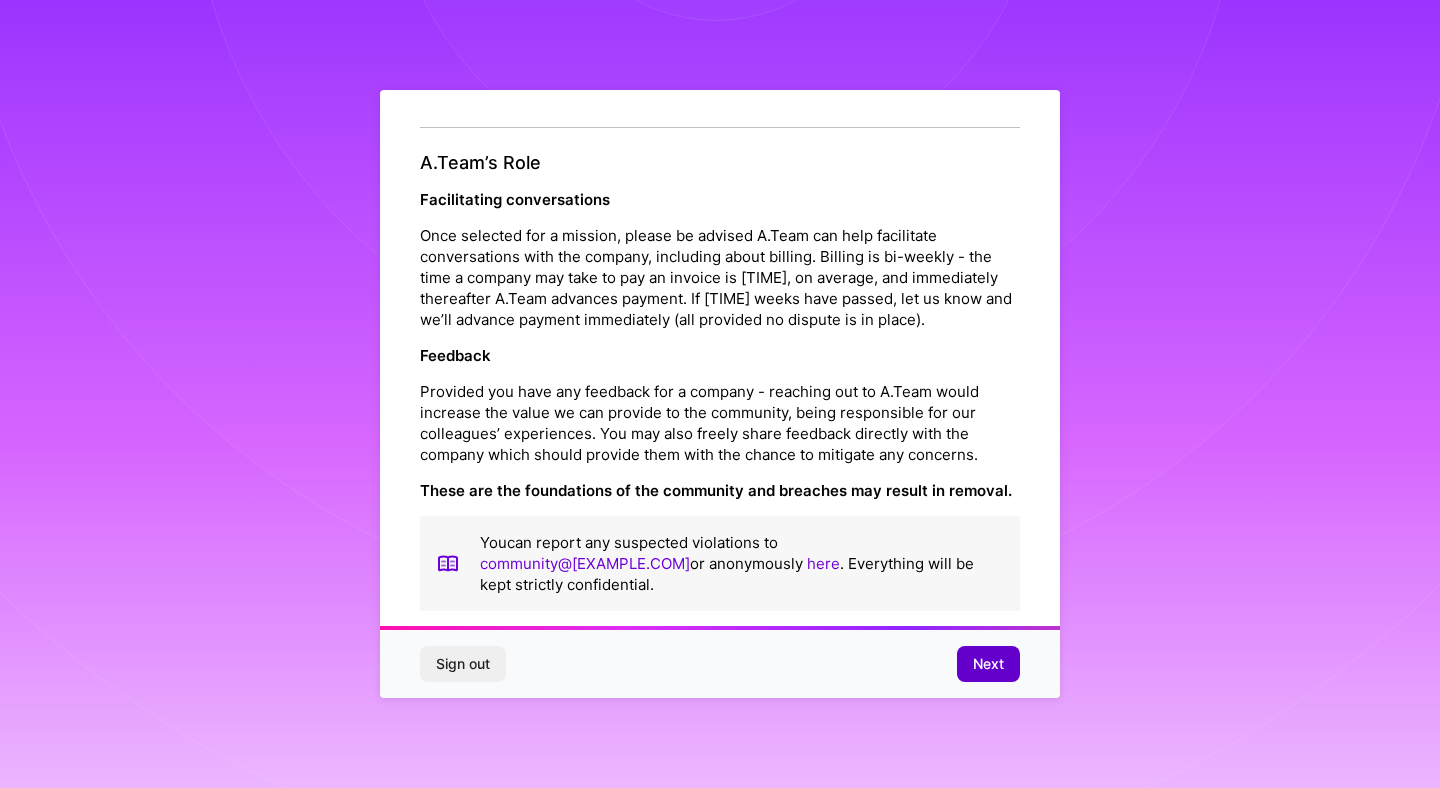 click on "Next" at bounding box center (463, 664) 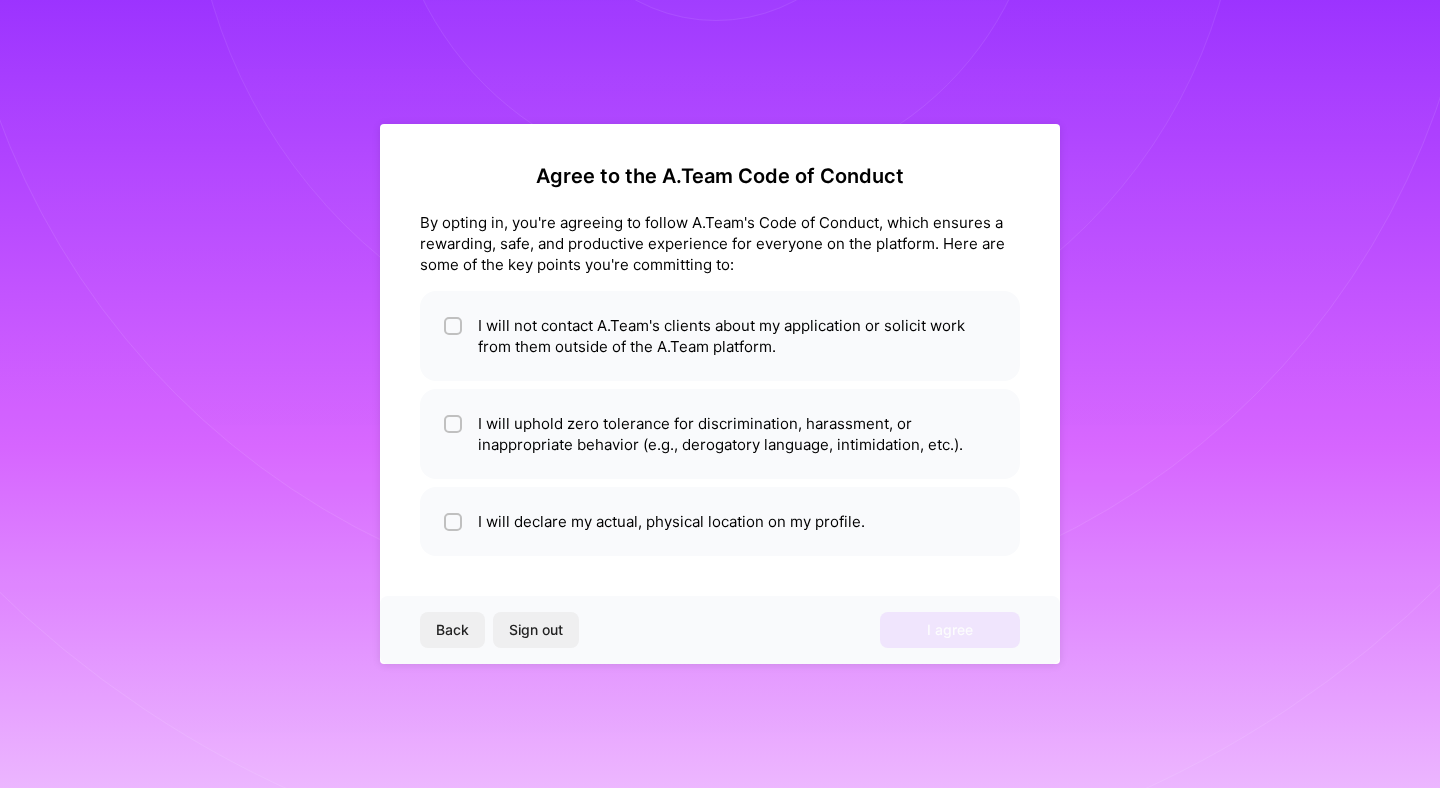 scroll, scrollTop: 0, scrollLeft: 0, axis: both 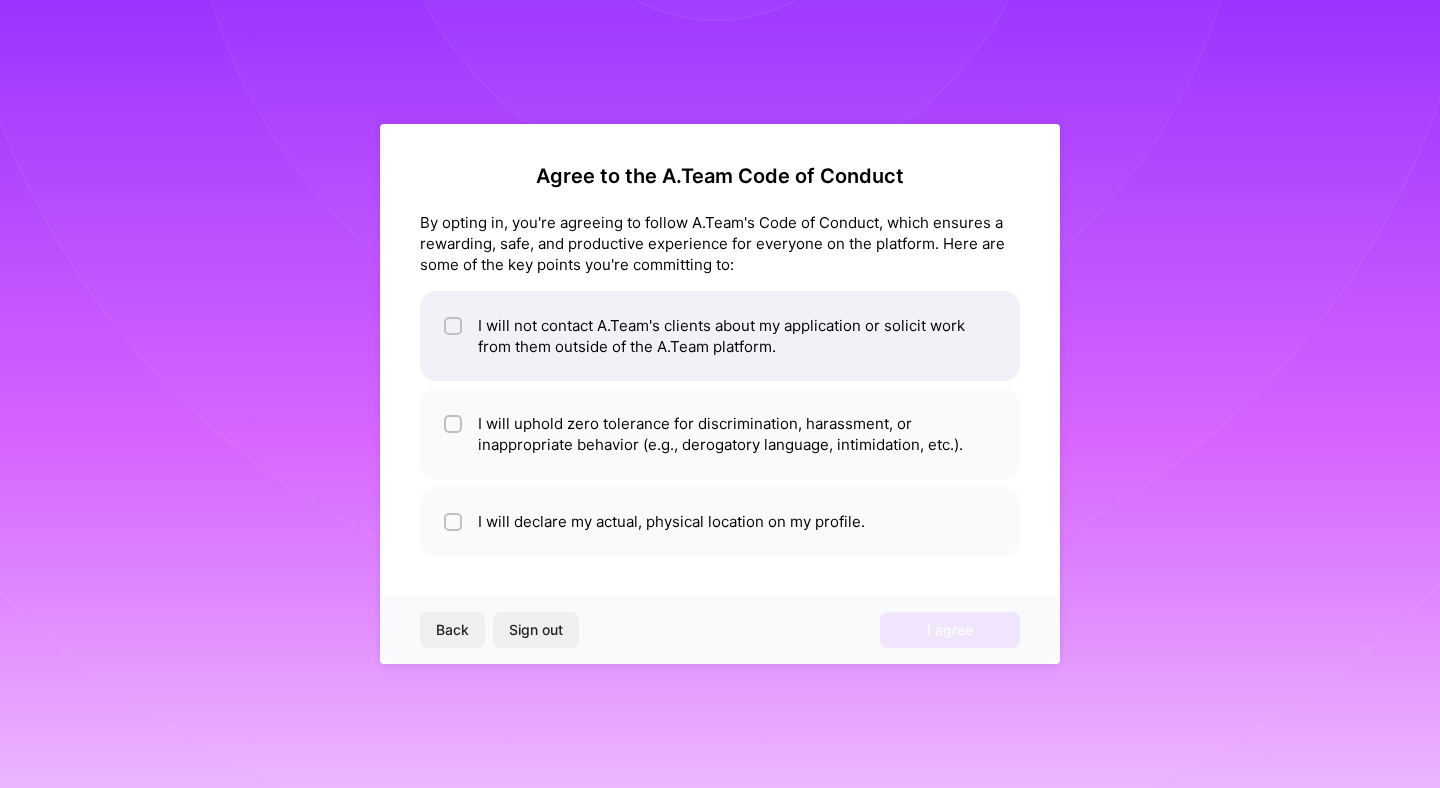 click on "I will not contact A.Team's clients about my application or solicit work from them outside of the A.Team platform." at bounding box center [720, 336] 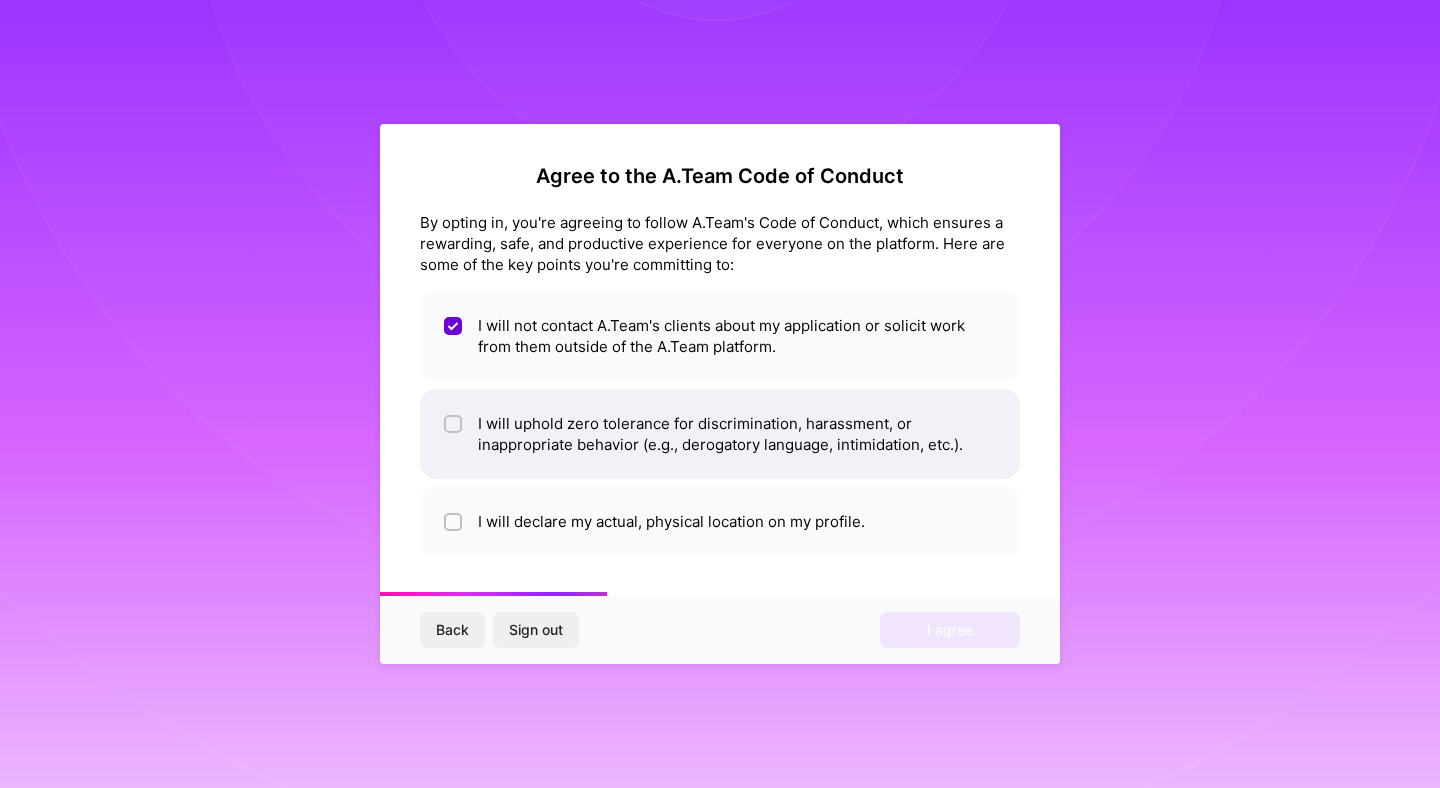 click on "I will uphold zero tolerance for discrimination, harassment, or inappropriate behavior (e.g., derogatory language, intimidation, etc.)." at bounding box center (720, 434) 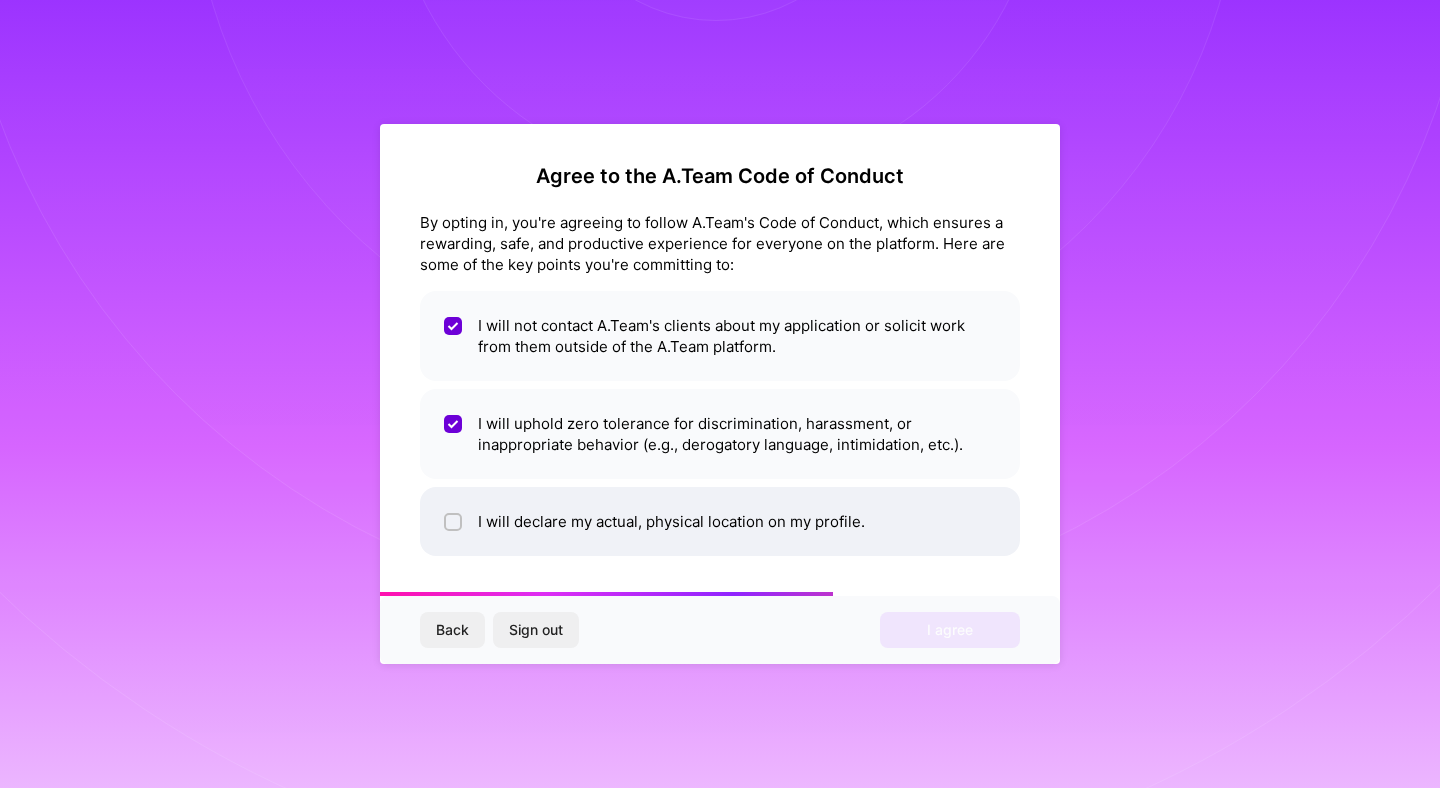 click on "I will declare my actual, physical location on my profile." at bounding box center [720, 521] 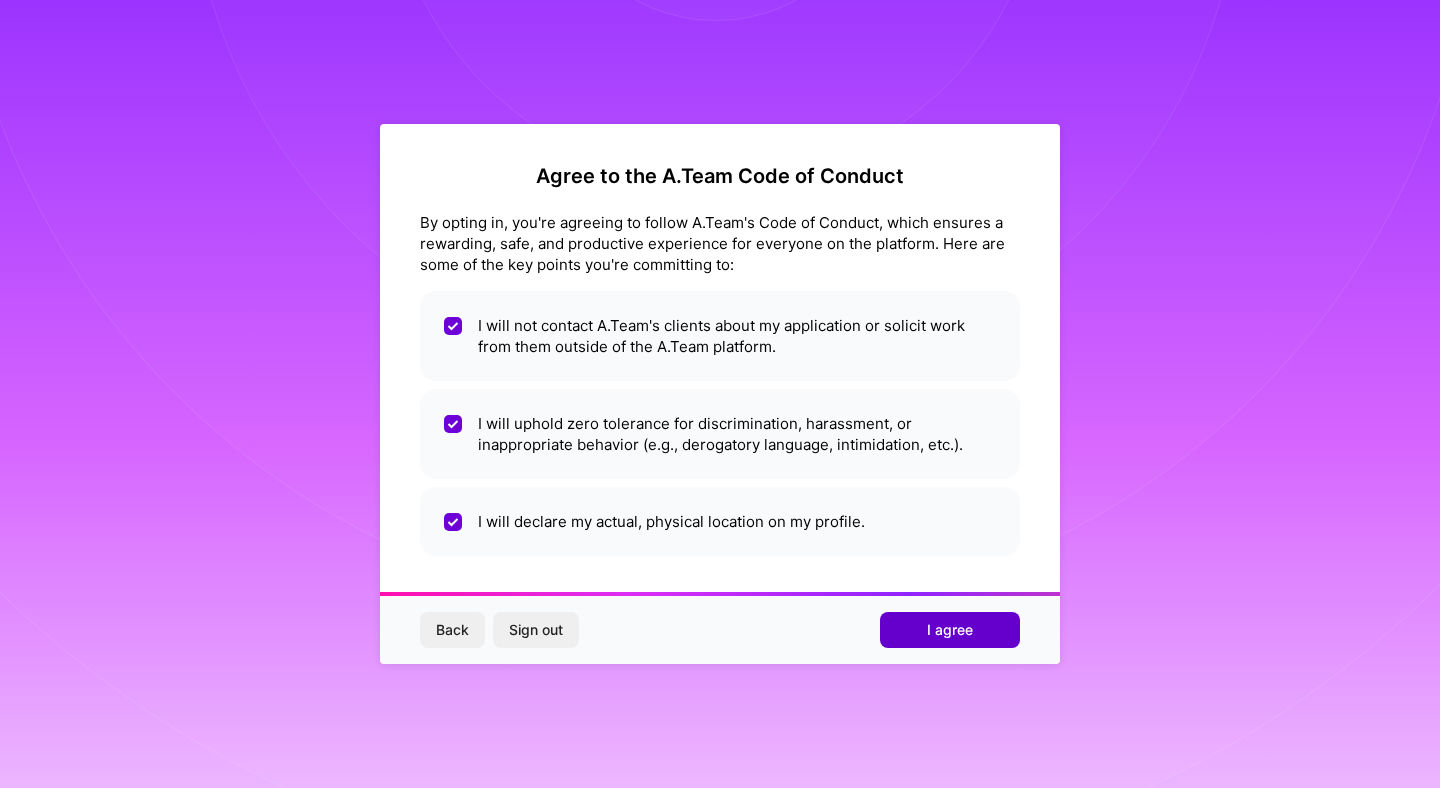 click on "I agree" at bounding box center (950, 630) 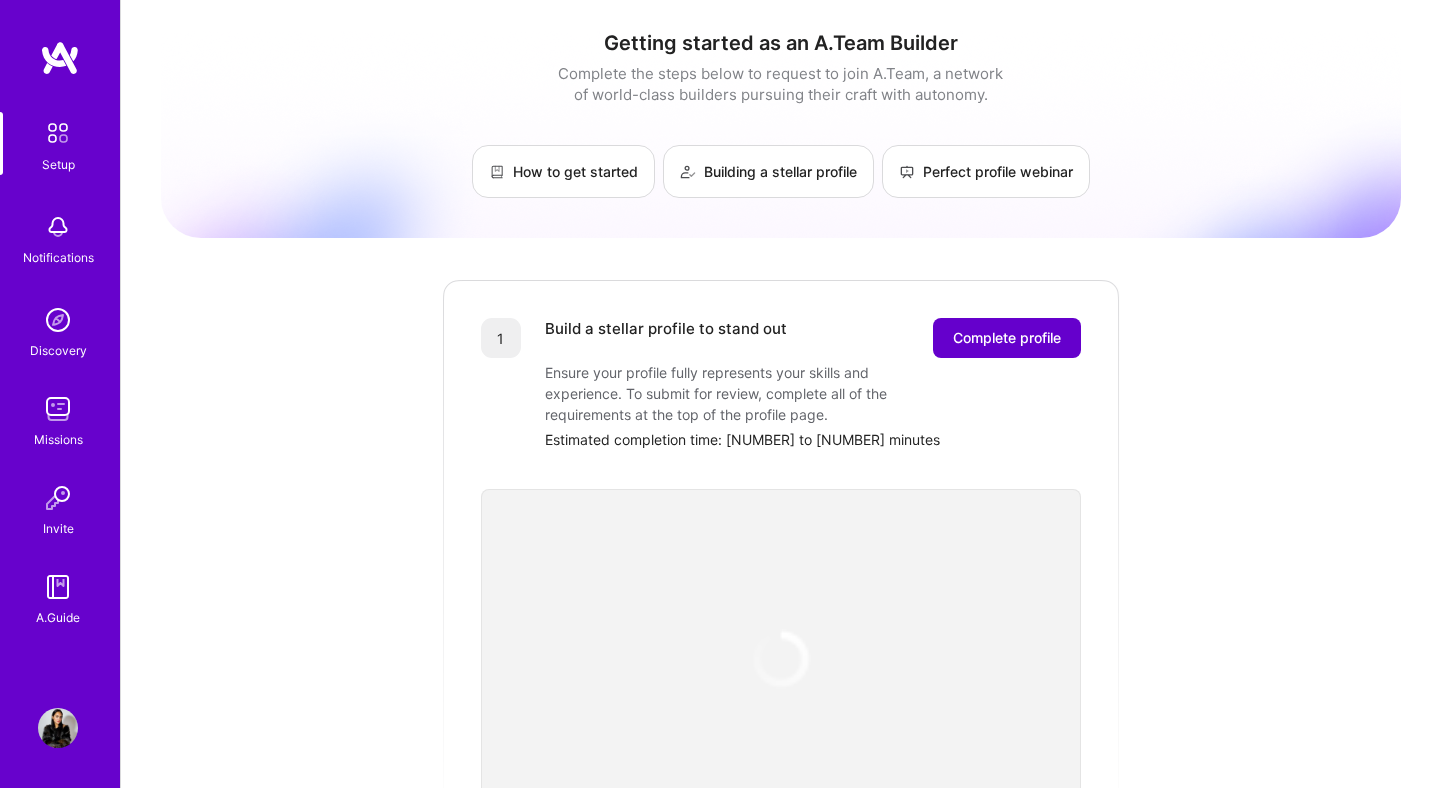 click on "Complete profile" at bounding box center (1007, 338) 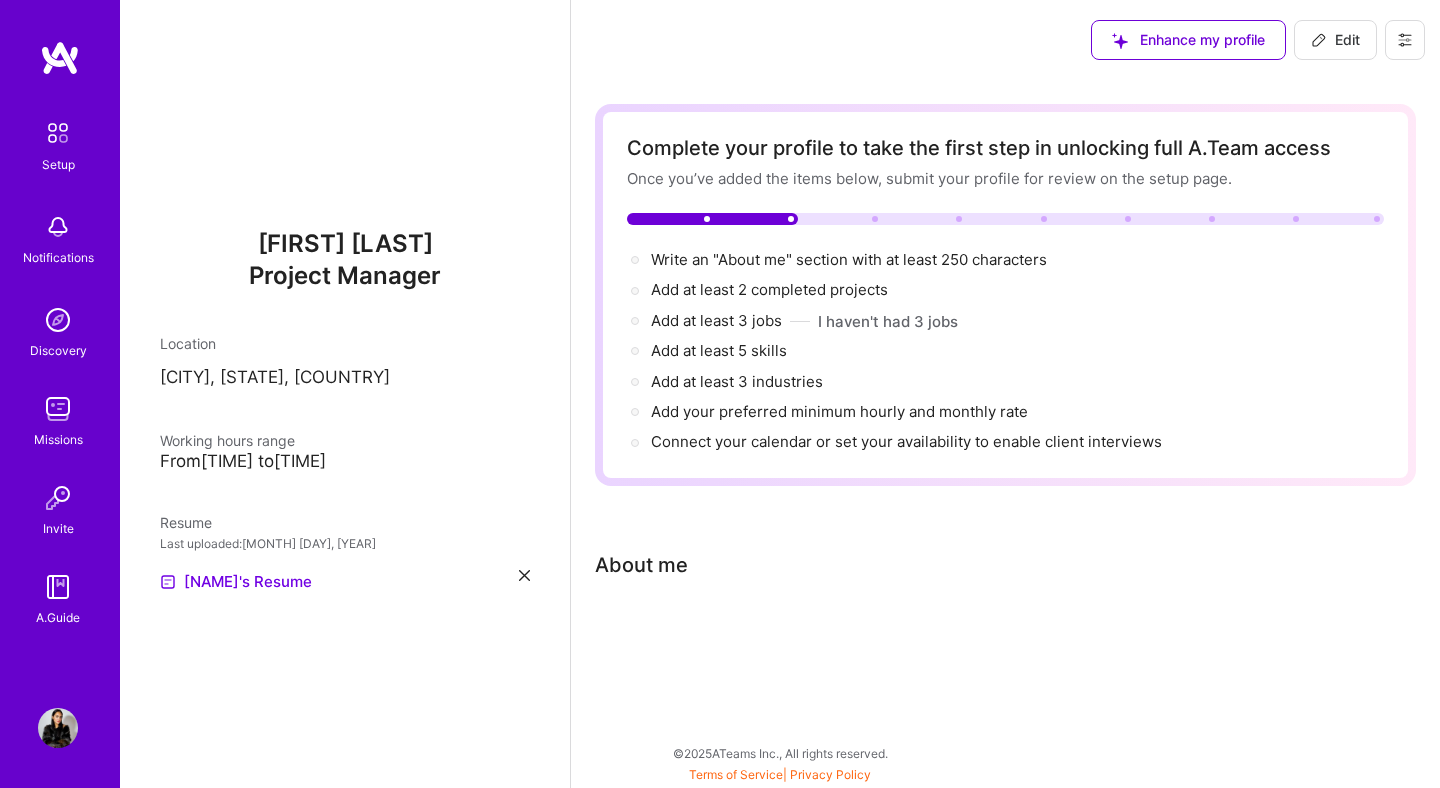 click on "Complete your profile to take the first step in unlocking full A.Team access Once you’ve added the items below, submit your profile for review on the setup page. Write an "About me" section with at least 250 characters   → Add at least 2 completed projects  → Add at least 3 jobs  → I haven't had 3 jobs Add at least 5 skills  → Add at least 3 industries  → Add your preferred minimum hourly and monthly rate  →   Connect your calendar or set your availability to enable client interviews  →   About me" at bounding box center [1005, 394] 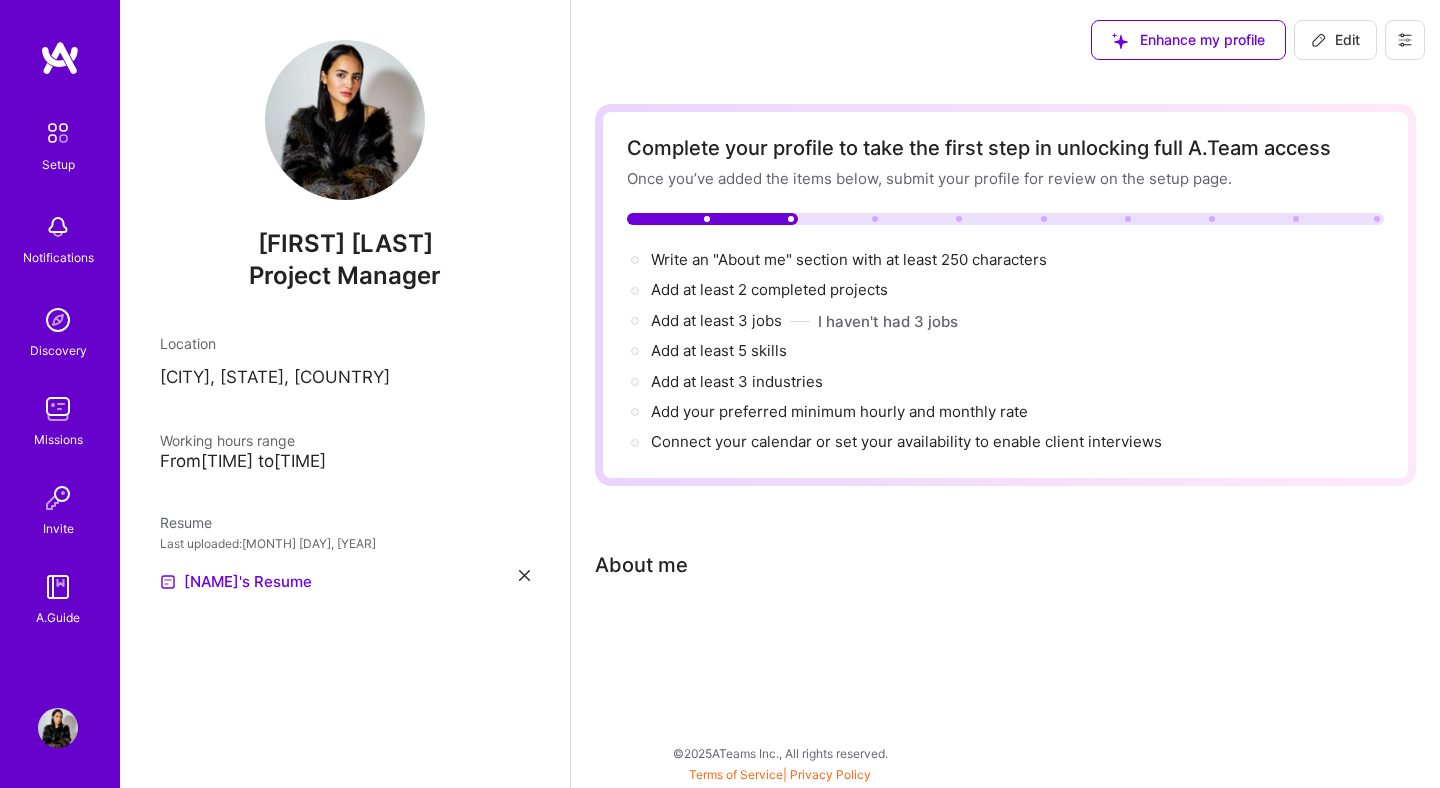 click on "Complete your profile to take the first step in unlocking full A.Team access Once you’ve added the items below, submit your profile for review on the setup page. Write an "About me" section with at least 250 characters   → Add at least 2 completed projects  → Add at least 3 jobs  → I haven't had 3 jobs Add at least 5 skills  → Add at least 3 industries  → Add your preferred minimum hourly and monthly rate  →   Connect your calendar or set your availability to enable client interviews  →   About me" at bounding box center (1005, 394) 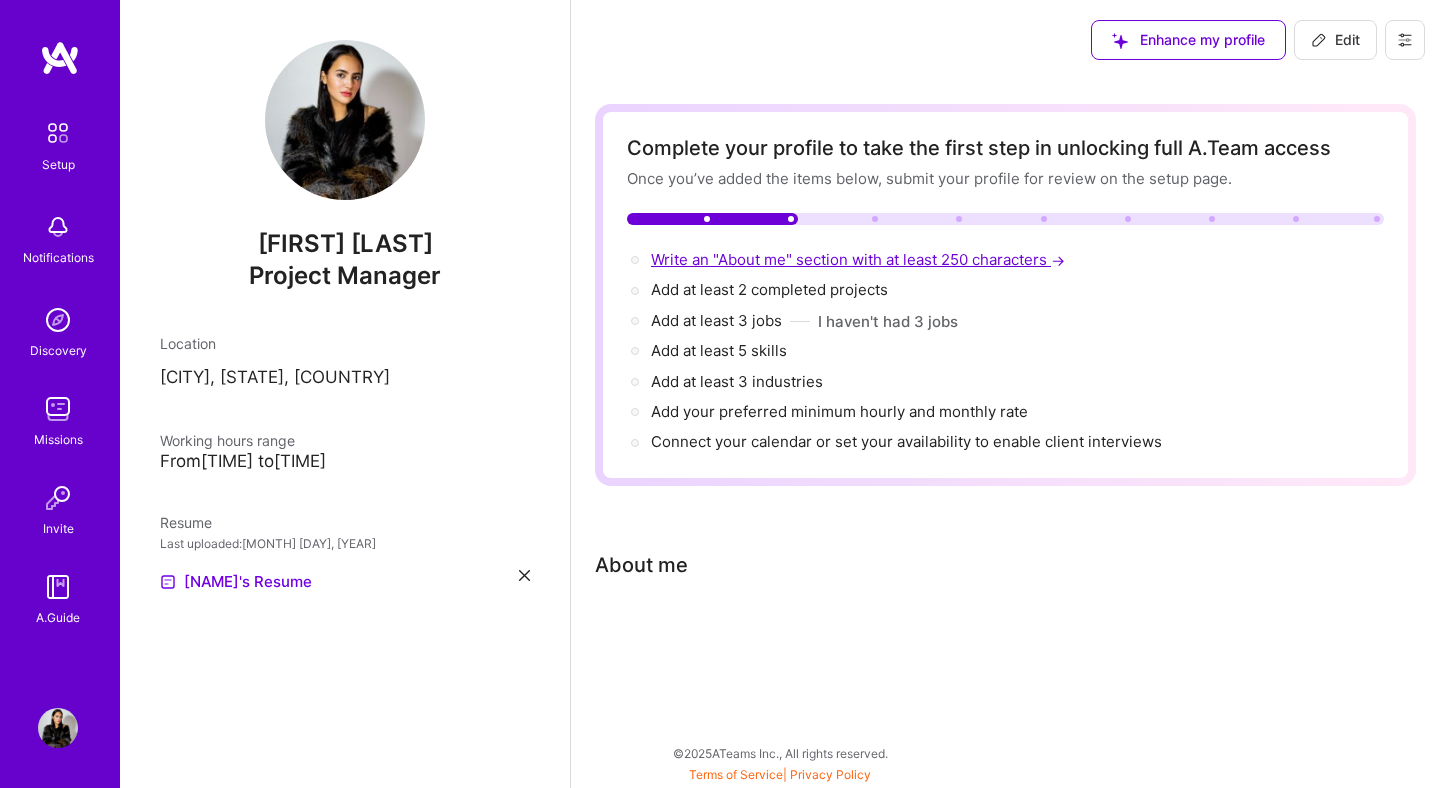 click on "Write an "About me" section with at least 250 characters   →" at bounding box center (860, 259) 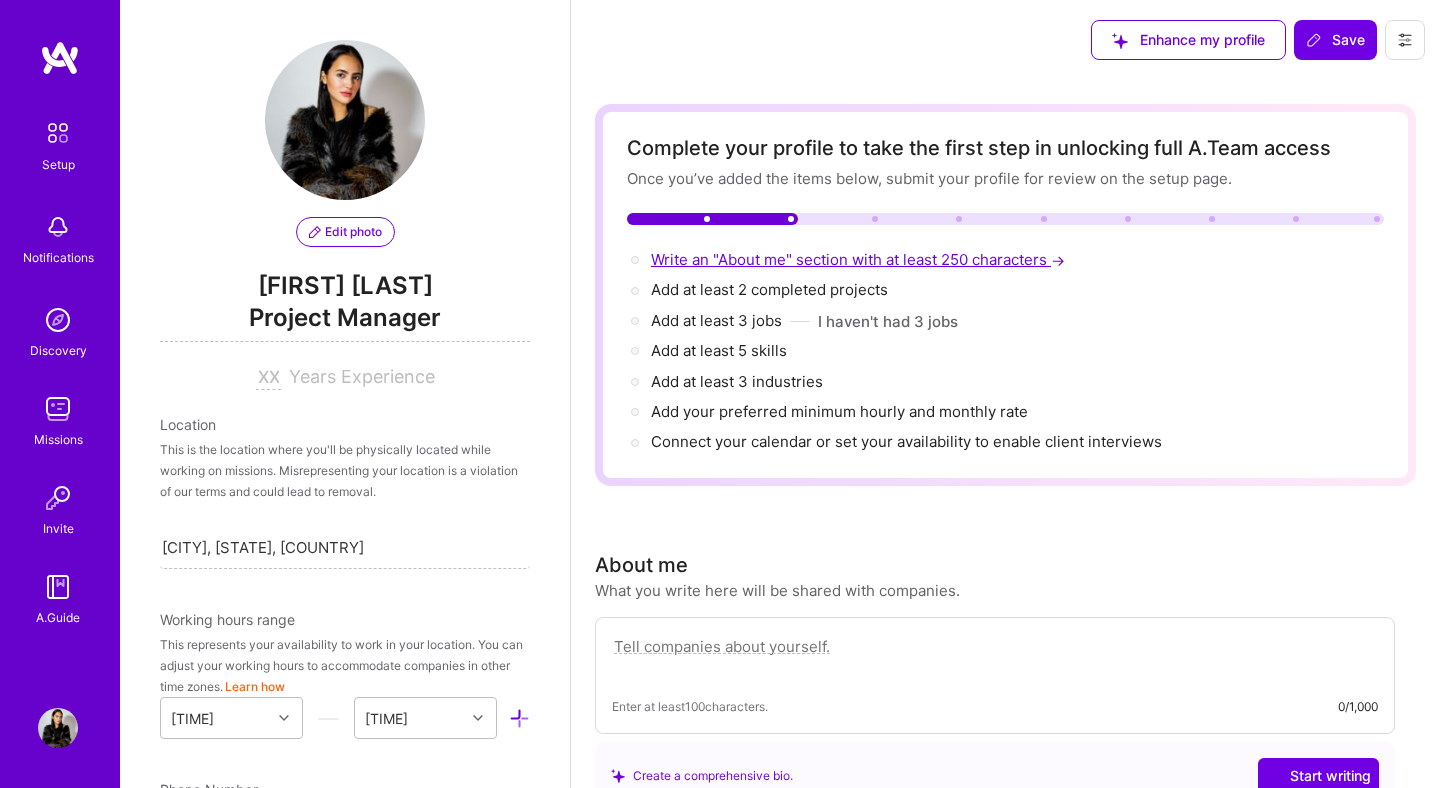 scroll, scrollTop: 777, scrollLeft: 0, axis: vertical 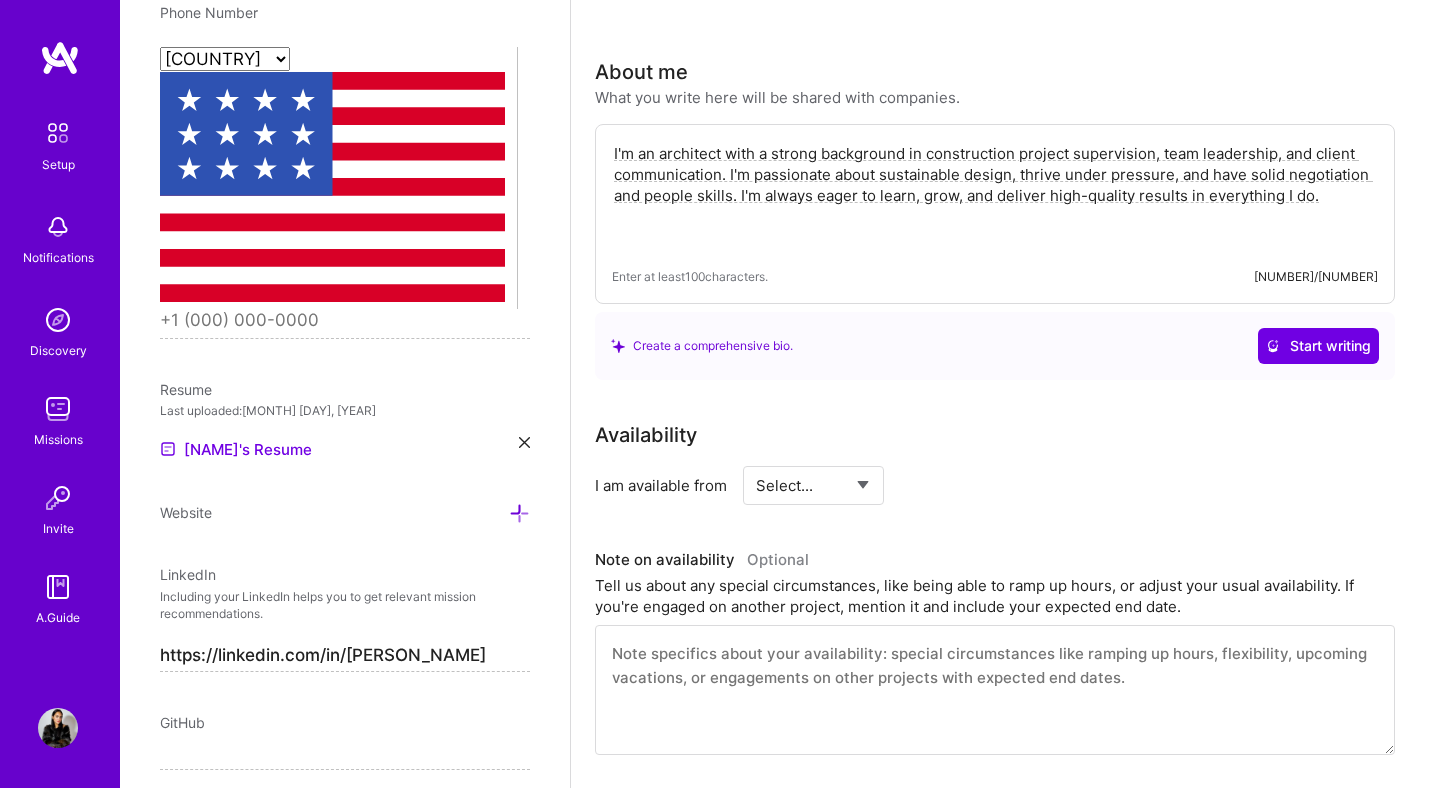 paste on "I'm a passionate and curious person who finds meaning in deep conversations, creativity, and building genuine connections. I value personal growth, emotional depth, and staying true to myself. I’m persistent, intuitive, and always looking for beauty in the details of everyday life. I believe in evolving, creating, and living with purpose." 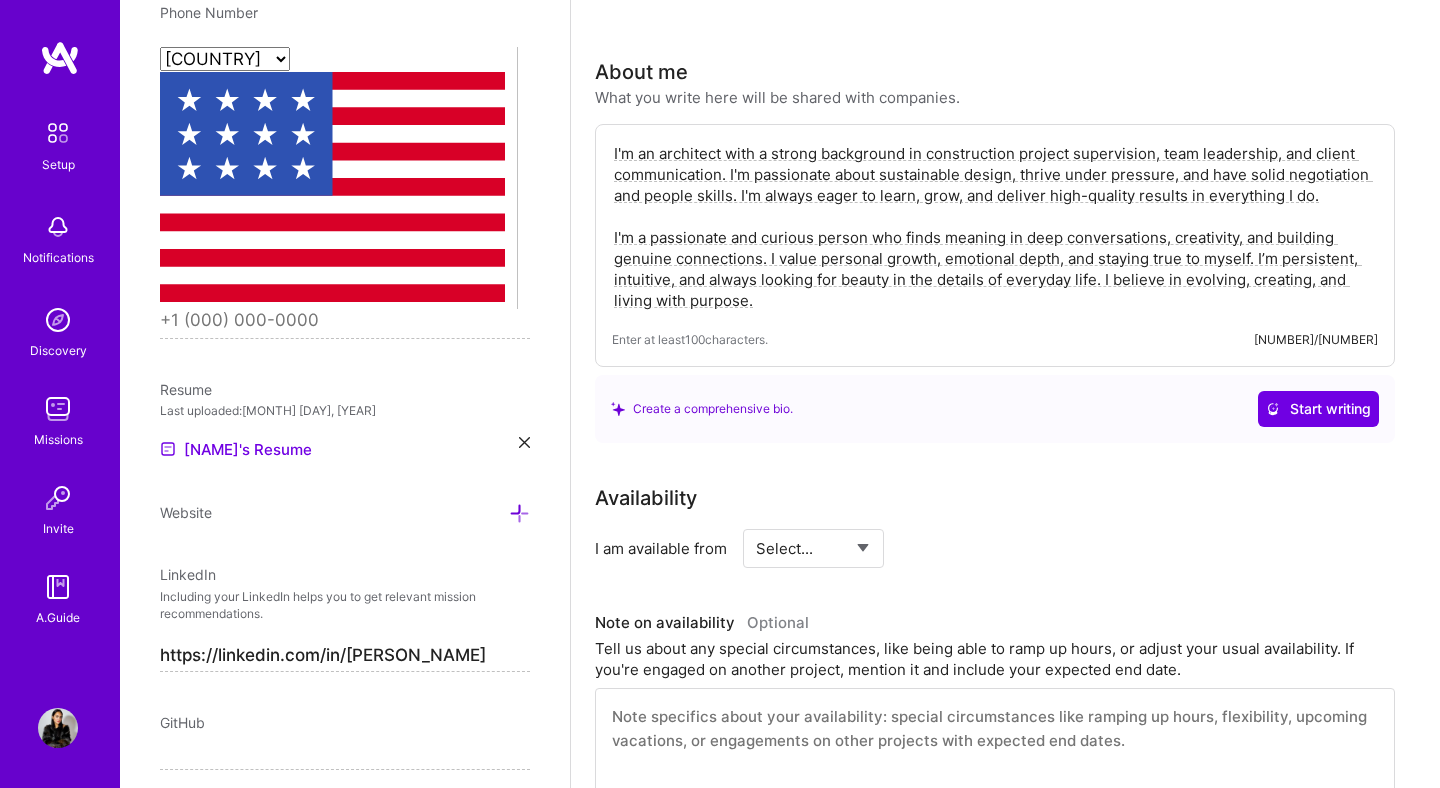 type on "I'm an architect with a strong background in construction project supervision, team leadership, and client communication. I'm passionate about sustainable design, thrive under pressure, and have solid negotiation and people skills. I'm always eager to learn, grow, and deliver high-quality results in everything I do.
I'm a passionate and curious person who finds meaning in deep conversations, creativity, and building genuine connections. I value personal growth, emotional depth, and staying true to myself. I’m persistent, intuitive, and always looking for beauty in the details of everyday life. I believe in evolving, creating, and living with purpose." 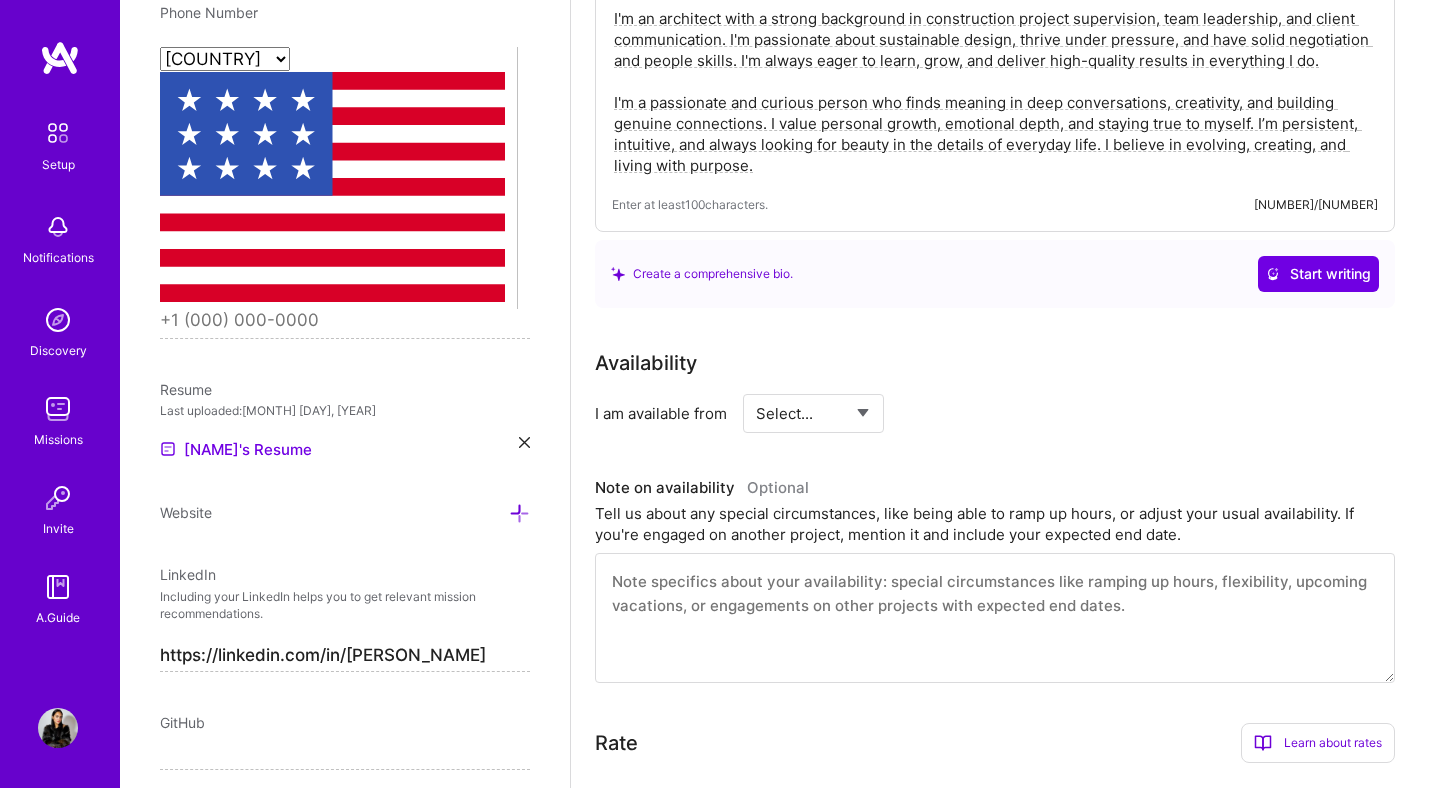 scroll, scrollTop: 639, scrollLeft: 0, axis: vertical 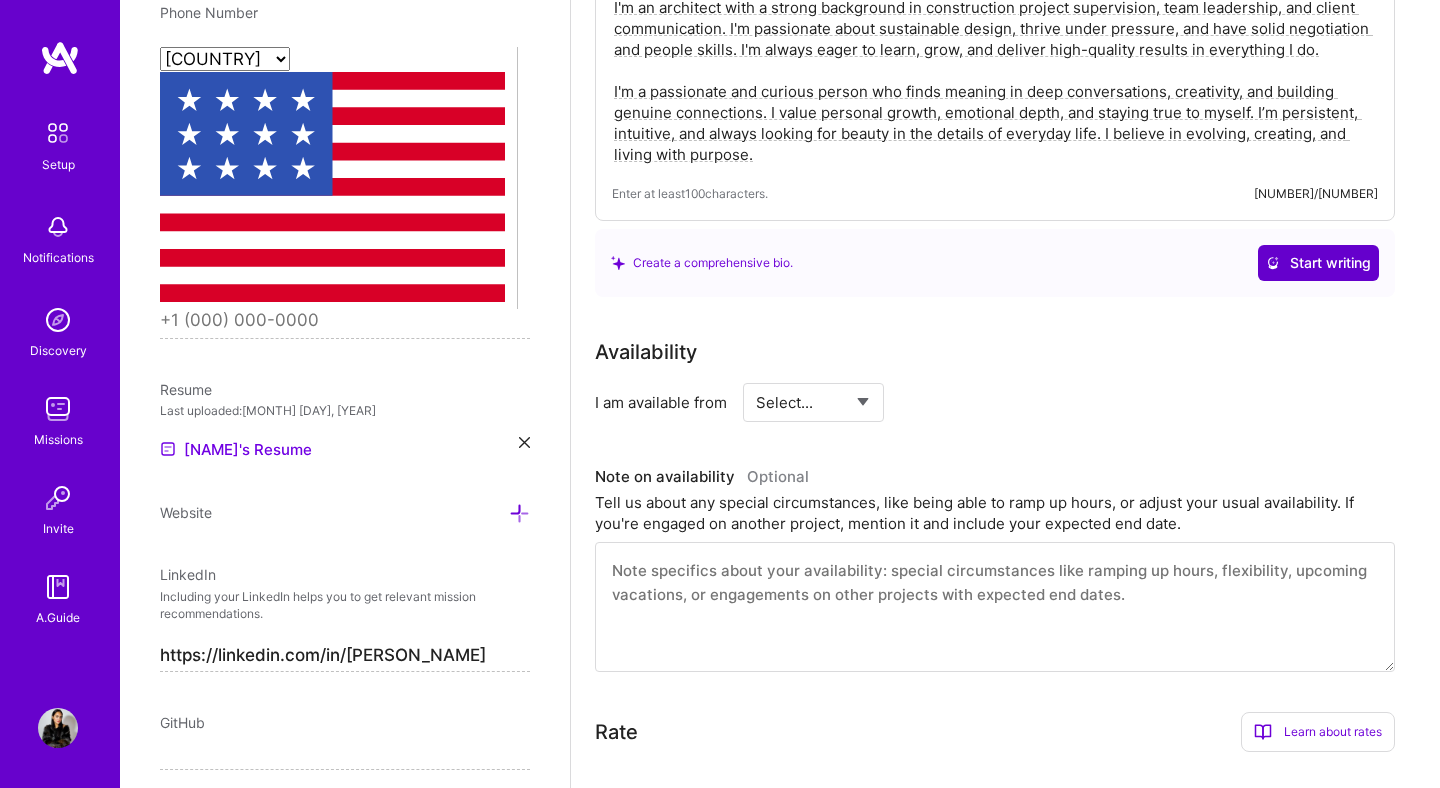 click on "Start writing" at bounding box center (1318, 263) 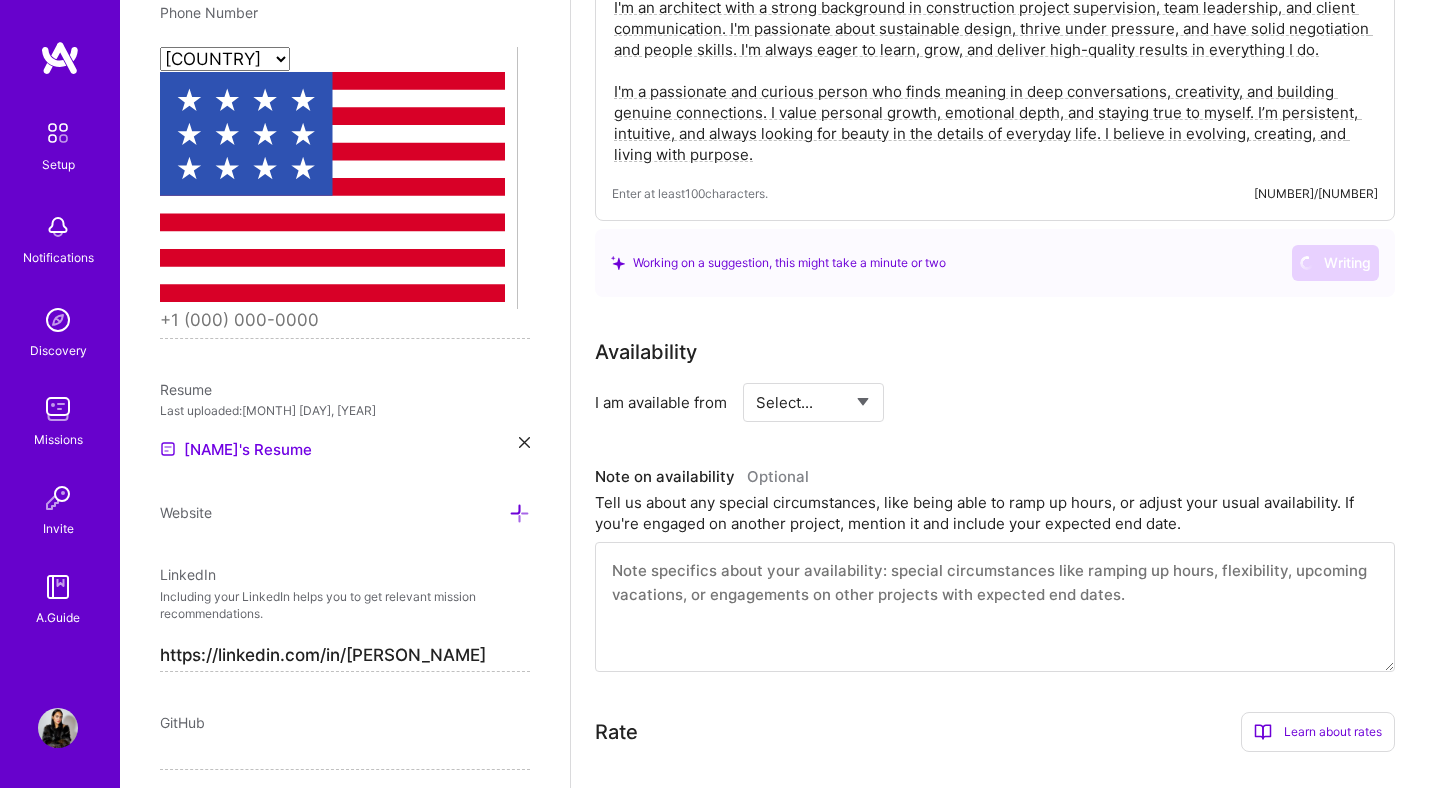 click on "Working on a suggestion, this might take a minute or two Writing" at bounding box center [995, 263] 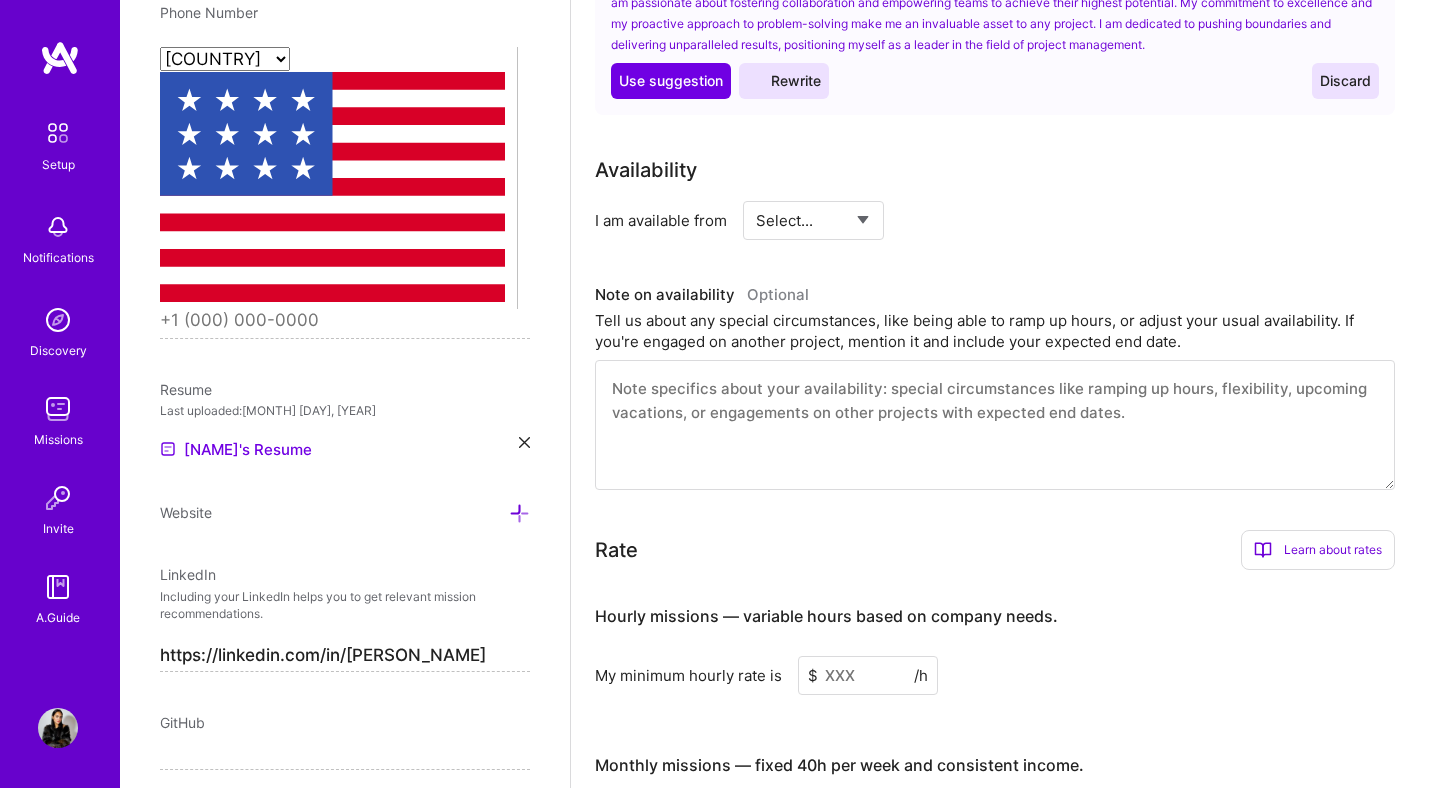 scroll, scrollTop: 1009, scrollLeft: 0, axis: vertical 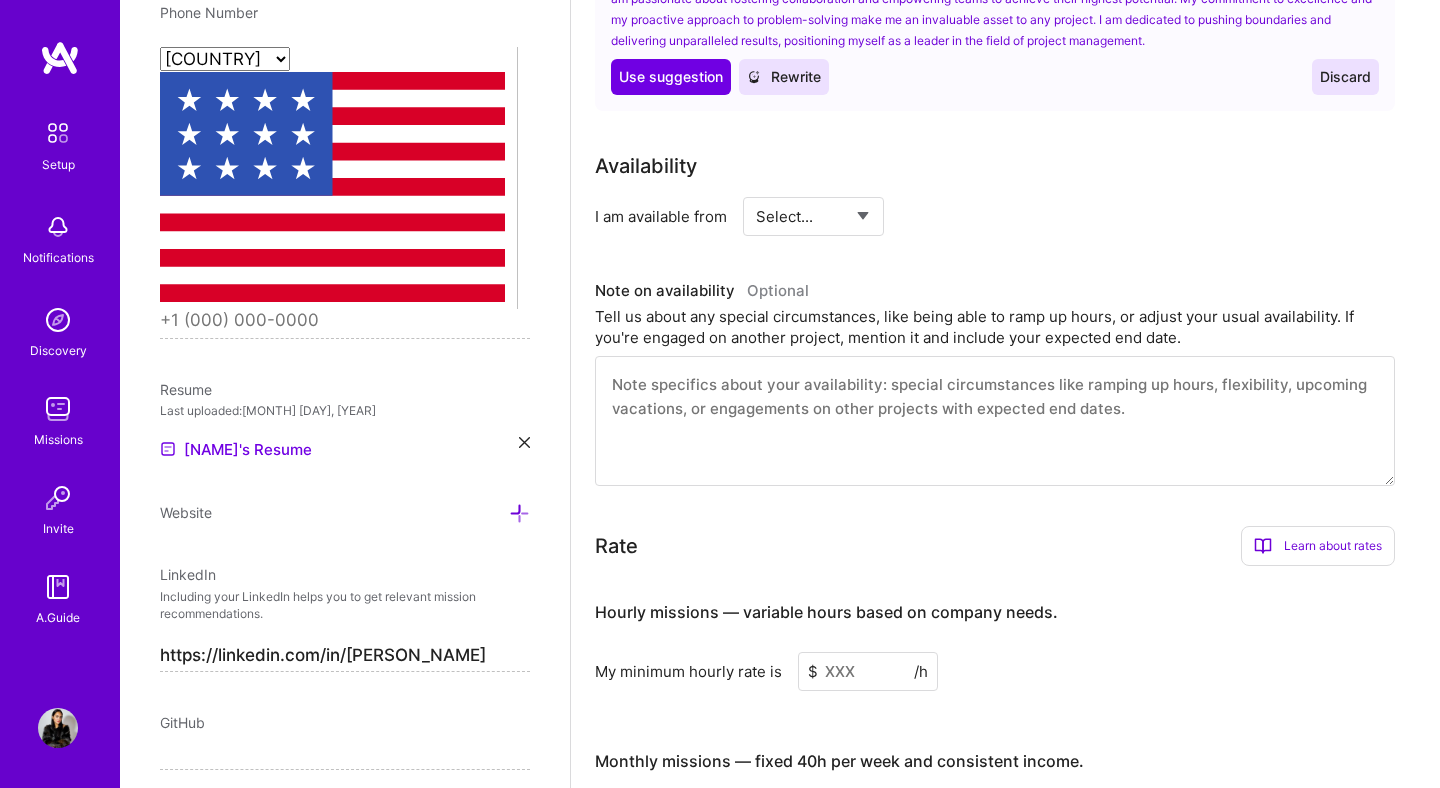 click on "Select... Right Now Future Date Not Available" at bounding box center (813, 216) 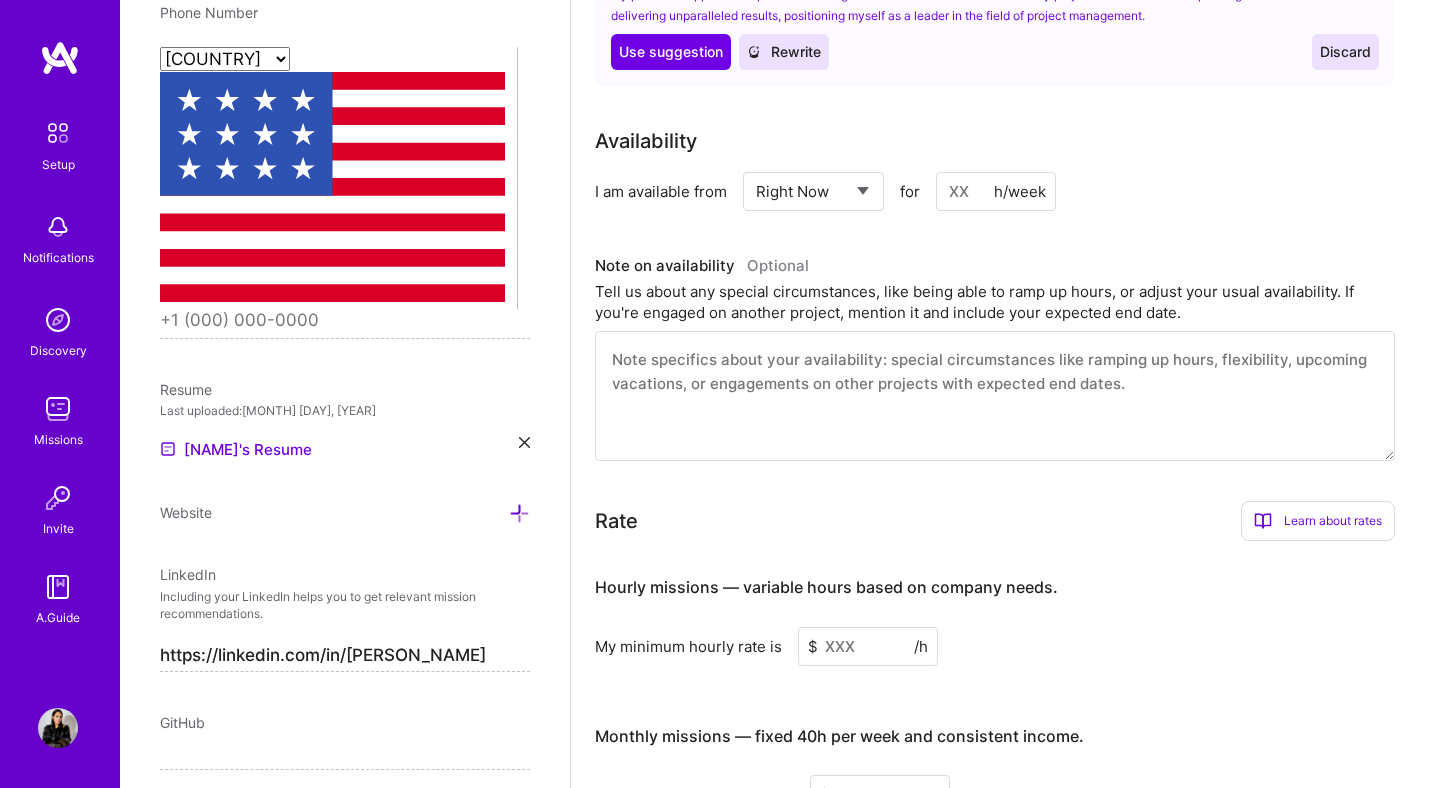scroll, scrollTop: 1036, scrollLeft: 0, axis: vertical 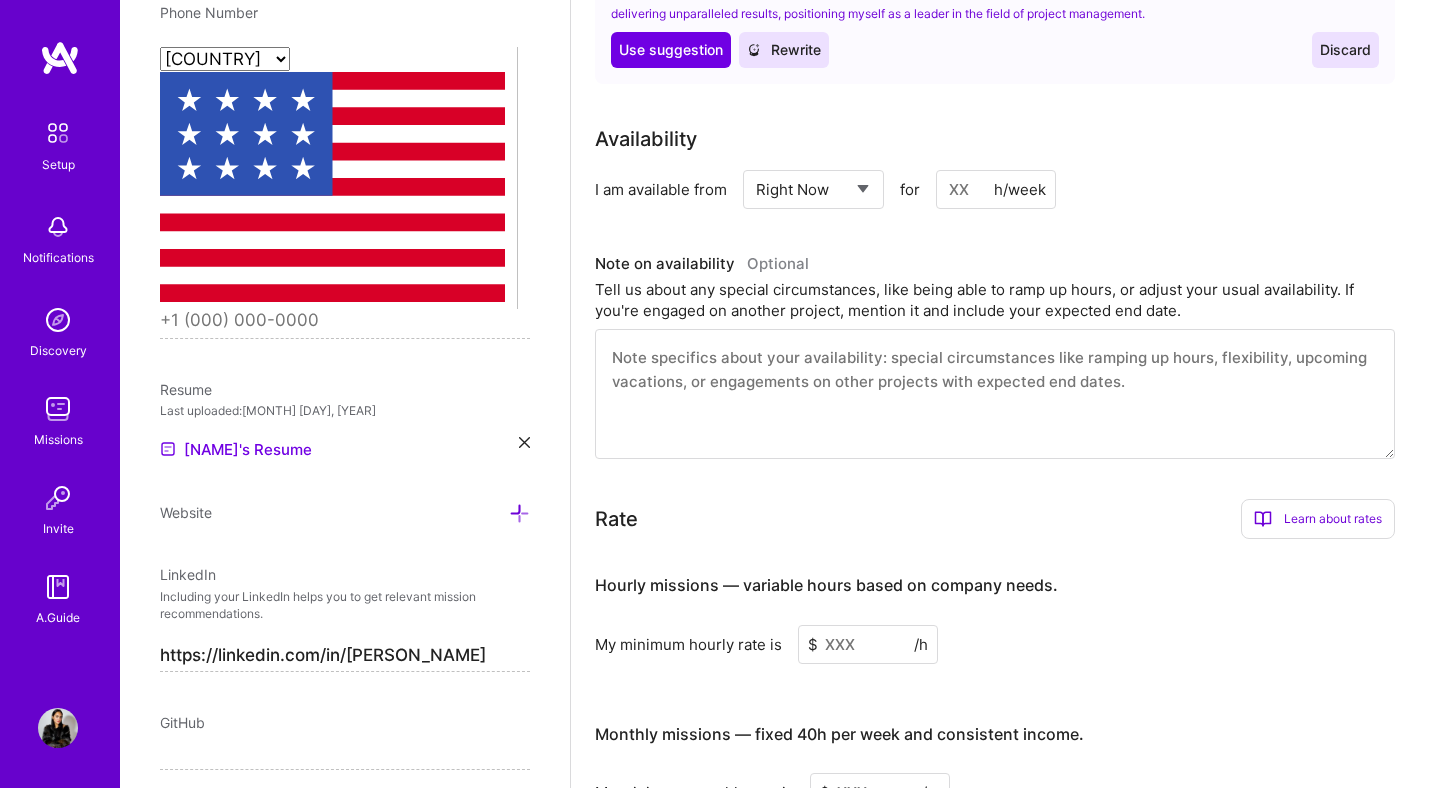 click at bounding box center [996, 189] 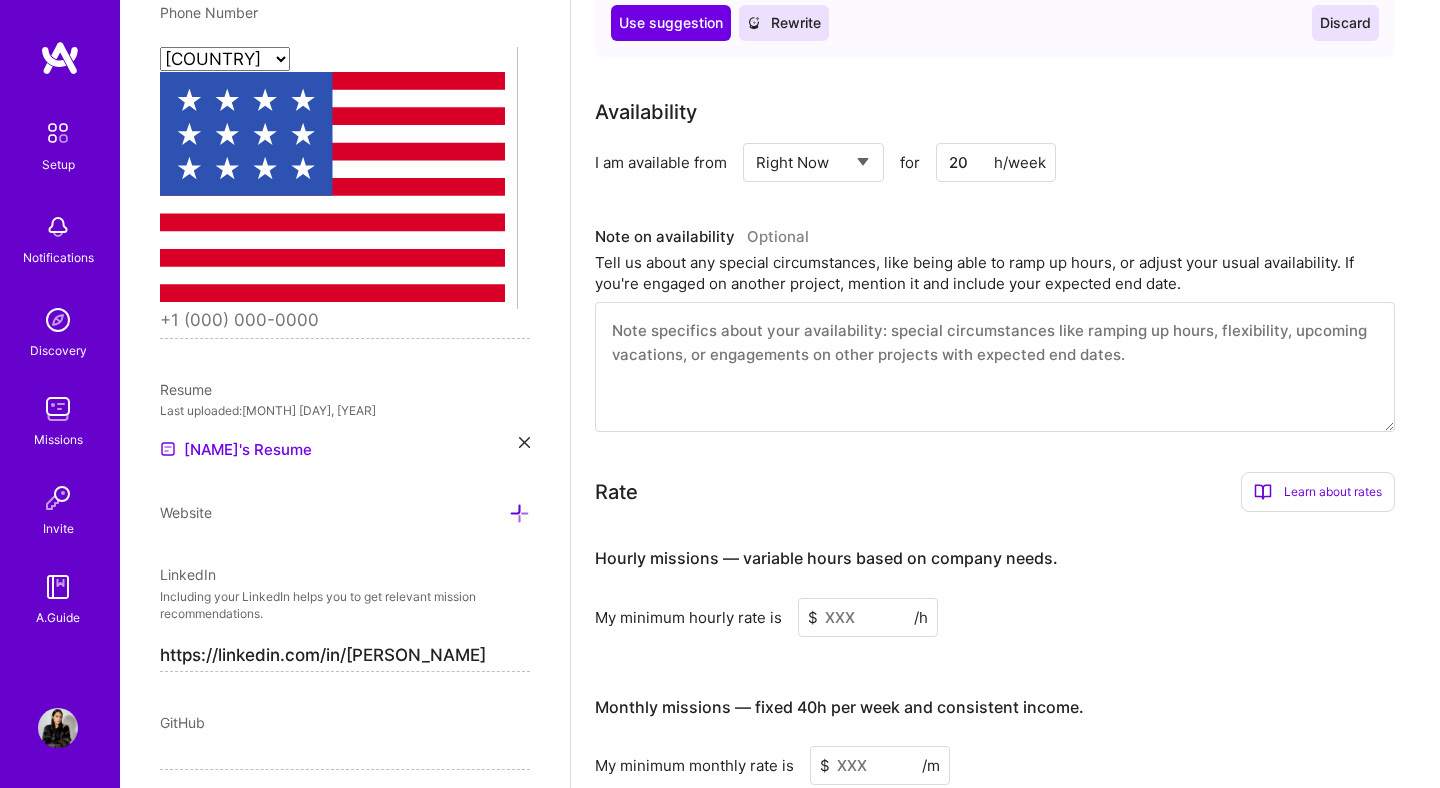 scroll, scrollTop: 1070, scrollLeft: 0, axis: vertical 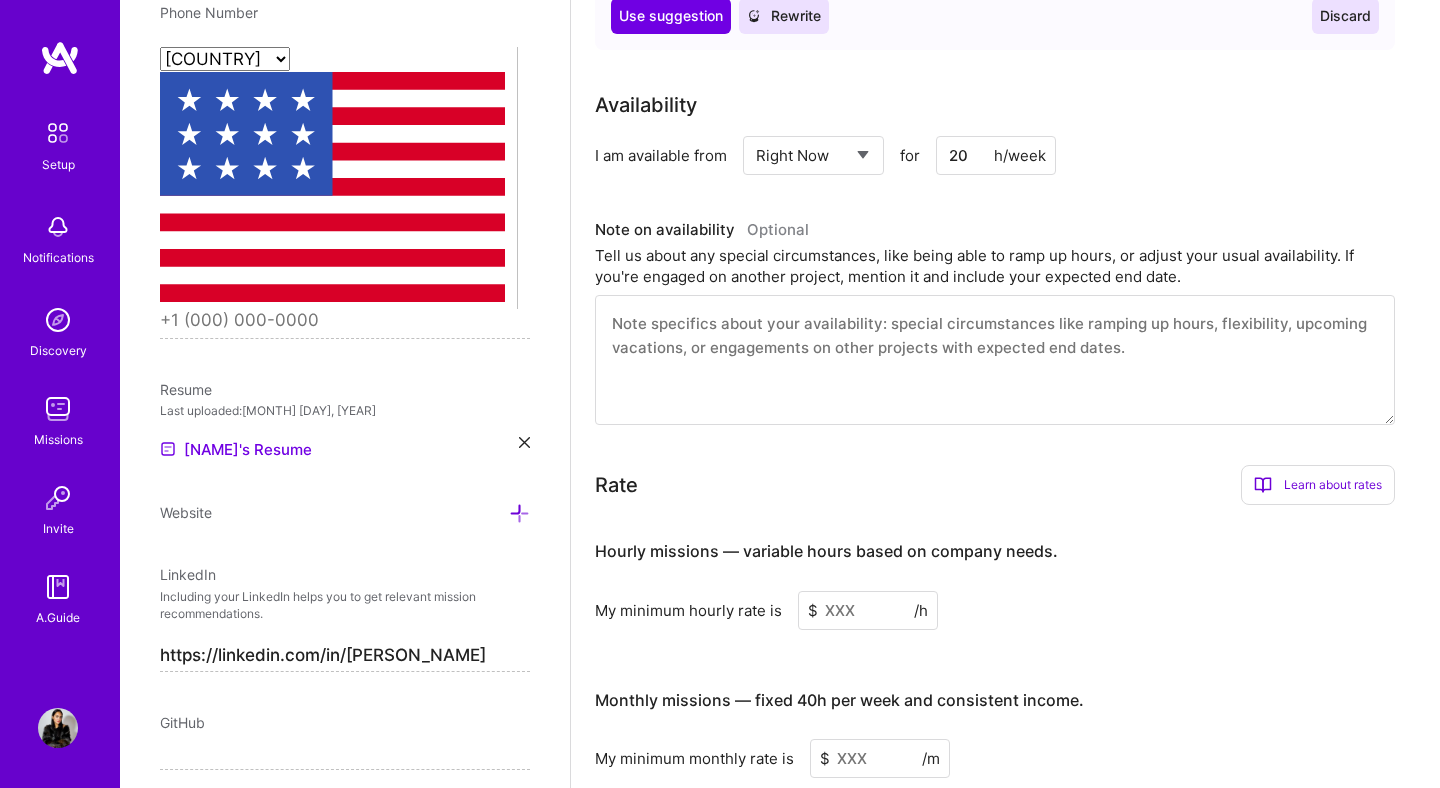 type on "20" 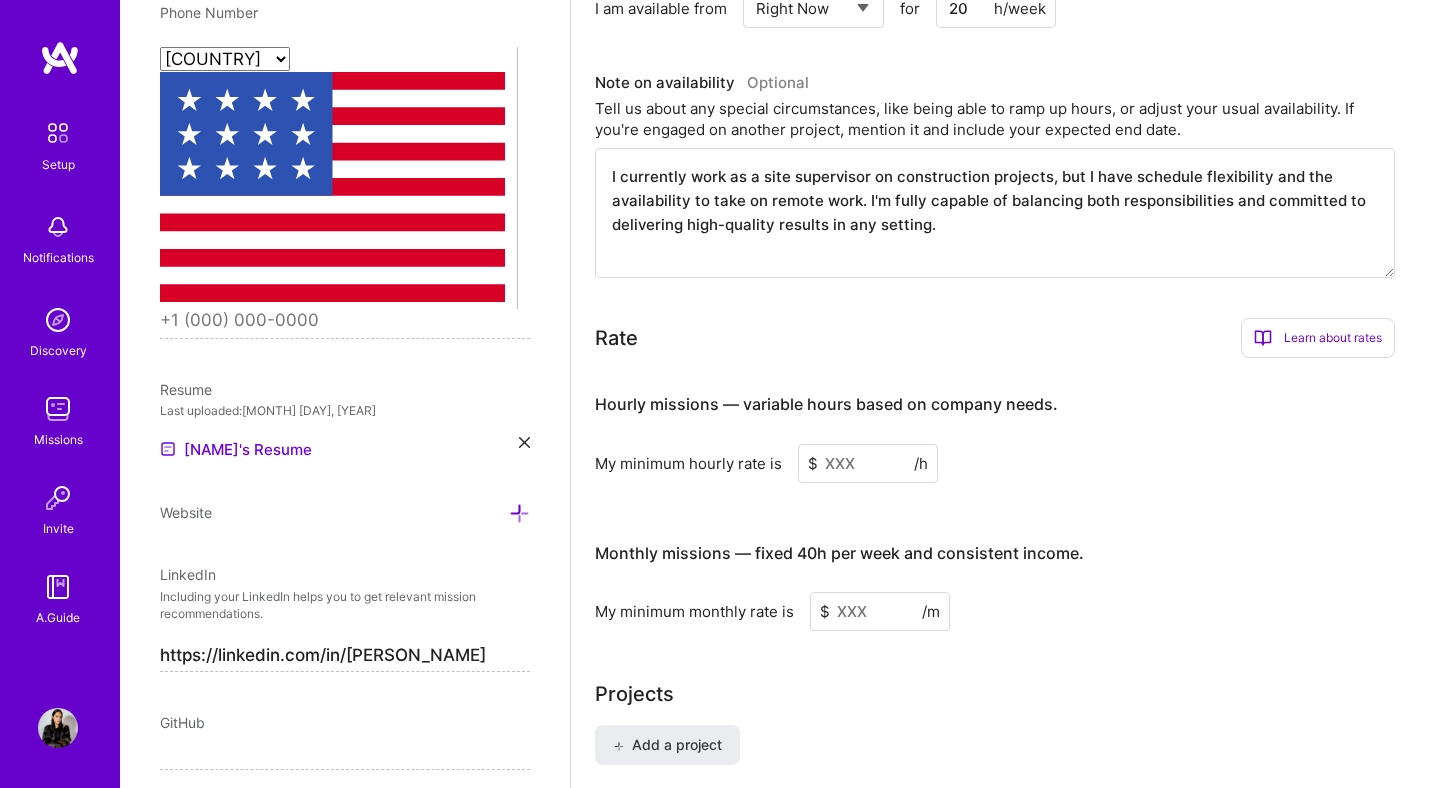scroll, scrollTop: 1232, scrollLeft: 0, axis: vertical 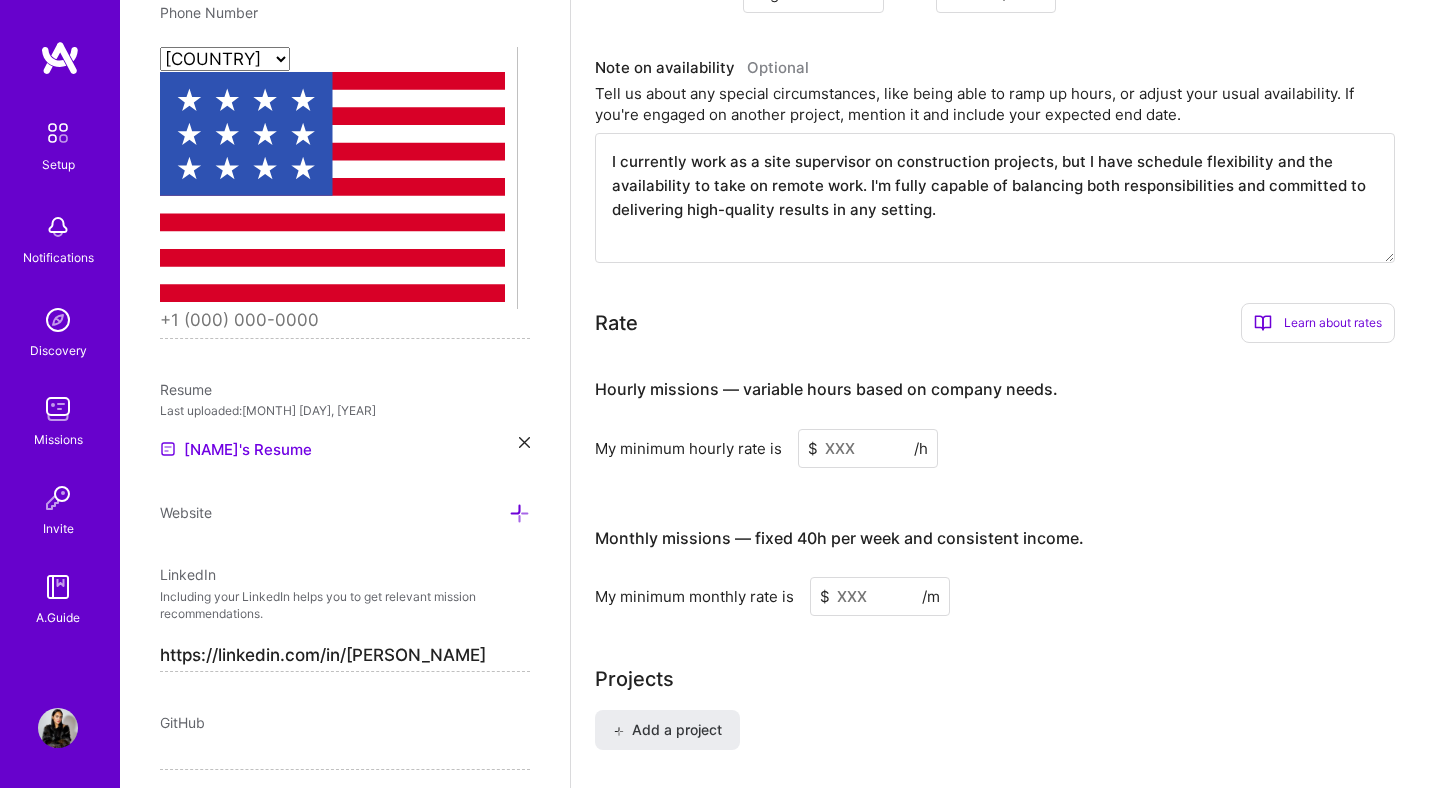 type on "I currently work as a site supervisor on construction projects, but I have schedule flexibility and the availability to take on remote work. I'm fully capable of balancing both responsibilities and committed to delivering high-quality results in any setting." 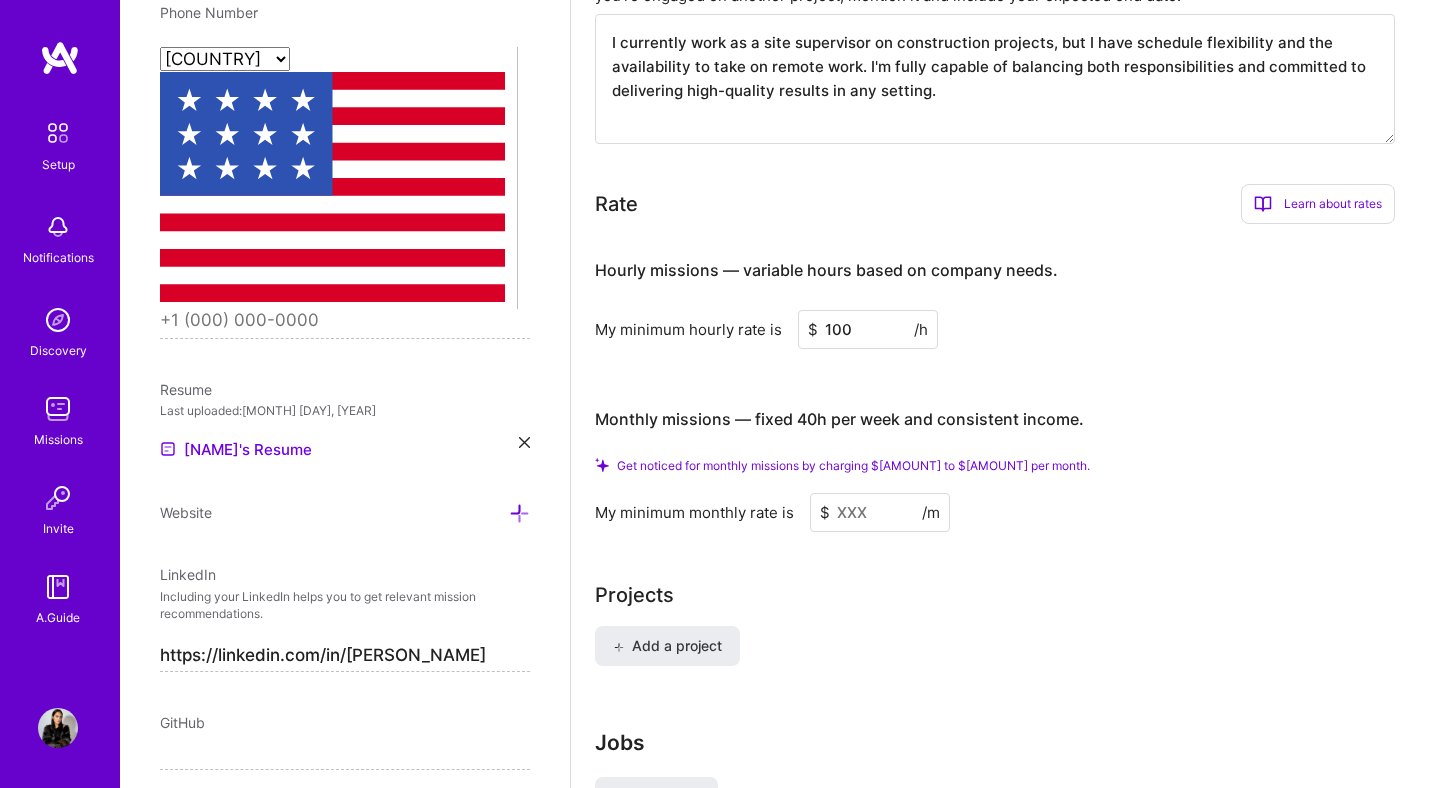 scroll, scrollTop: 1353, scrollLeft: 0, axis: vertical 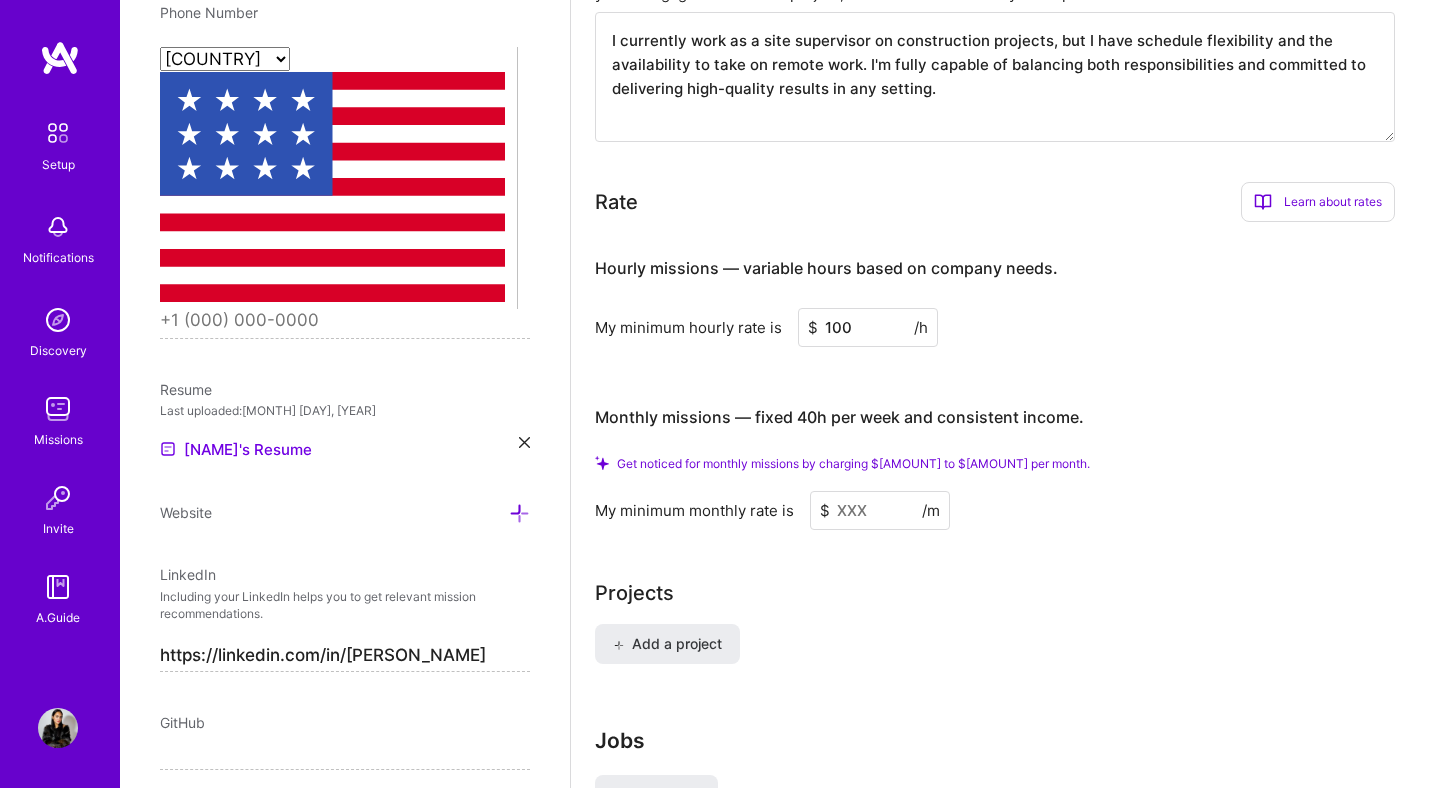 click at bounding box center [880, 510] 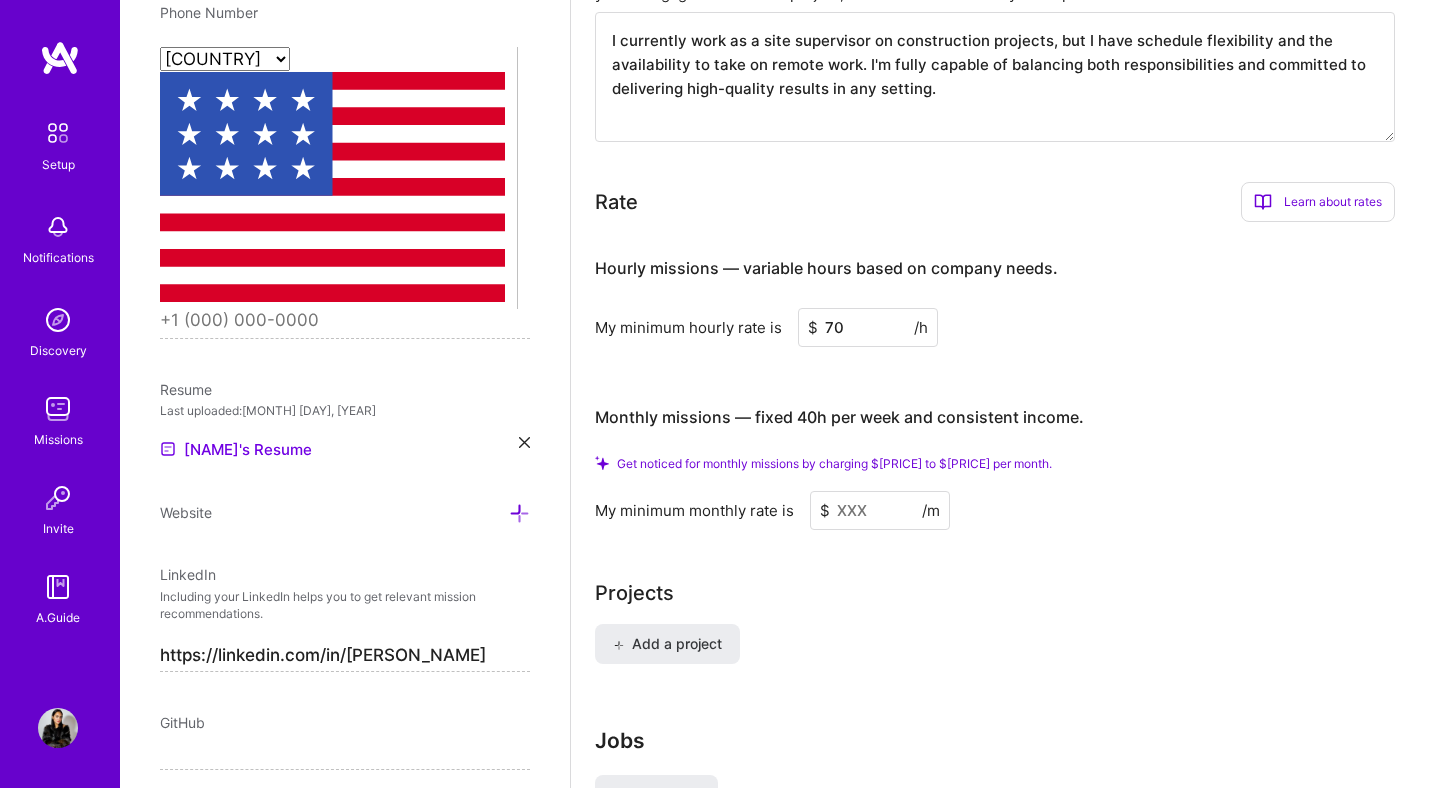 type on "70" 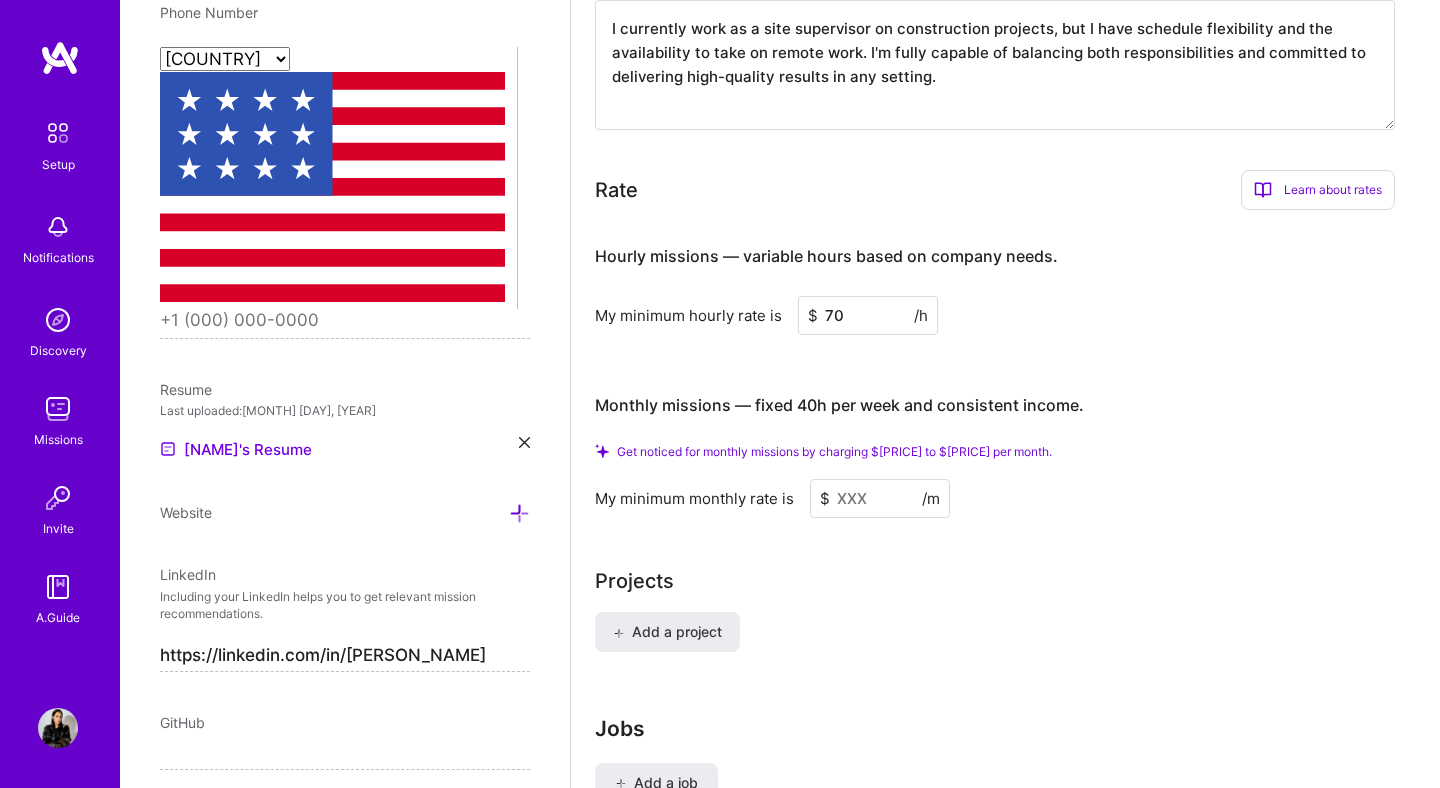 scroll, scrollTop: 1372, scrollLeft: 0, axis: vertical 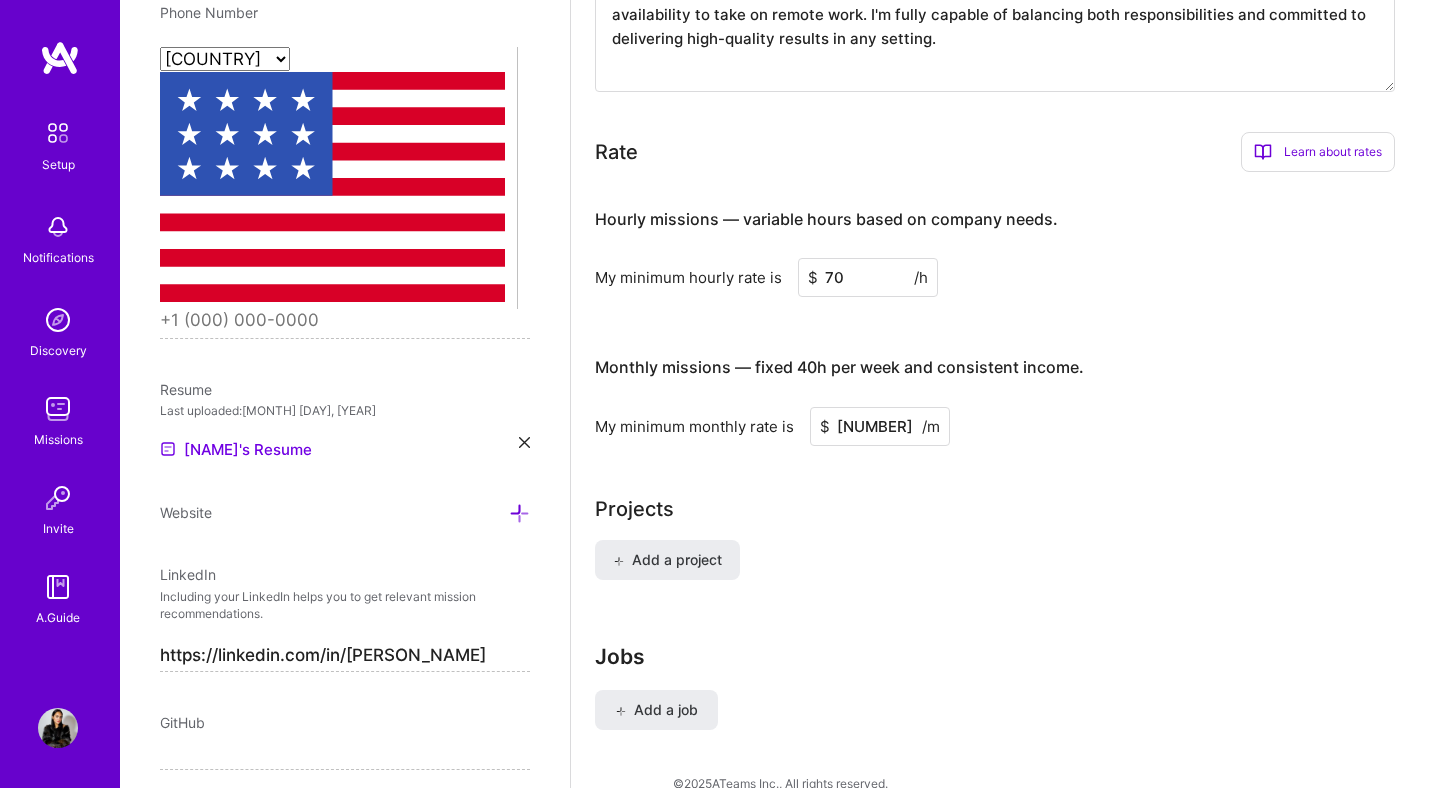 click on "[NUMBER]" at bounding box center [880, 426] 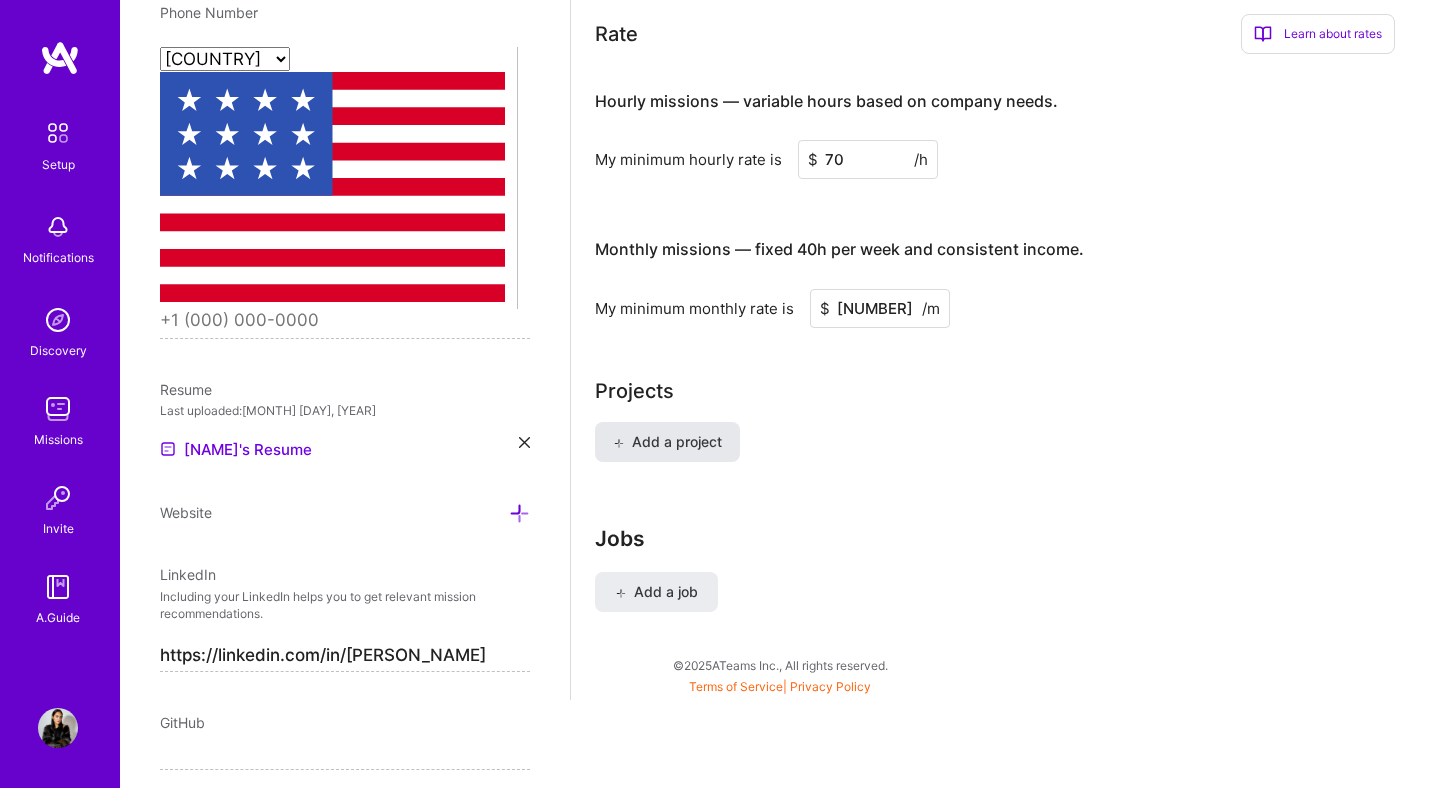 click on "Add a project" at bounding box center [667, 442] 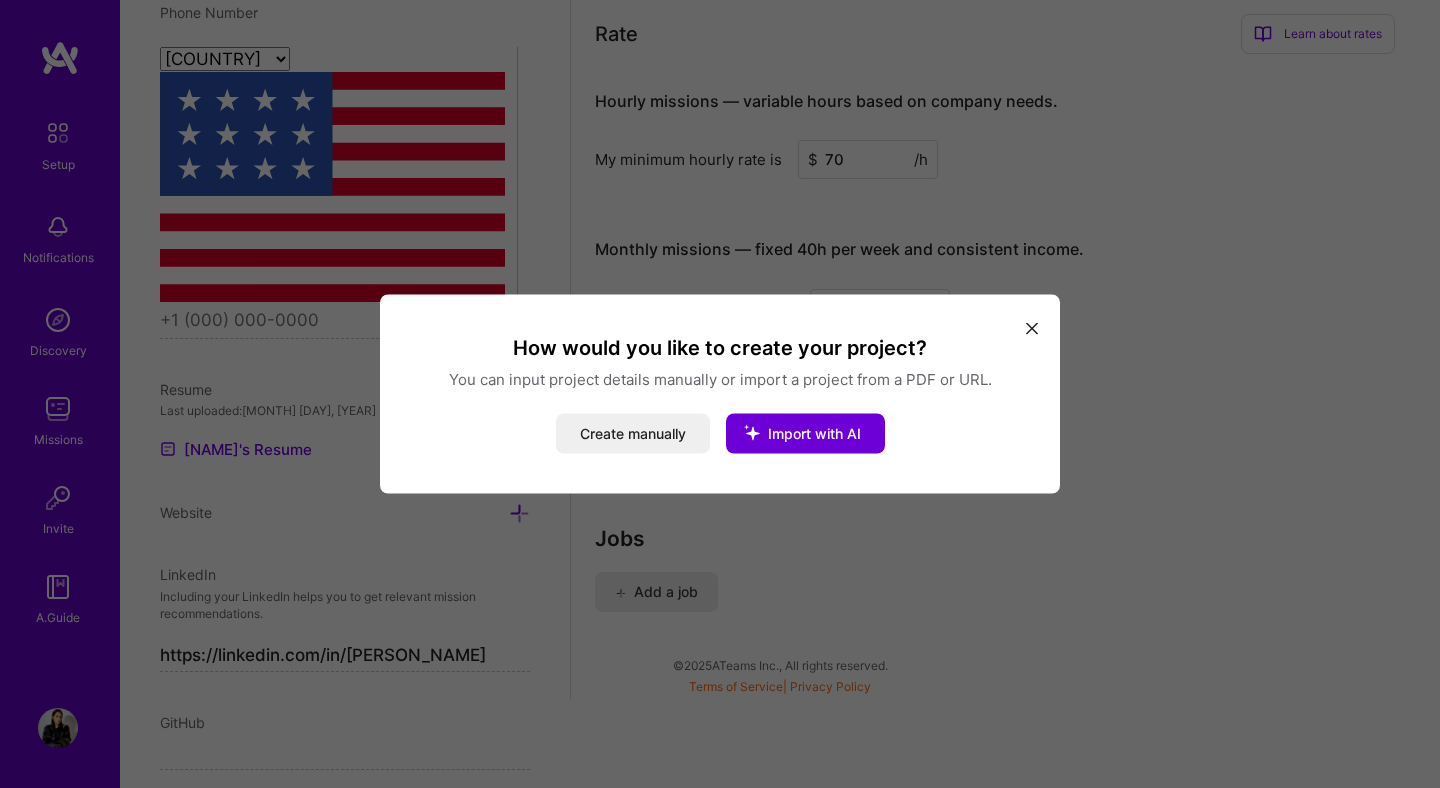click on "How would you like to create your project? You can input project details manually or import a project from a PDF or URL. Create manually Import with AI" at bounding box center [720, 394] 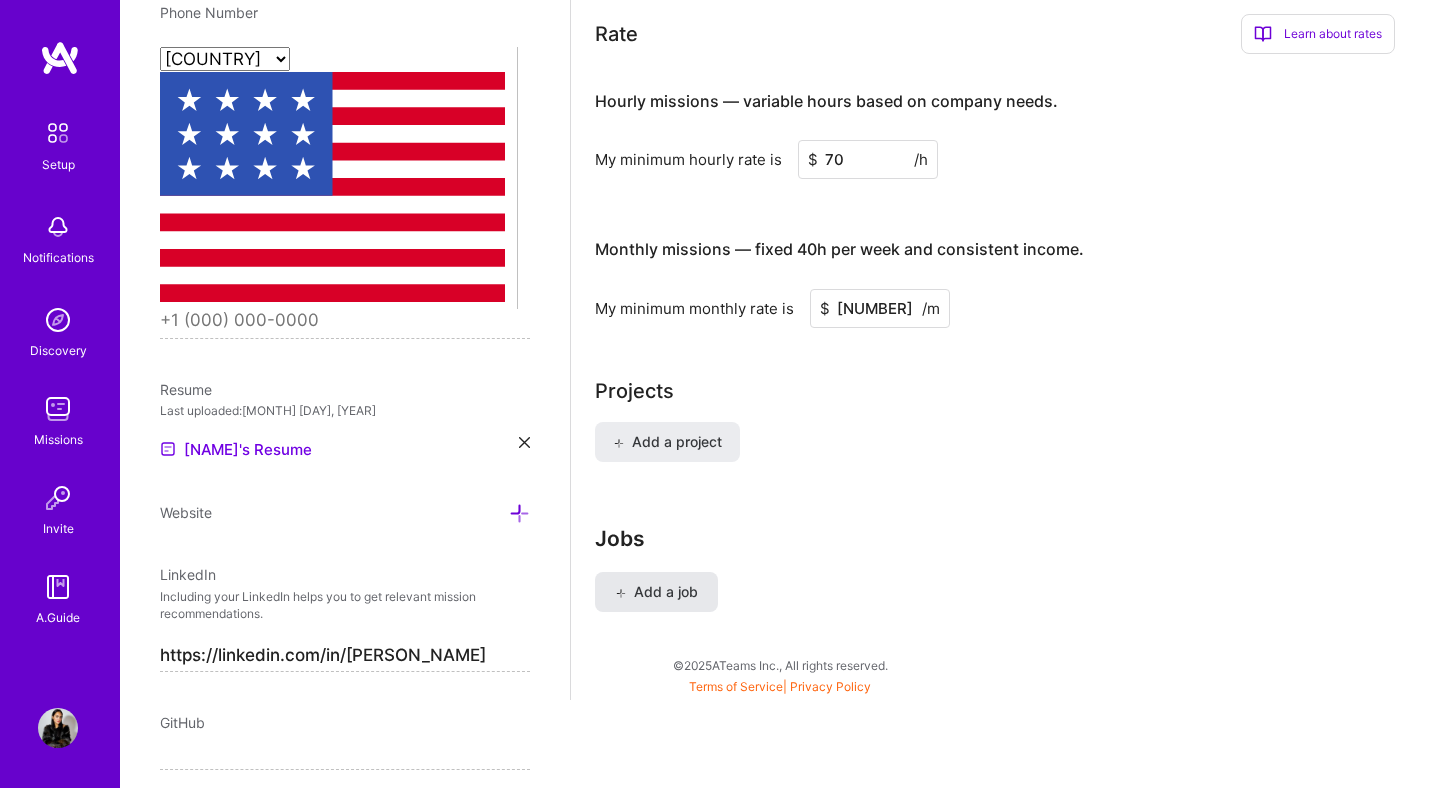click on "Add a job" at bounding box center (656, 592) 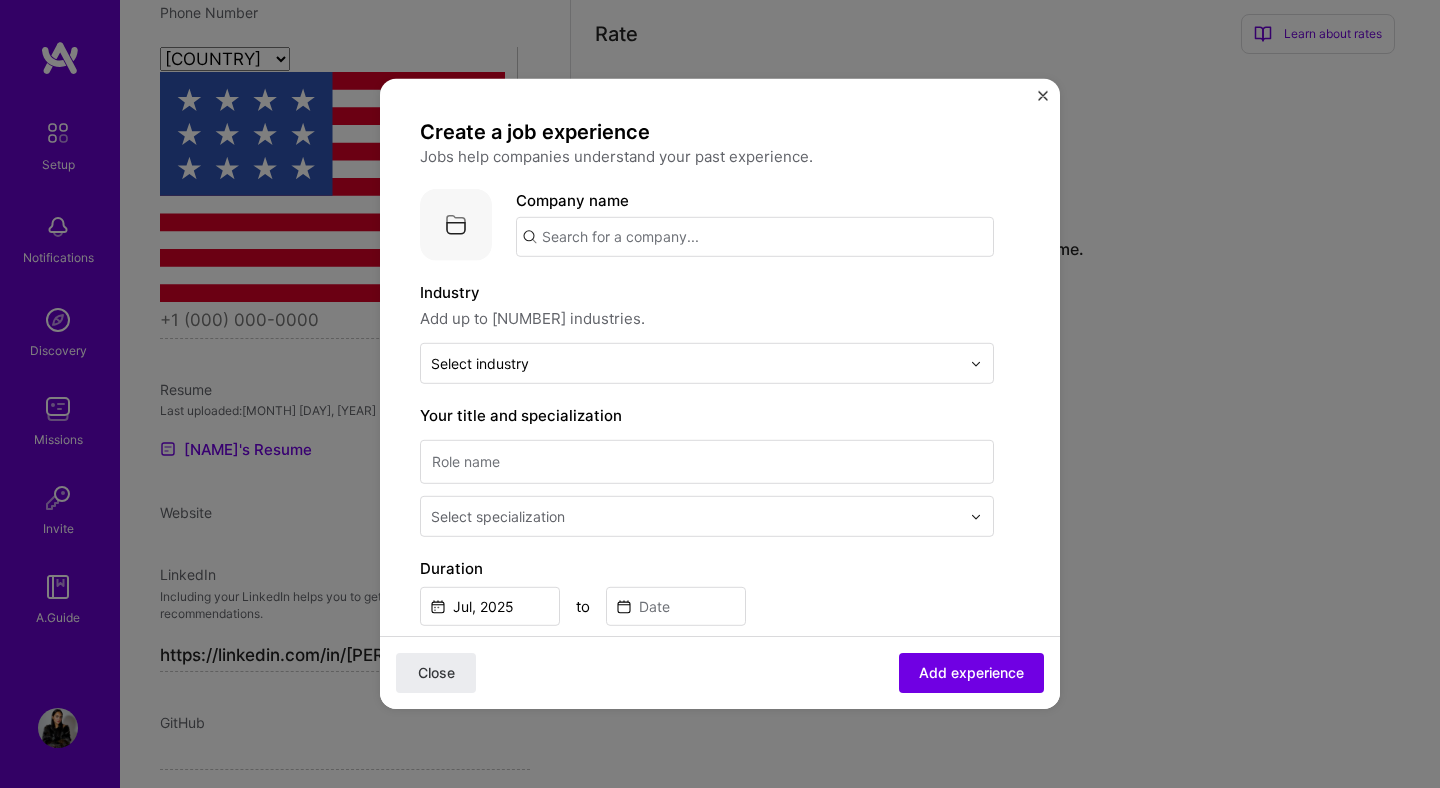 scroll, scrollTop: 1306, scrollLeft: 0, axis: vertical 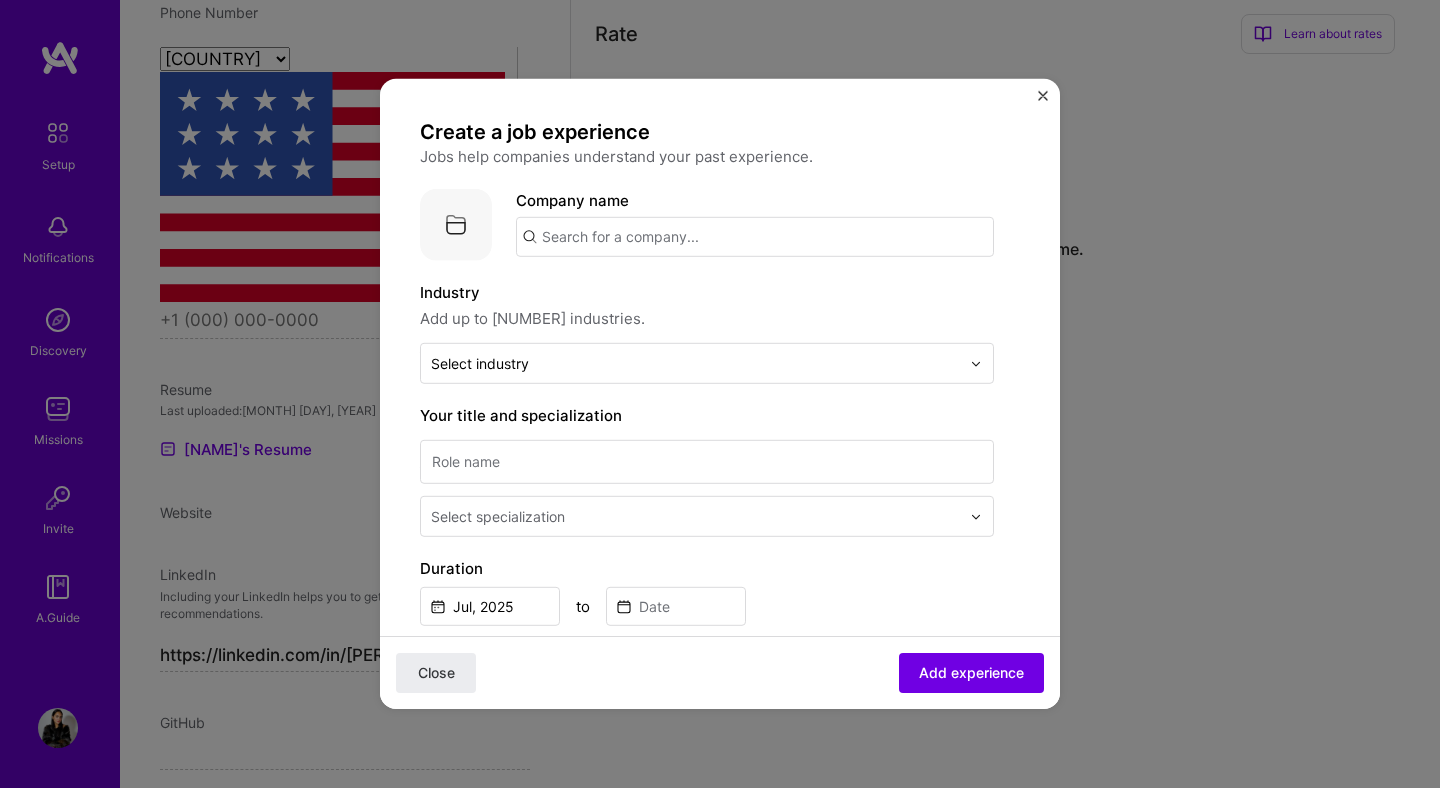 click at bounding box center (755, 237) 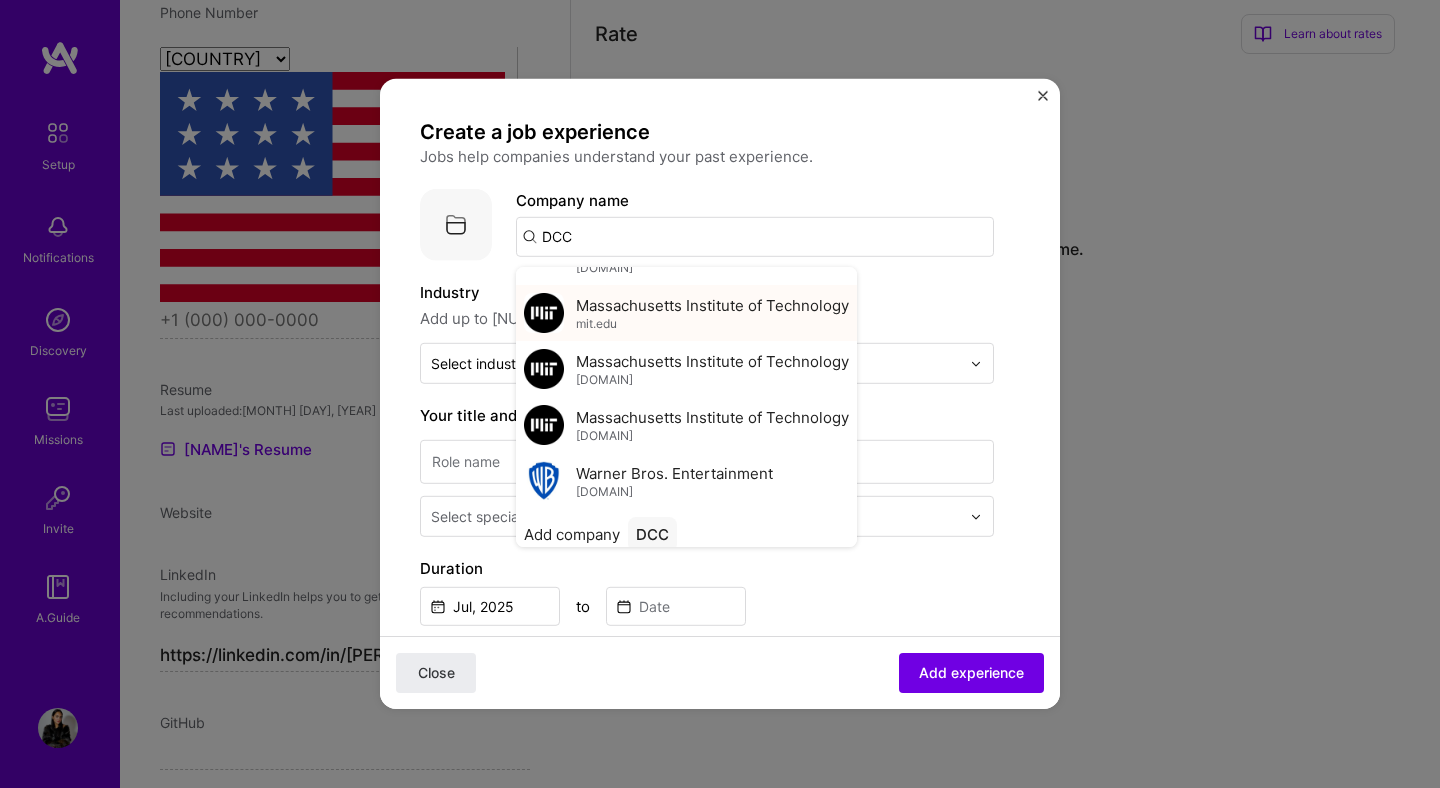 scroll, scrollTop: 163, scrollLeft: 0, axis: vertical 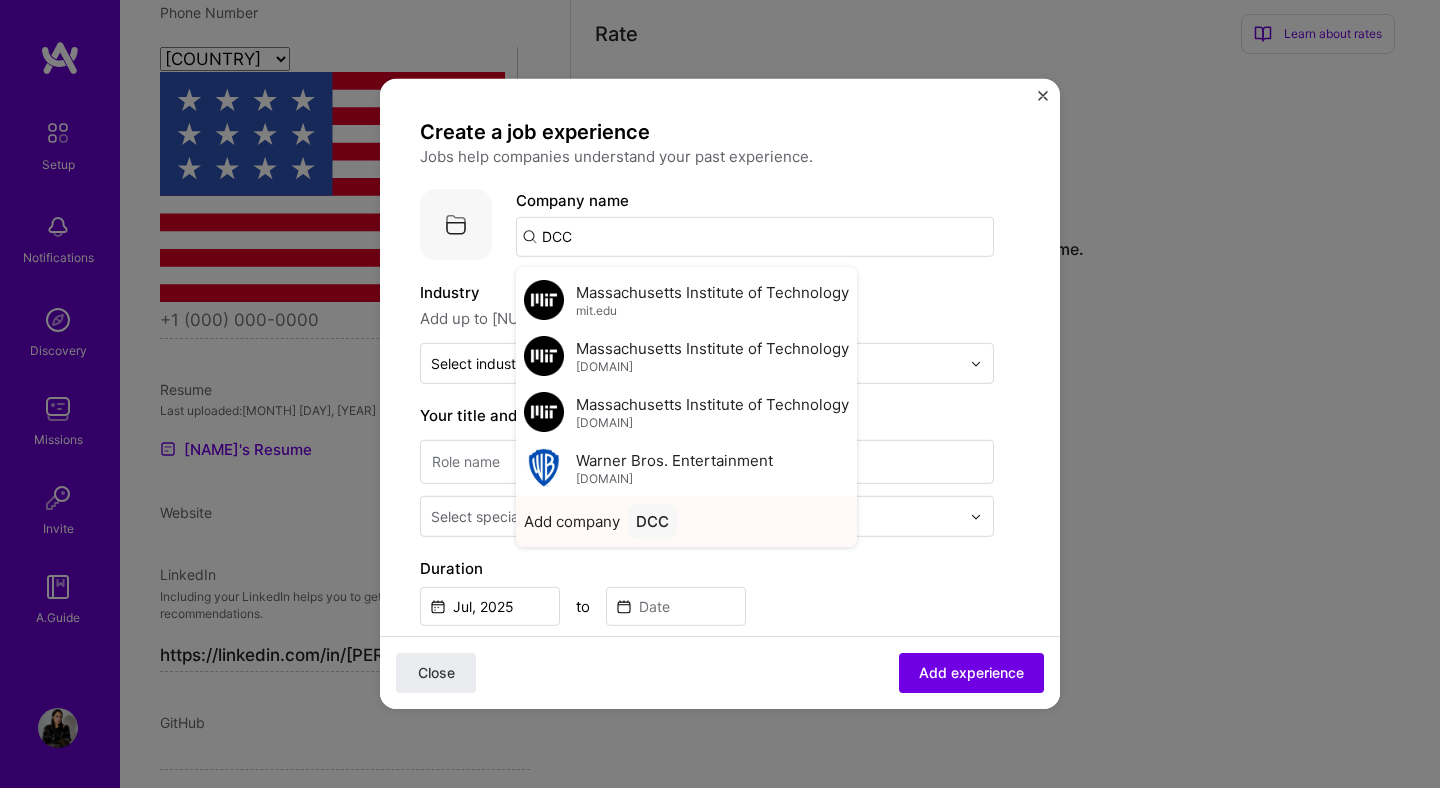 type on "DCC" 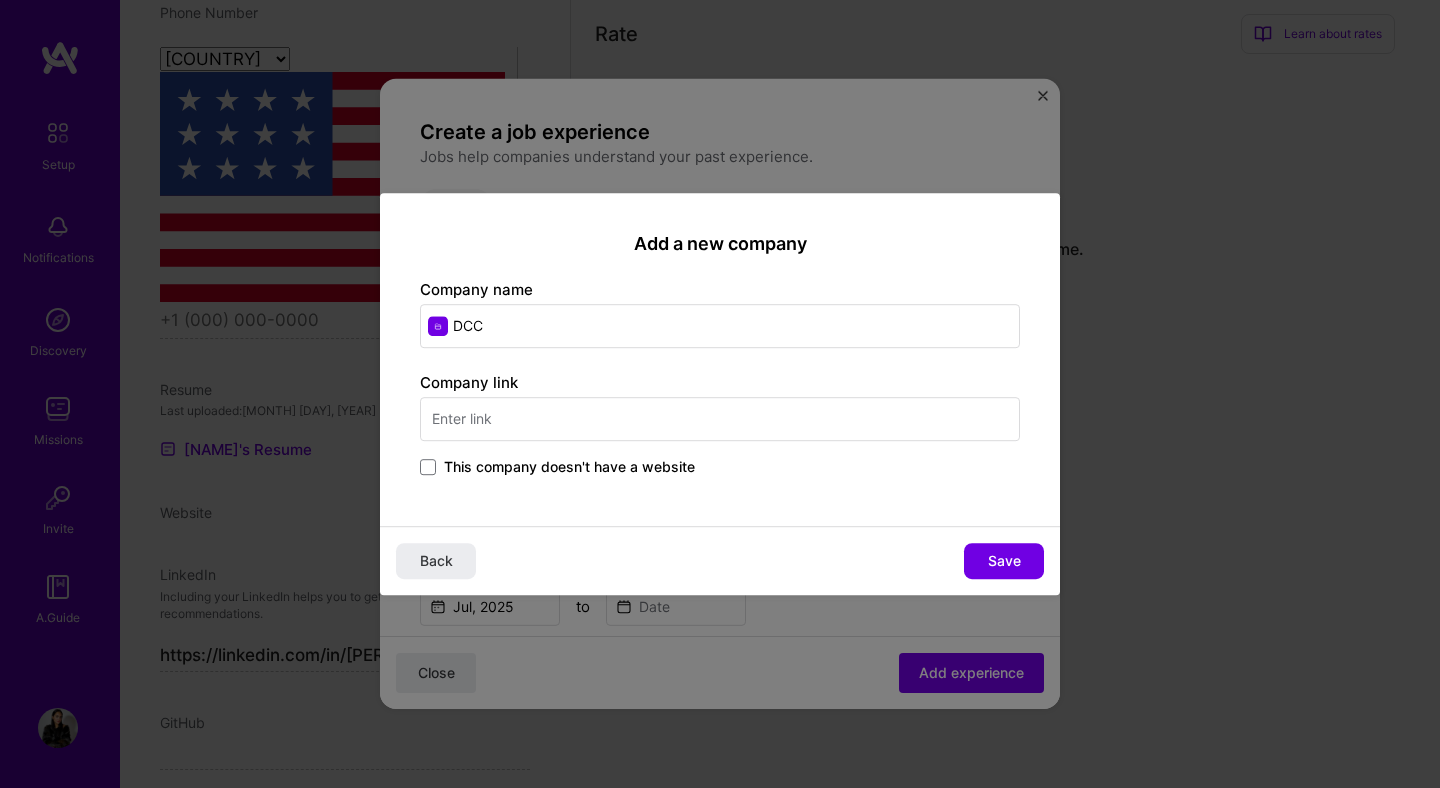 click at bounding box center (720, 419) 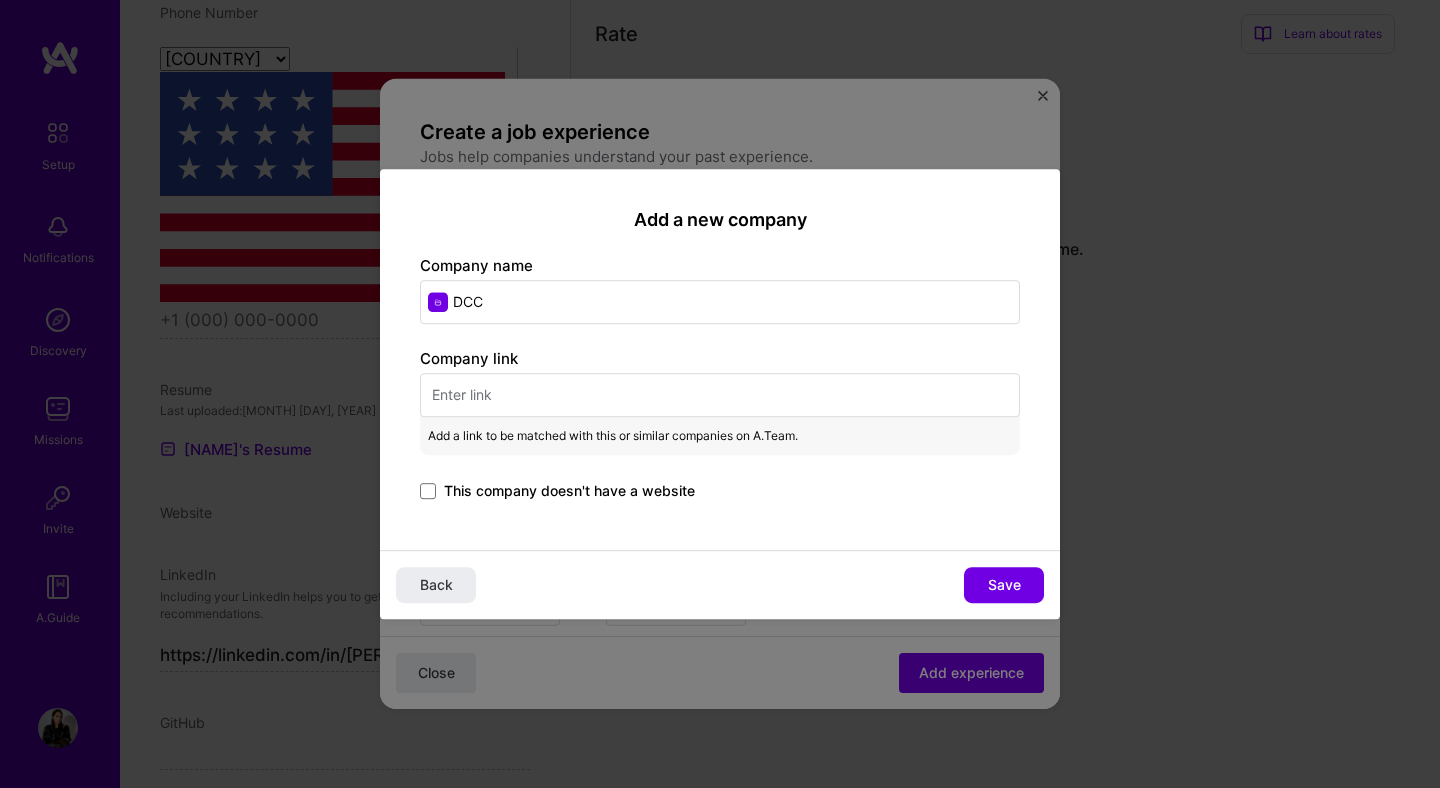 click on "Company link Add a link to be matched with this or similar companies on A.Team. This company doesn't have a website" at bounding box center (720, 426) 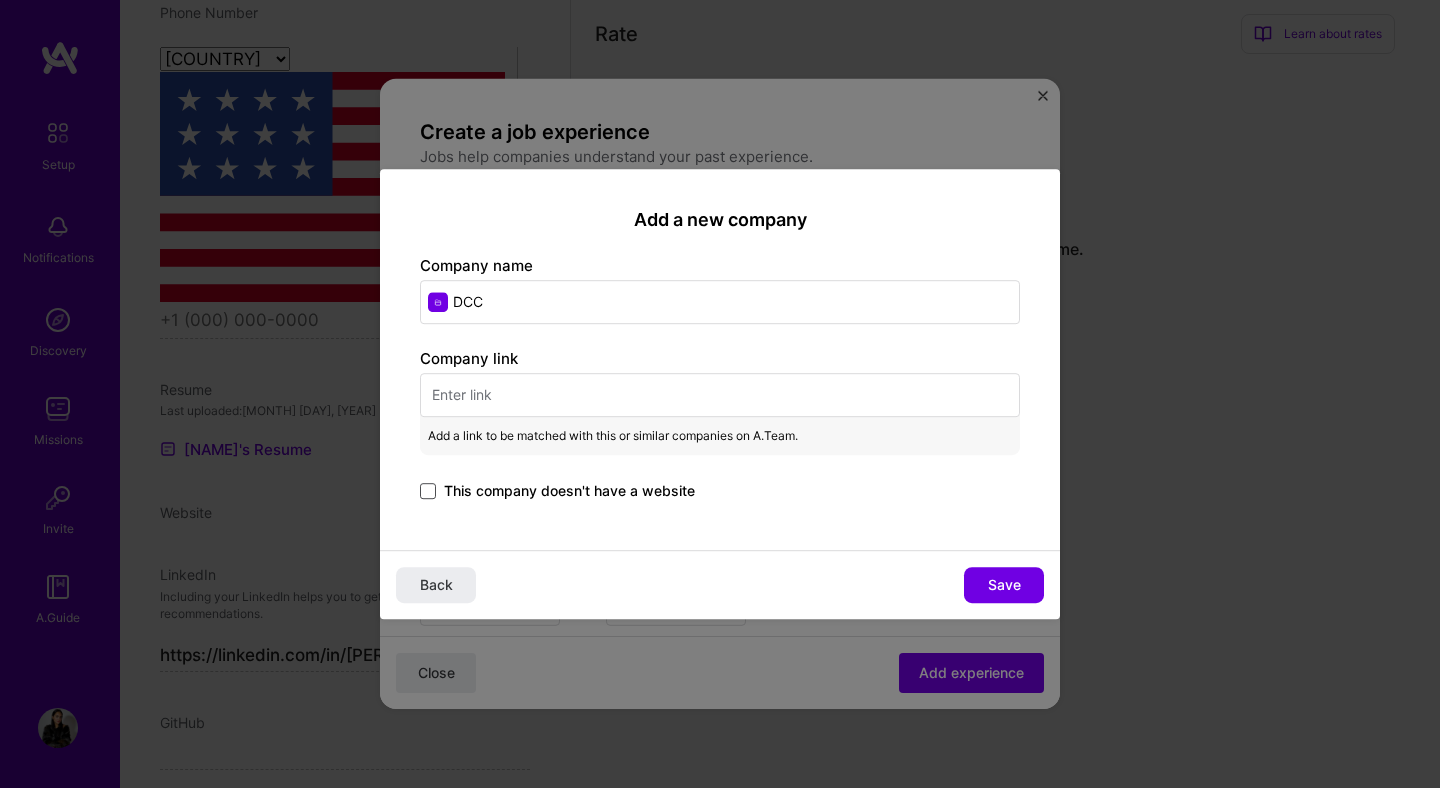 click at bounding box center (428, 491) 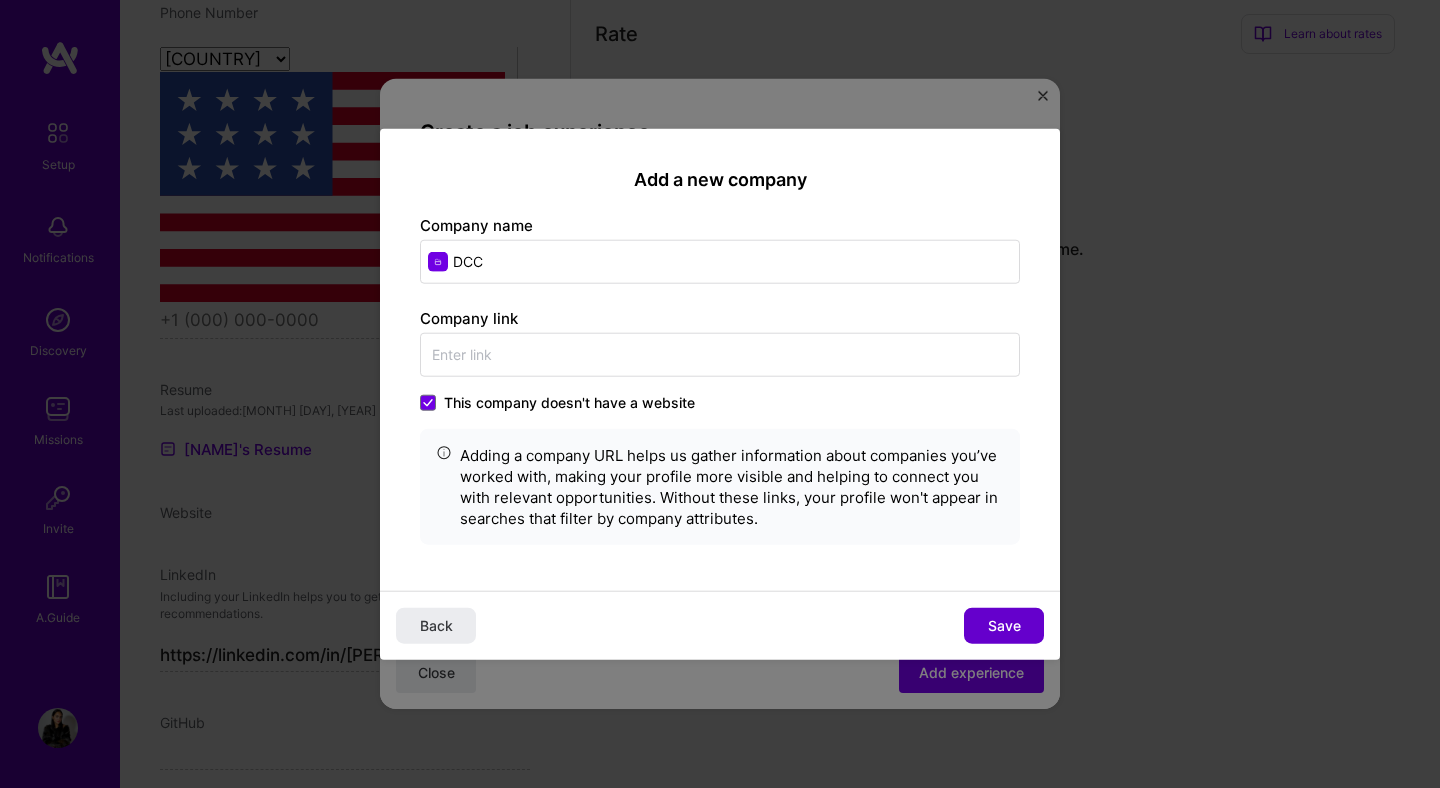 click on "Save" at bounding box center (1004, 625) 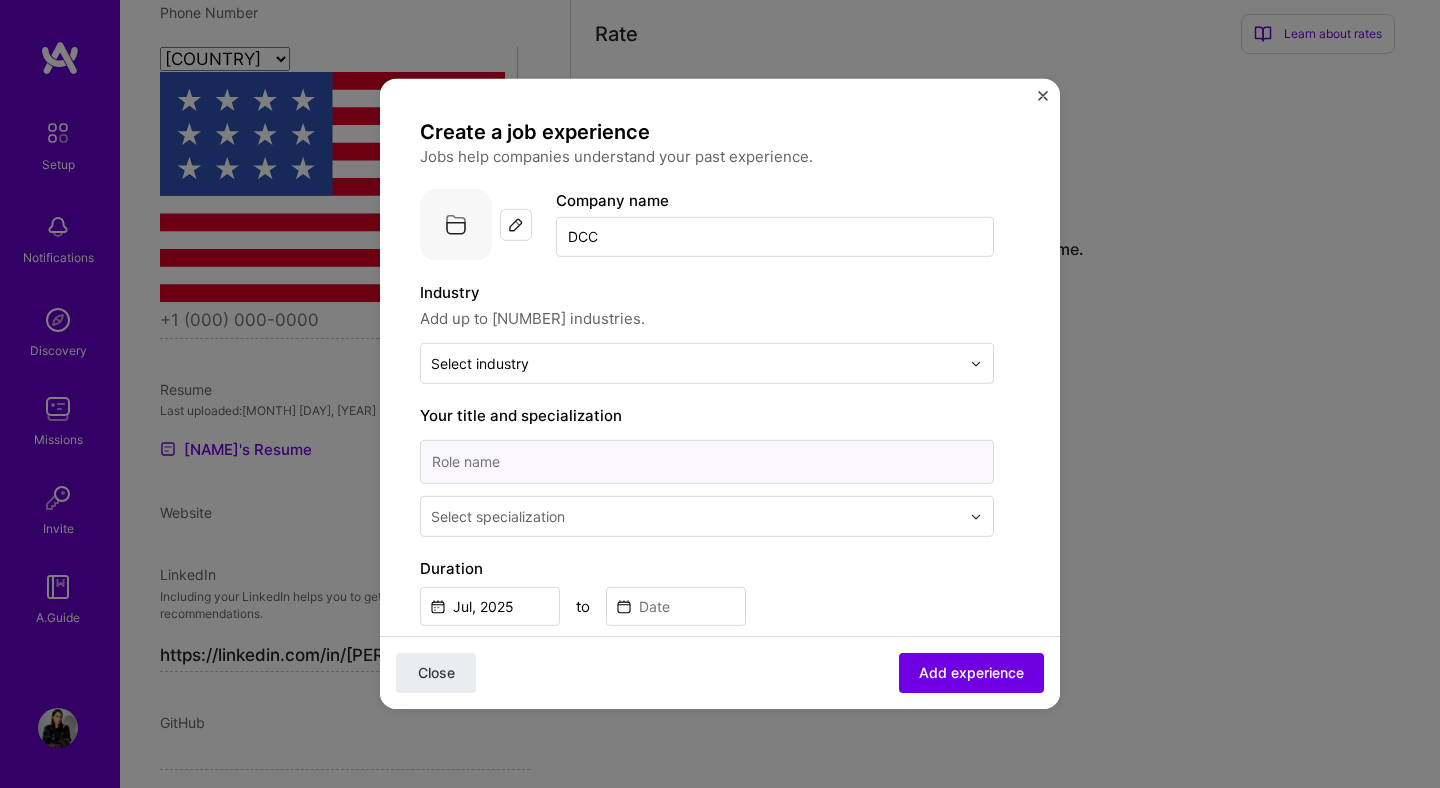click at bounding box center [707, 462] 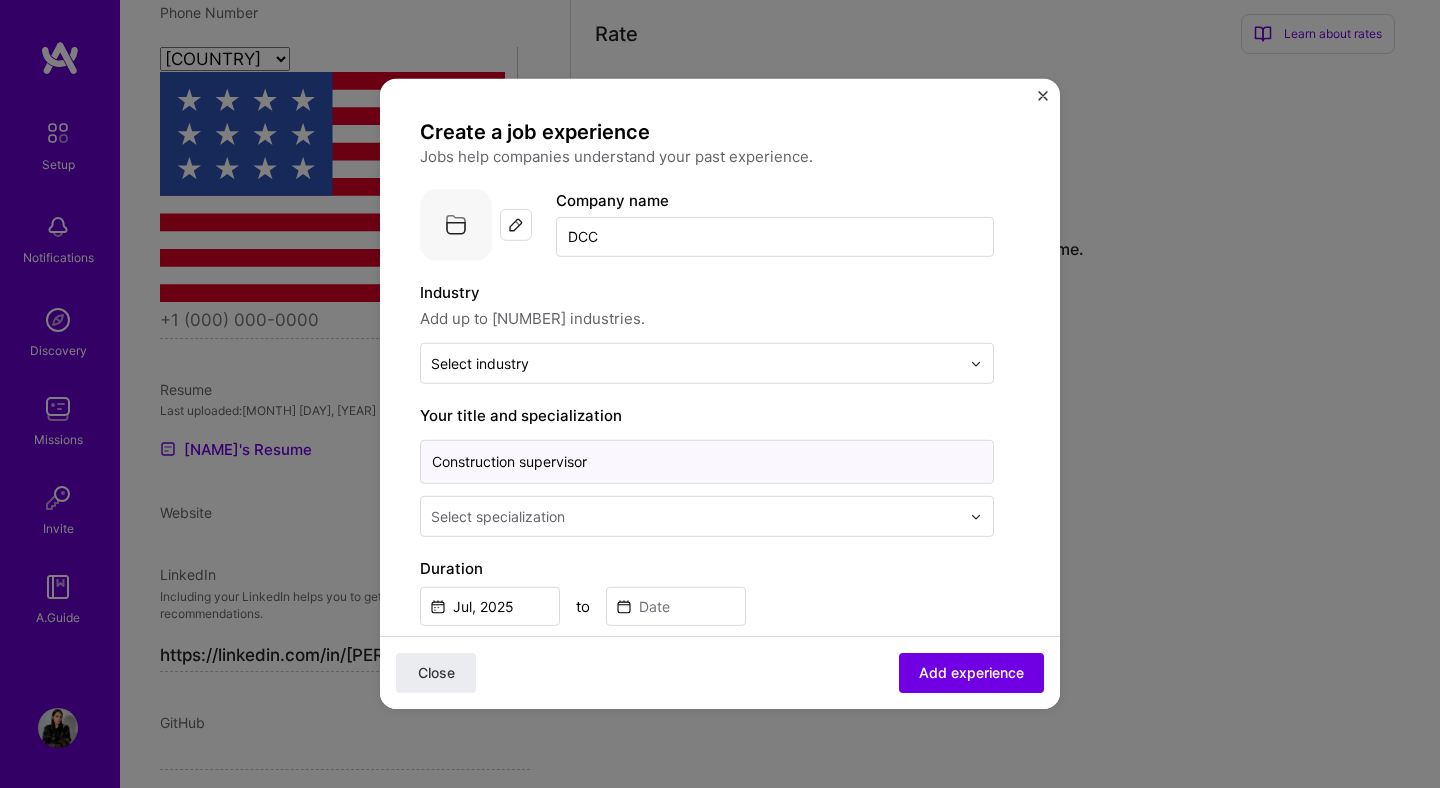 type on "Construction supervisor" 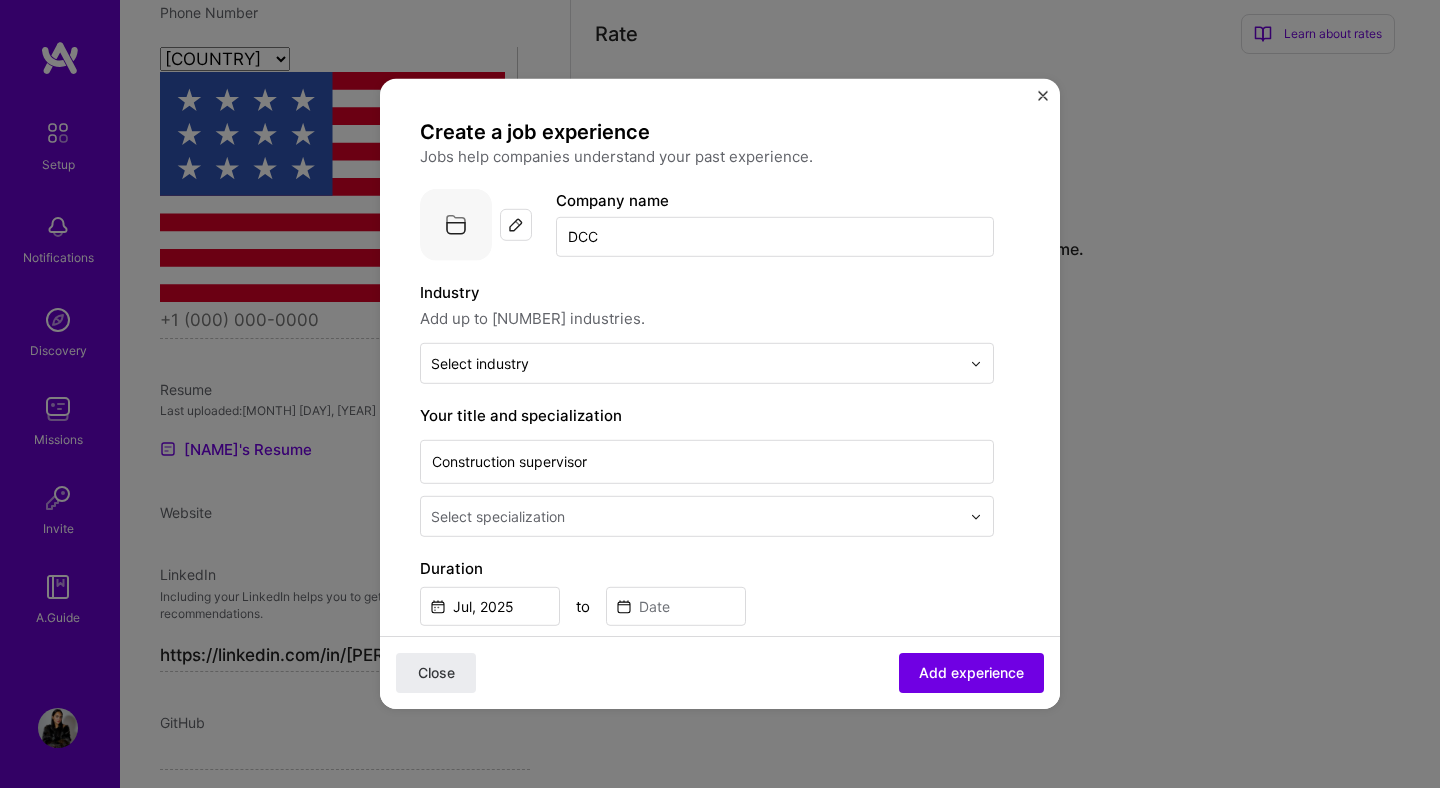 click at bounding box center [697, 516] 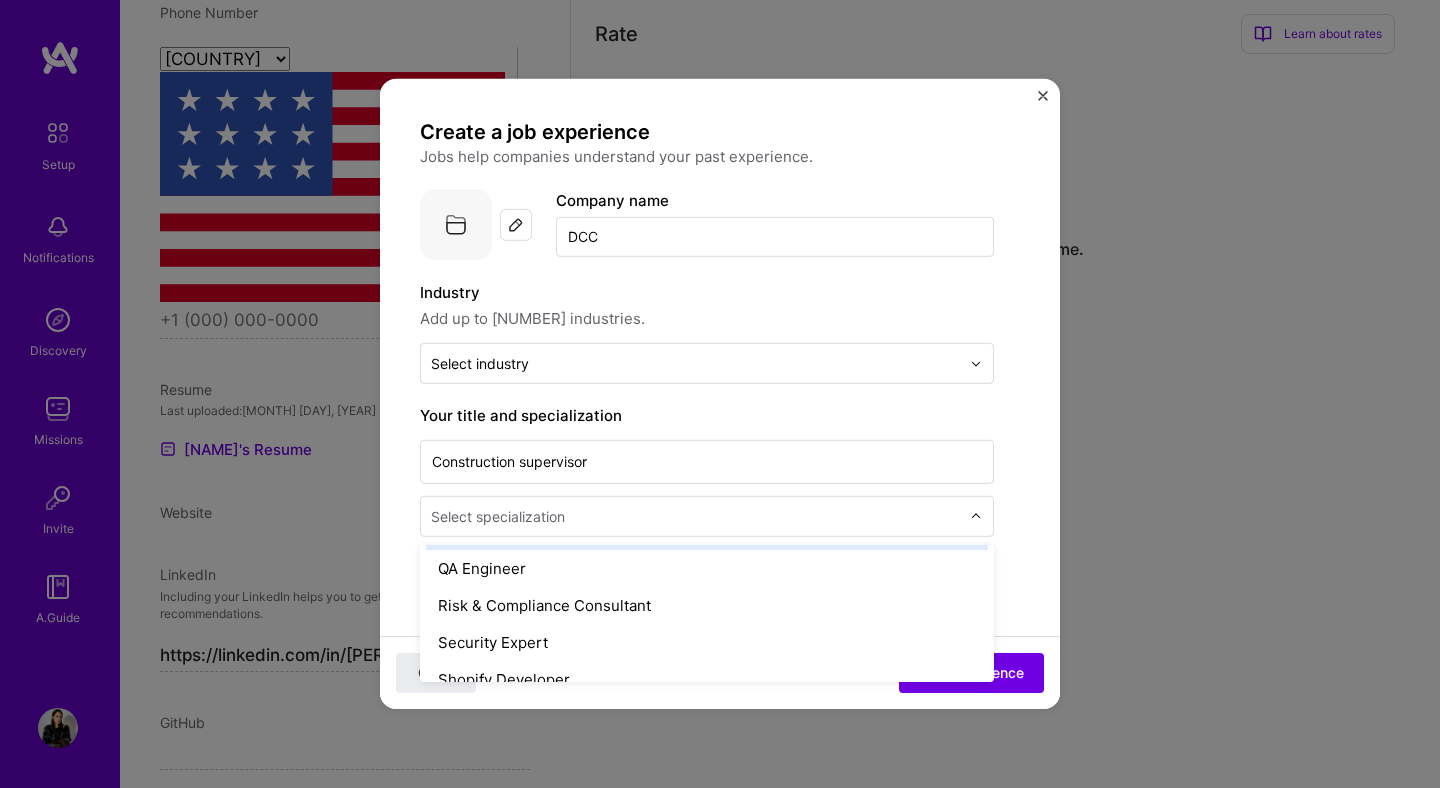 scroll, scrollTop: 1922, scrollLeft: 0, axis: vertical 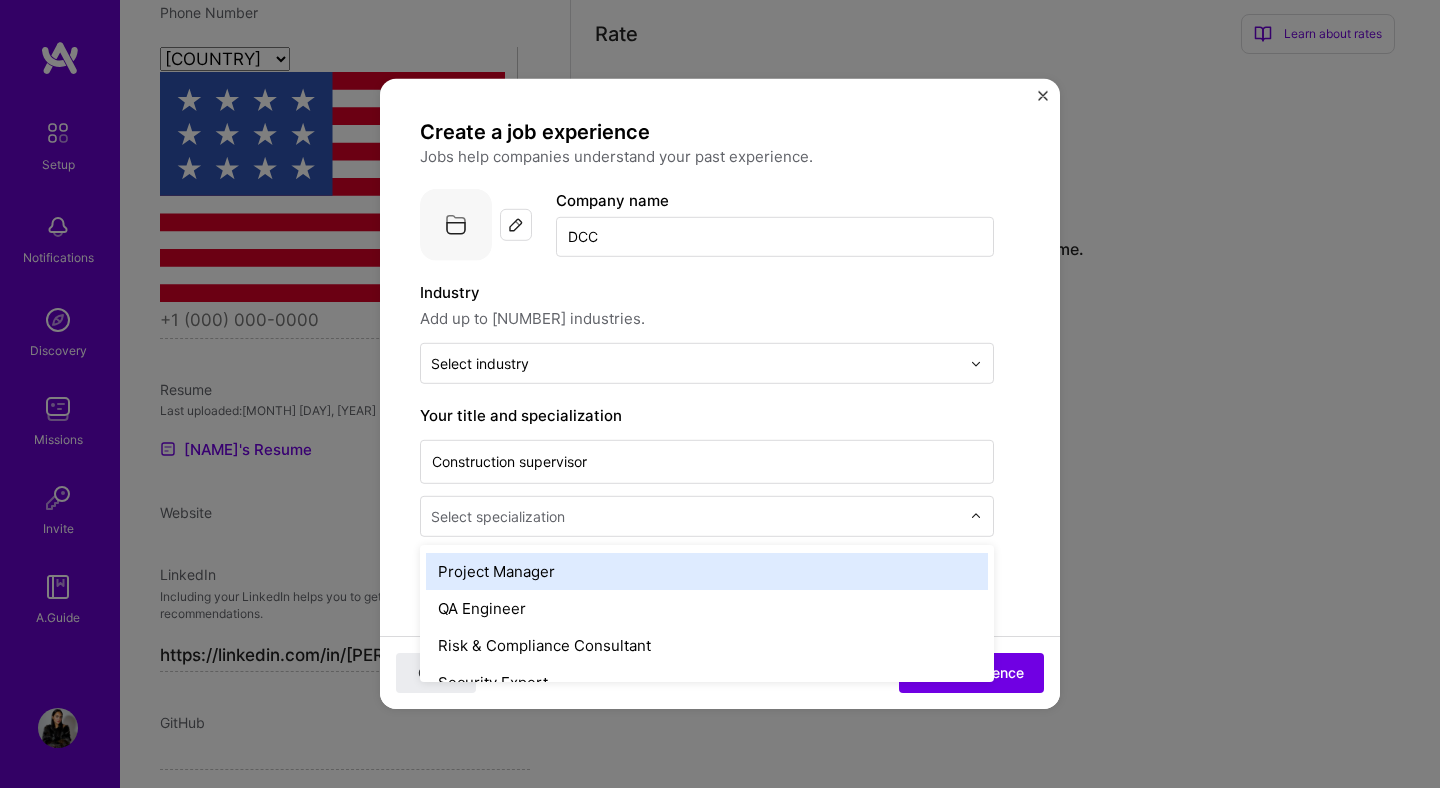 click on "Project Manager" at bounding box center [707, 571] 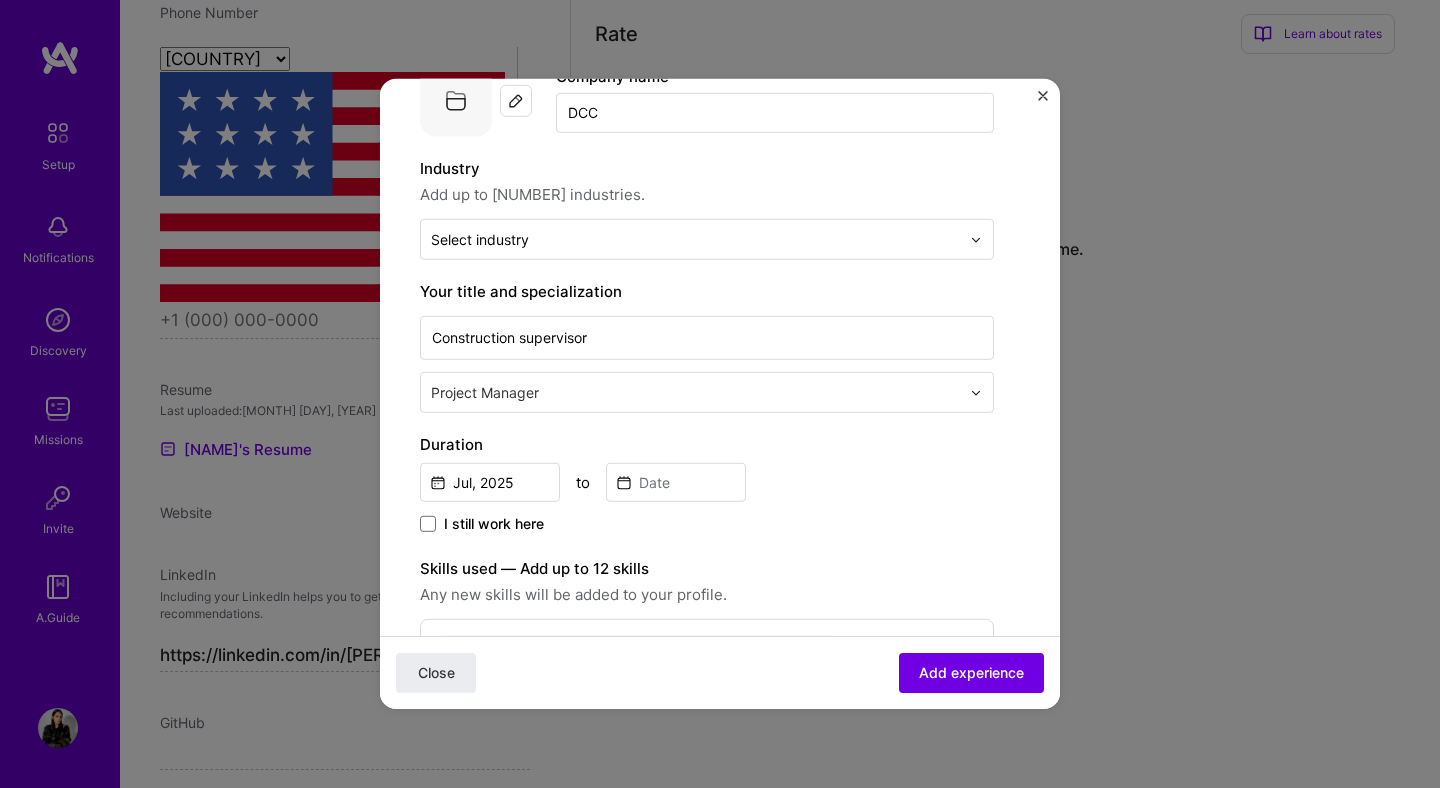 scroll, scrollTop: 126, scrollLeft: 0, axis: vertical 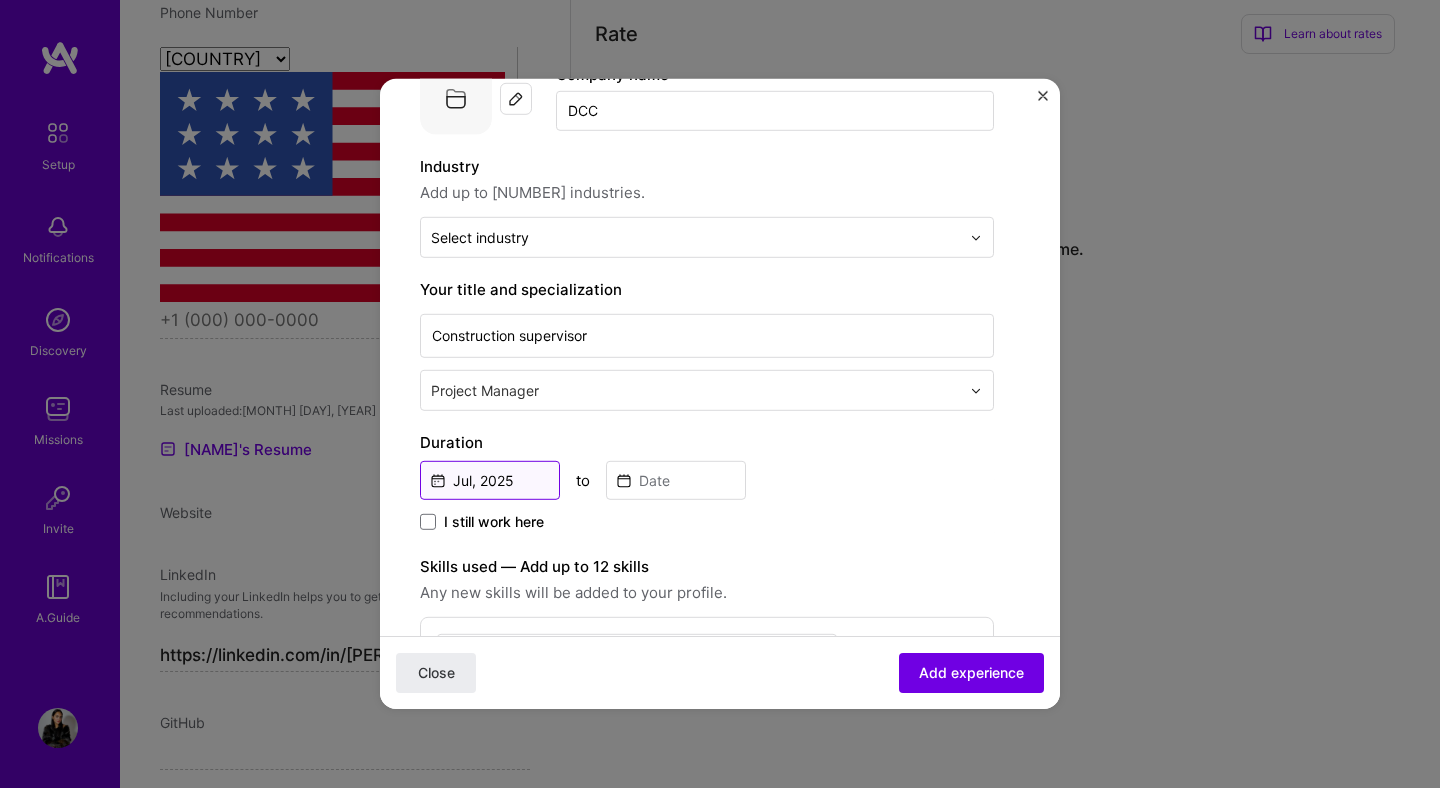 click on "Jul, 2025" at bounding box center [490, 480] 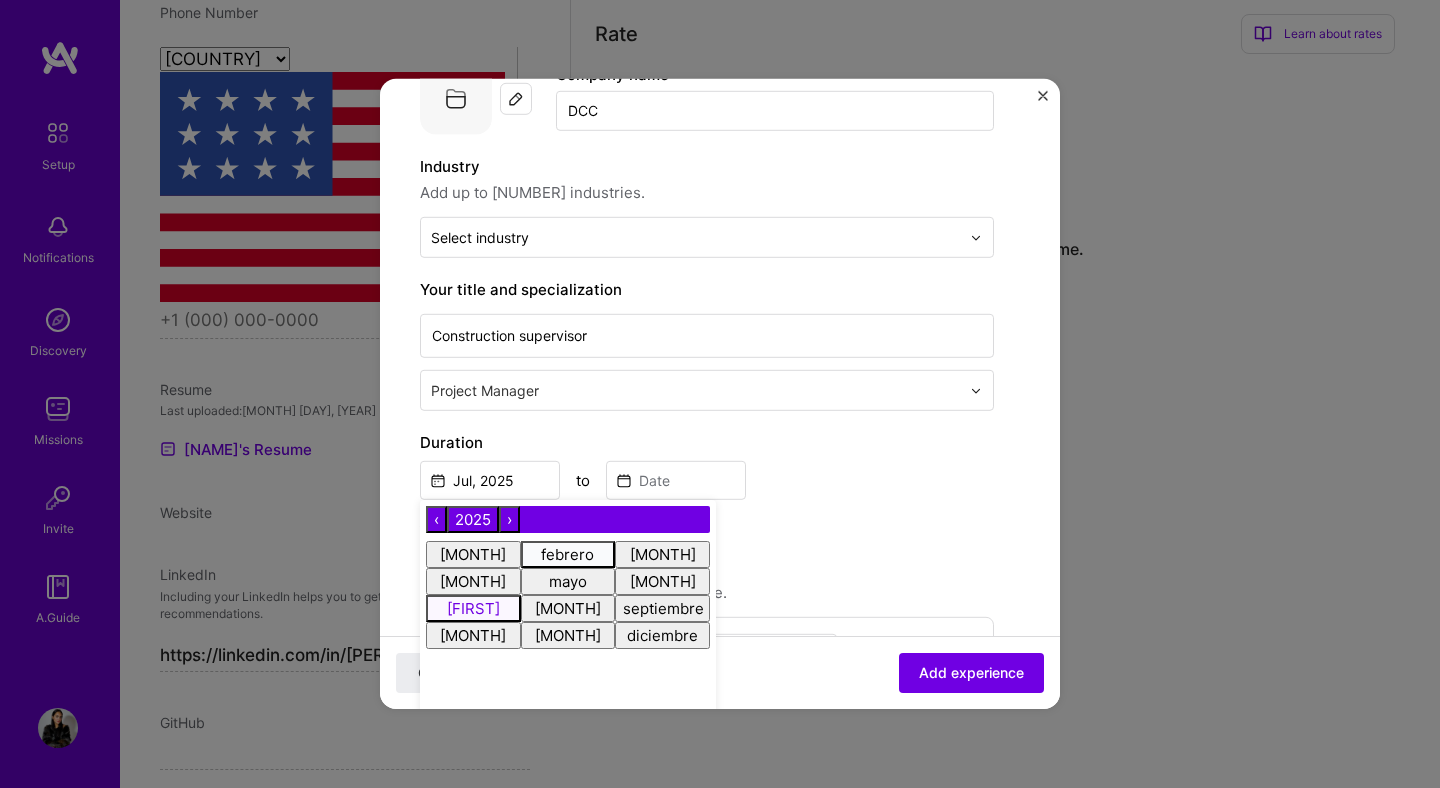 click on "febrero" at bounding box center (568, 553) 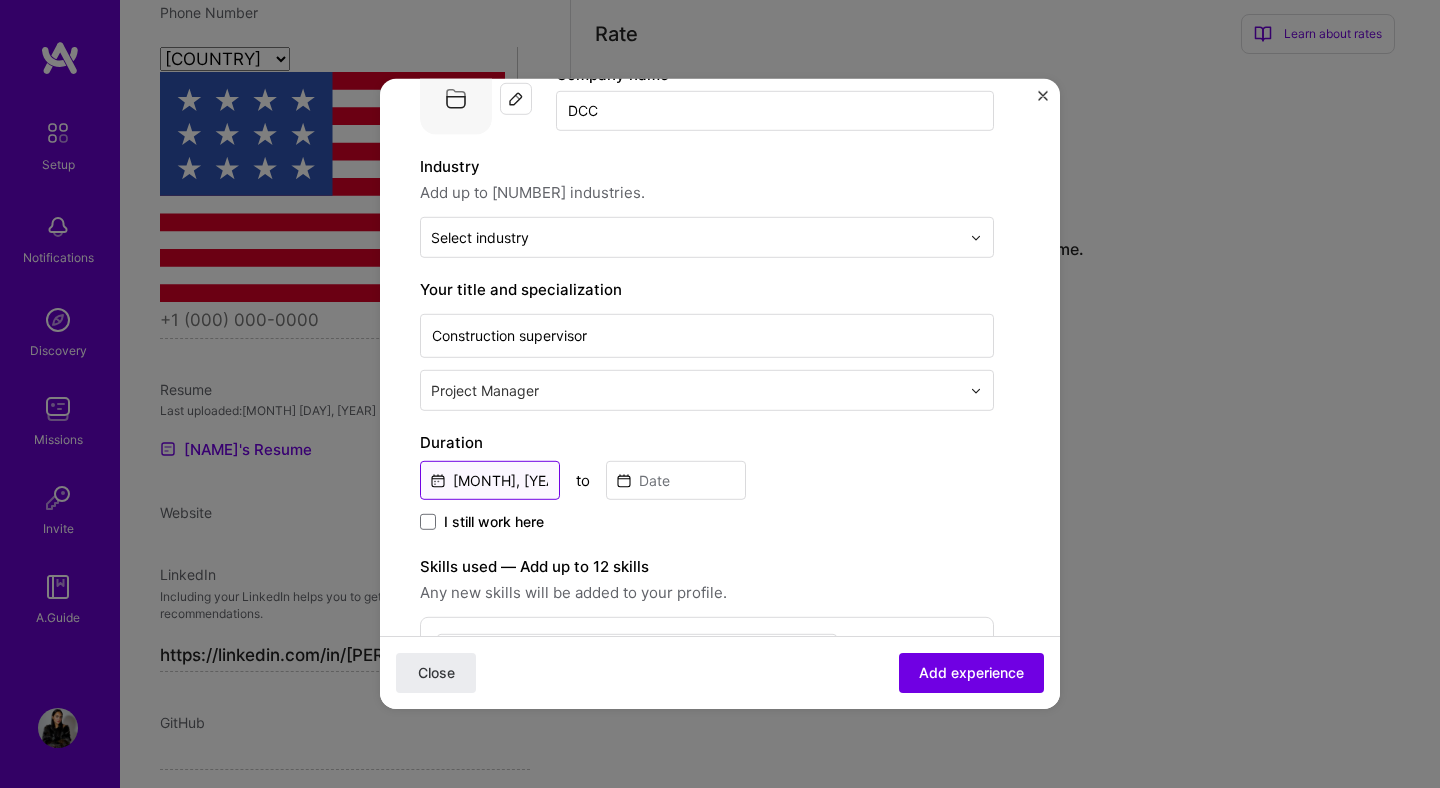 click on "[MONTH], [YEAR]" at bounding box center [490, 480] 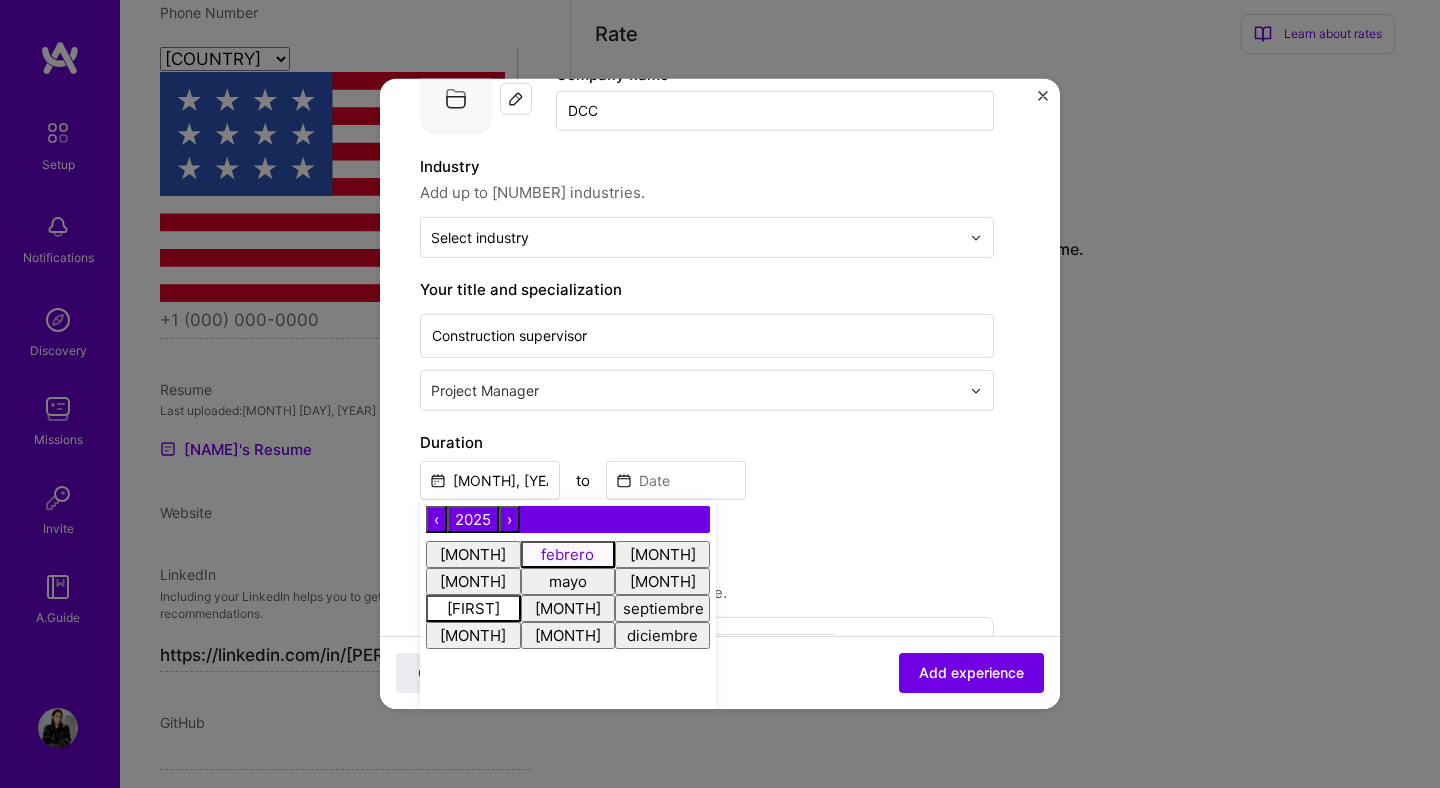 click on "2025" at bounding box center [473, 519] 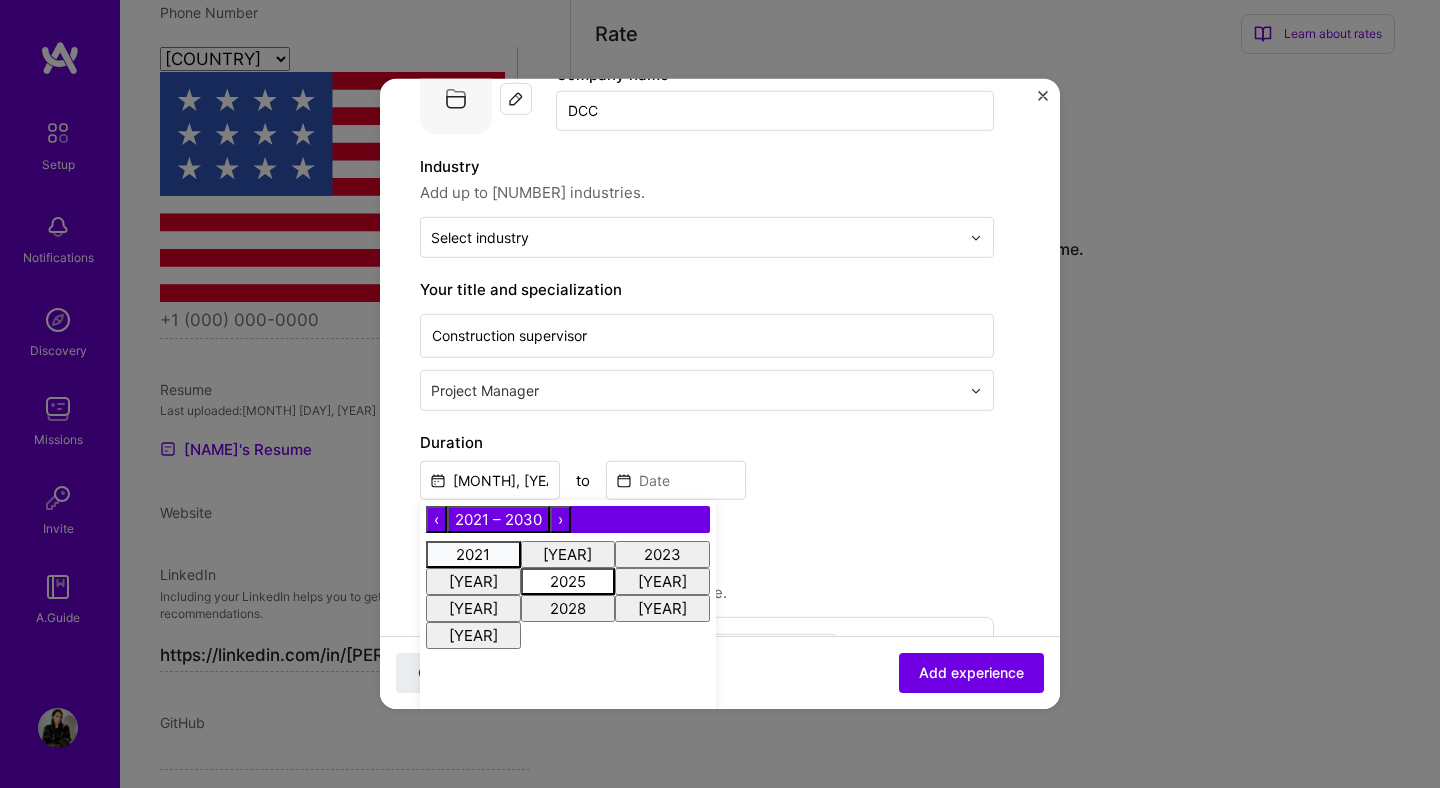 click on "2021" at bounding box center [473, 553] 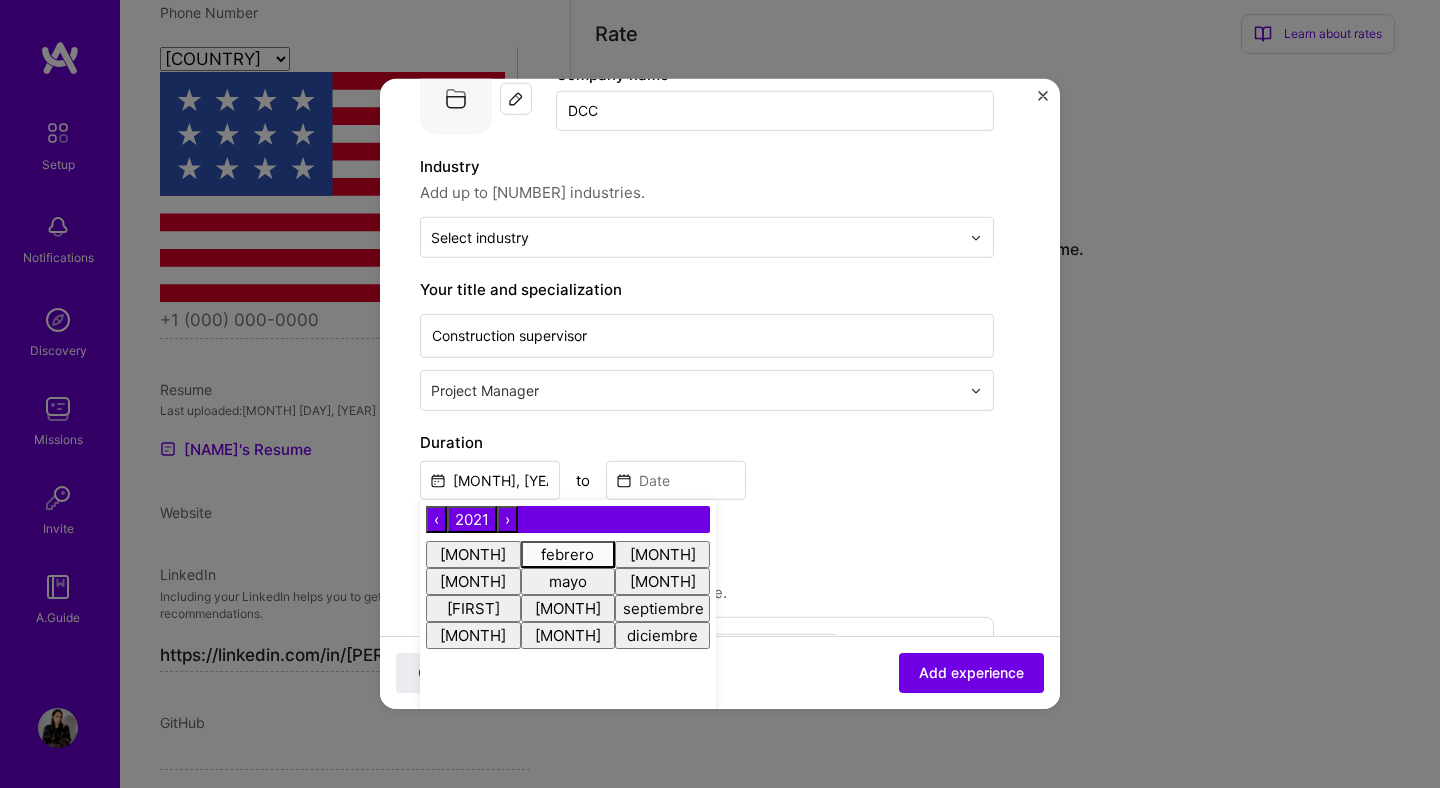 click on "febrero" at bounding box center [567, 553] 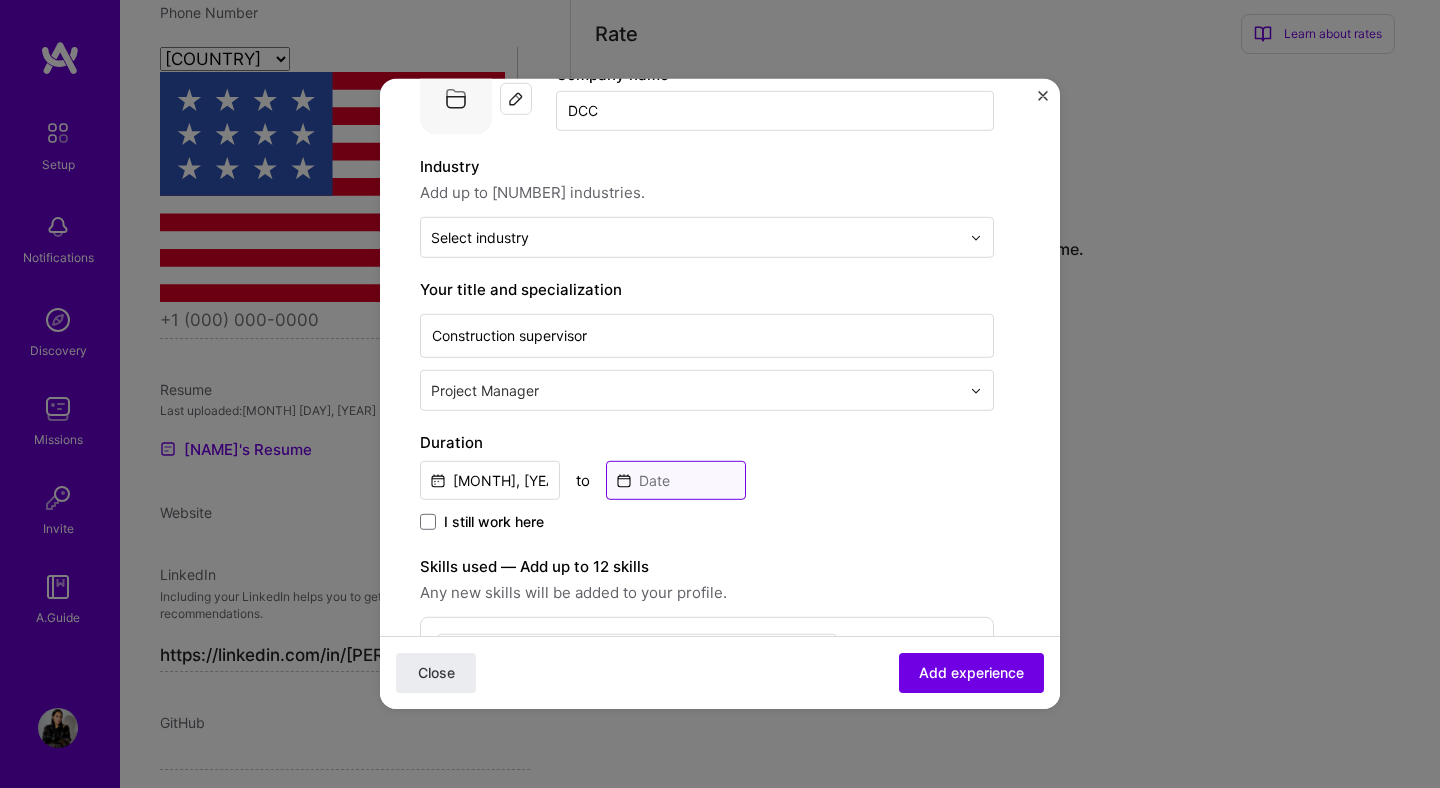 click at bounding box center [490, 480] 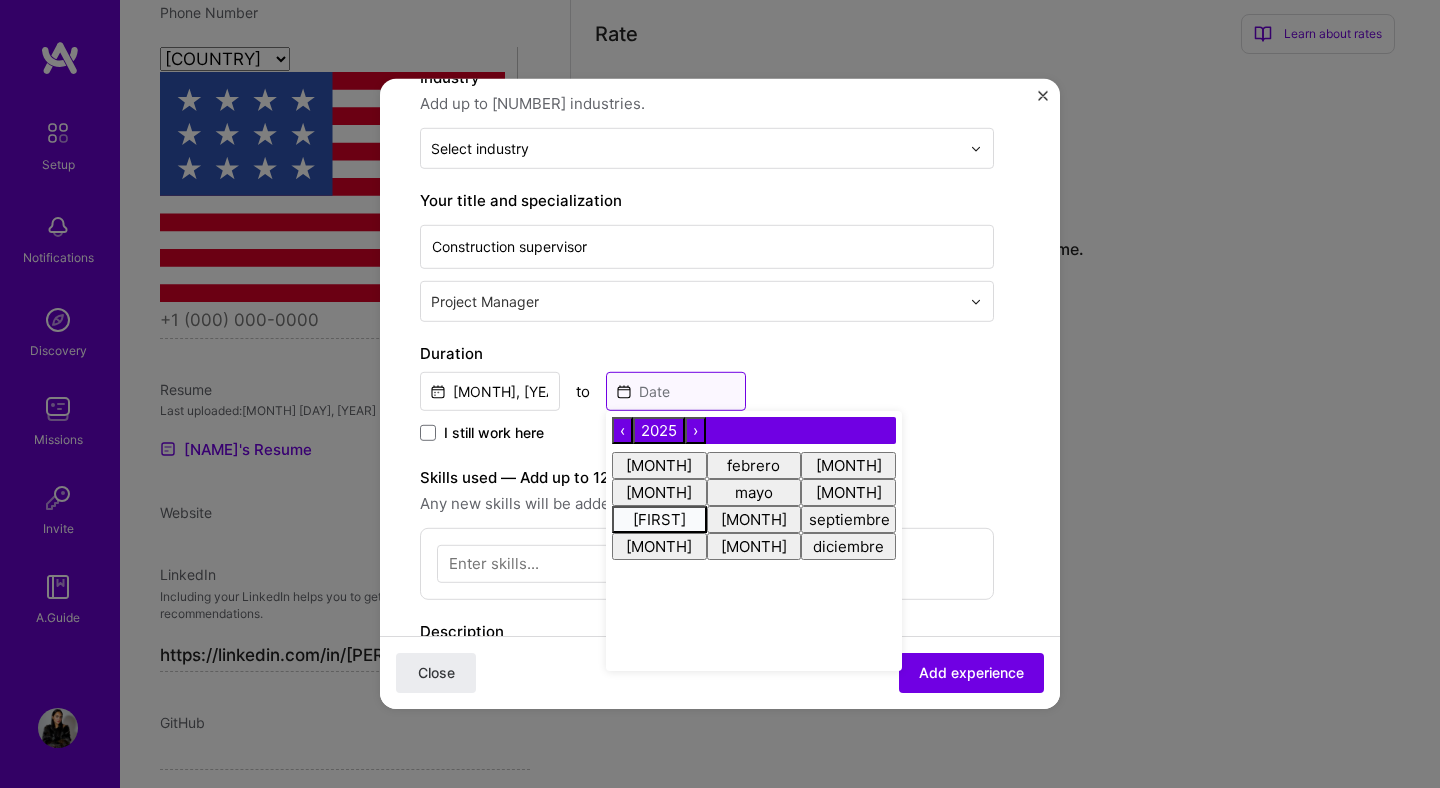 scroll, scrollTop: 220, scrollLeft: 0, axis: vertical 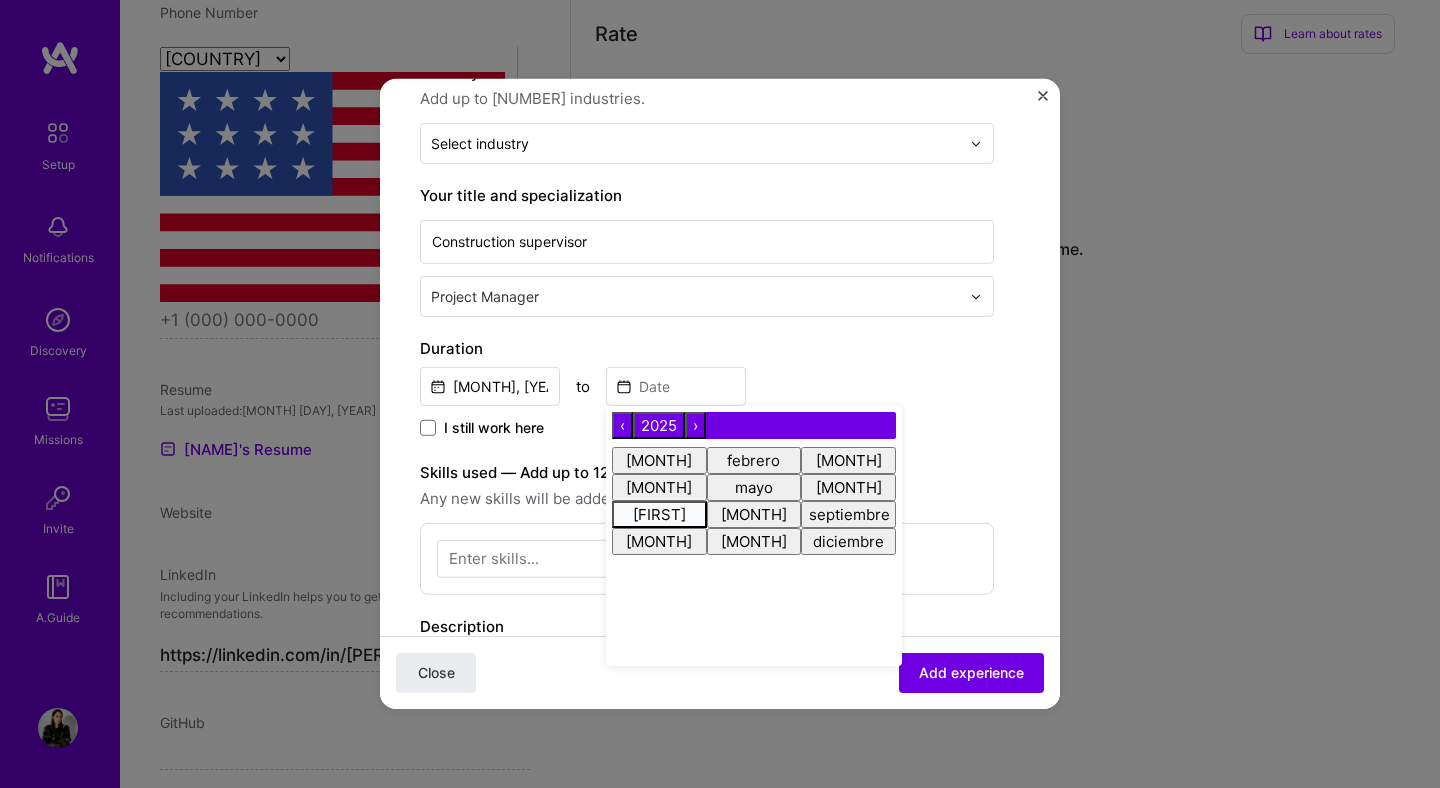 click on "[FIRST]" at bounding box center (659, 513) 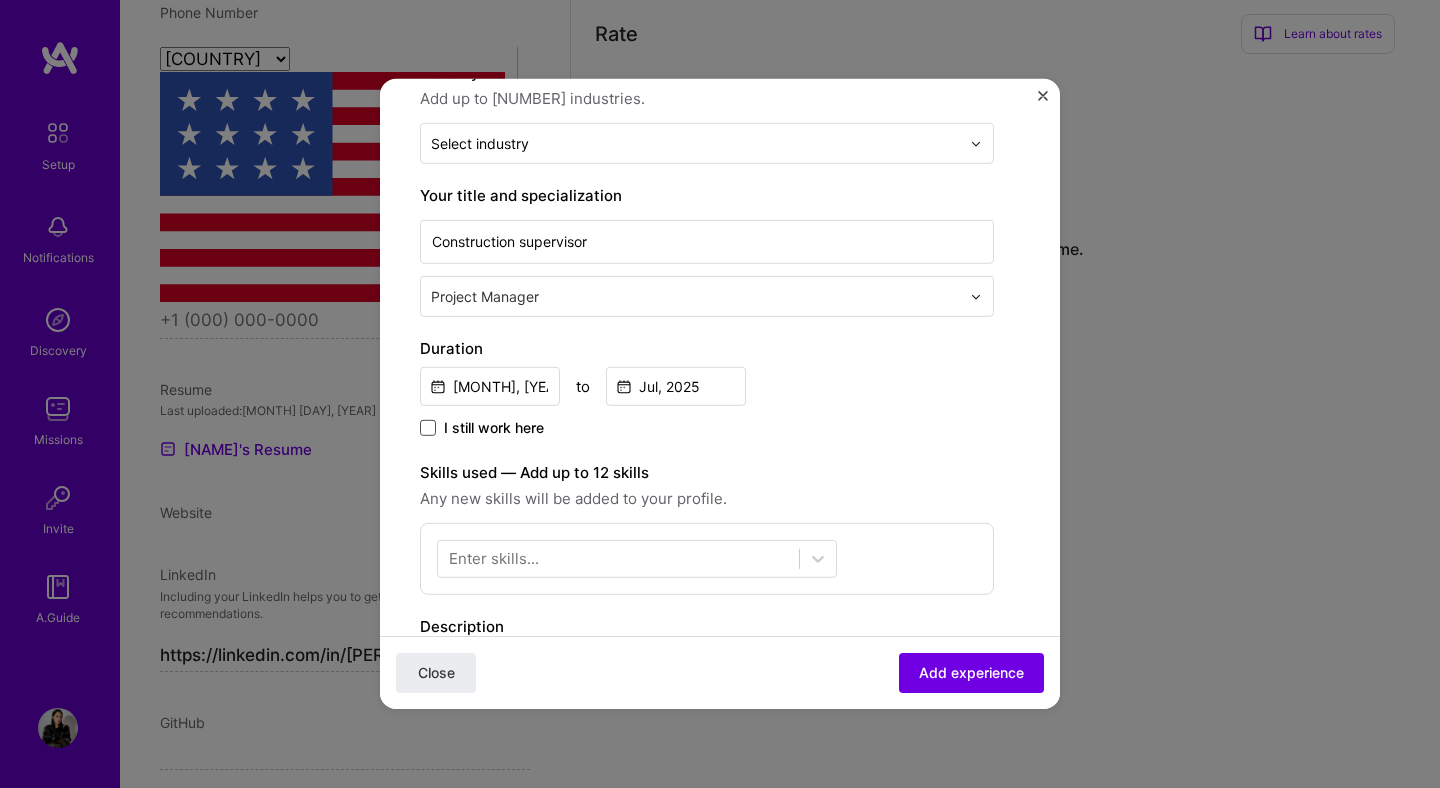click at bounding box center [428, 428] 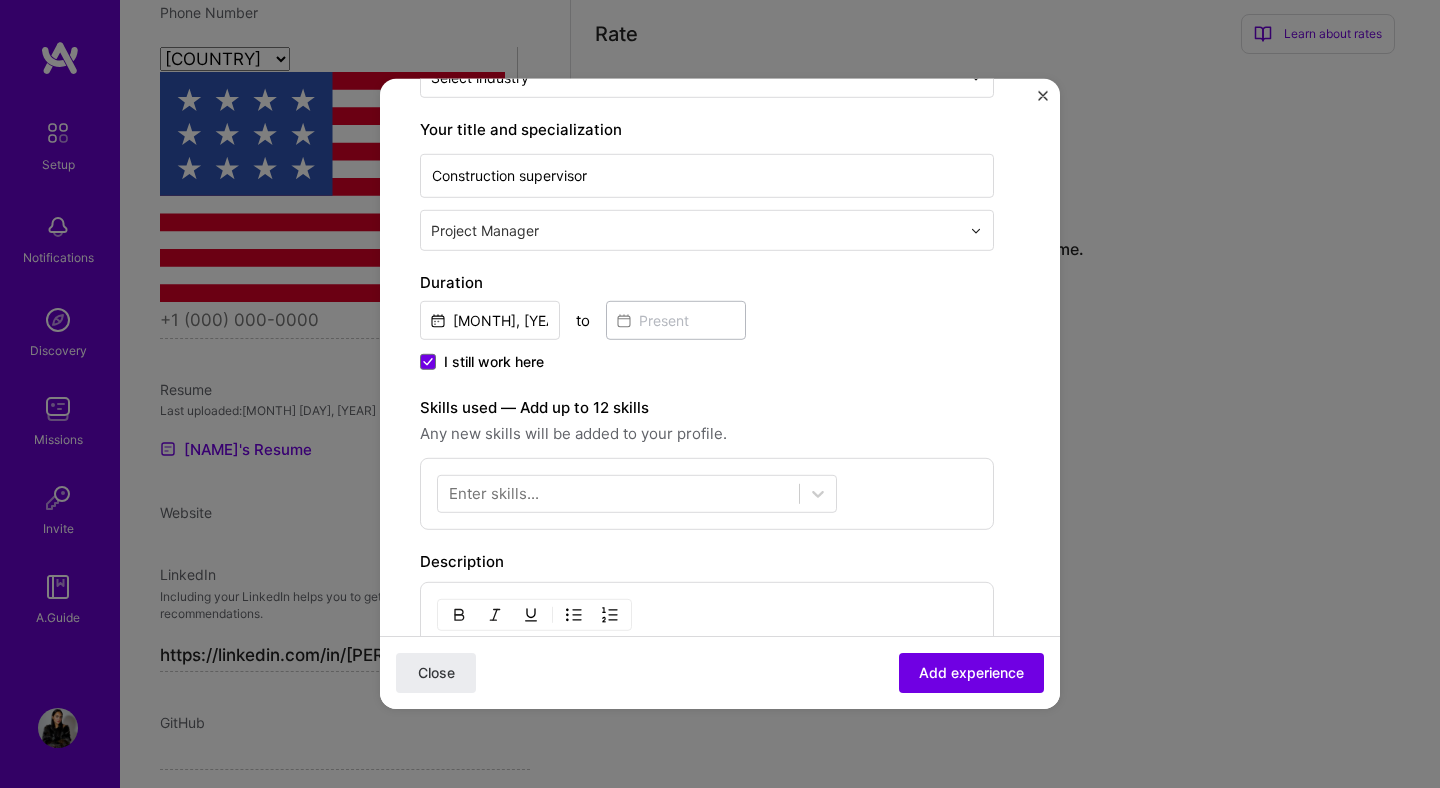 scroll, scrollTop: 302, scrollLeft: 0, axis: vertical 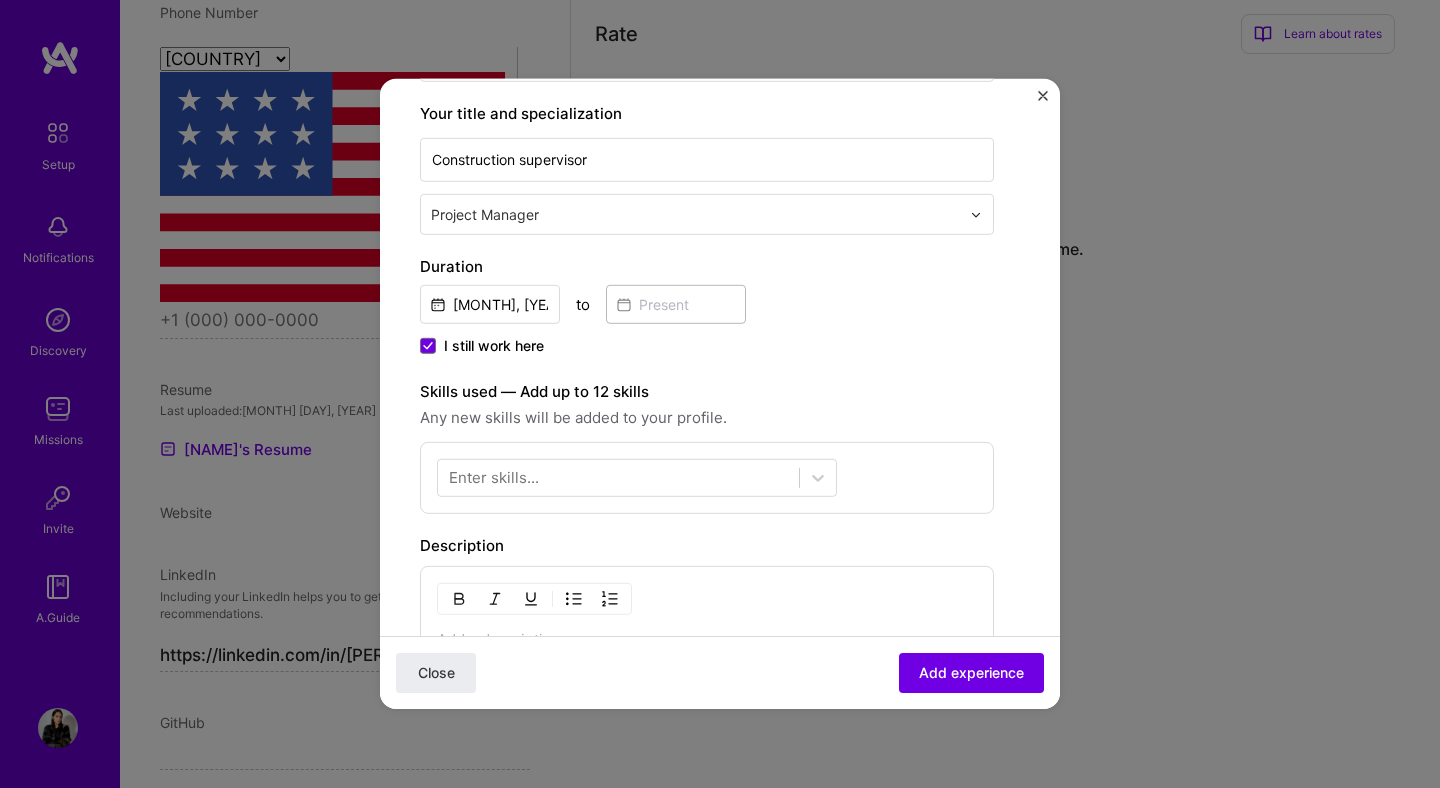 click on "Enter skills..." at bounding box center [494, 477] 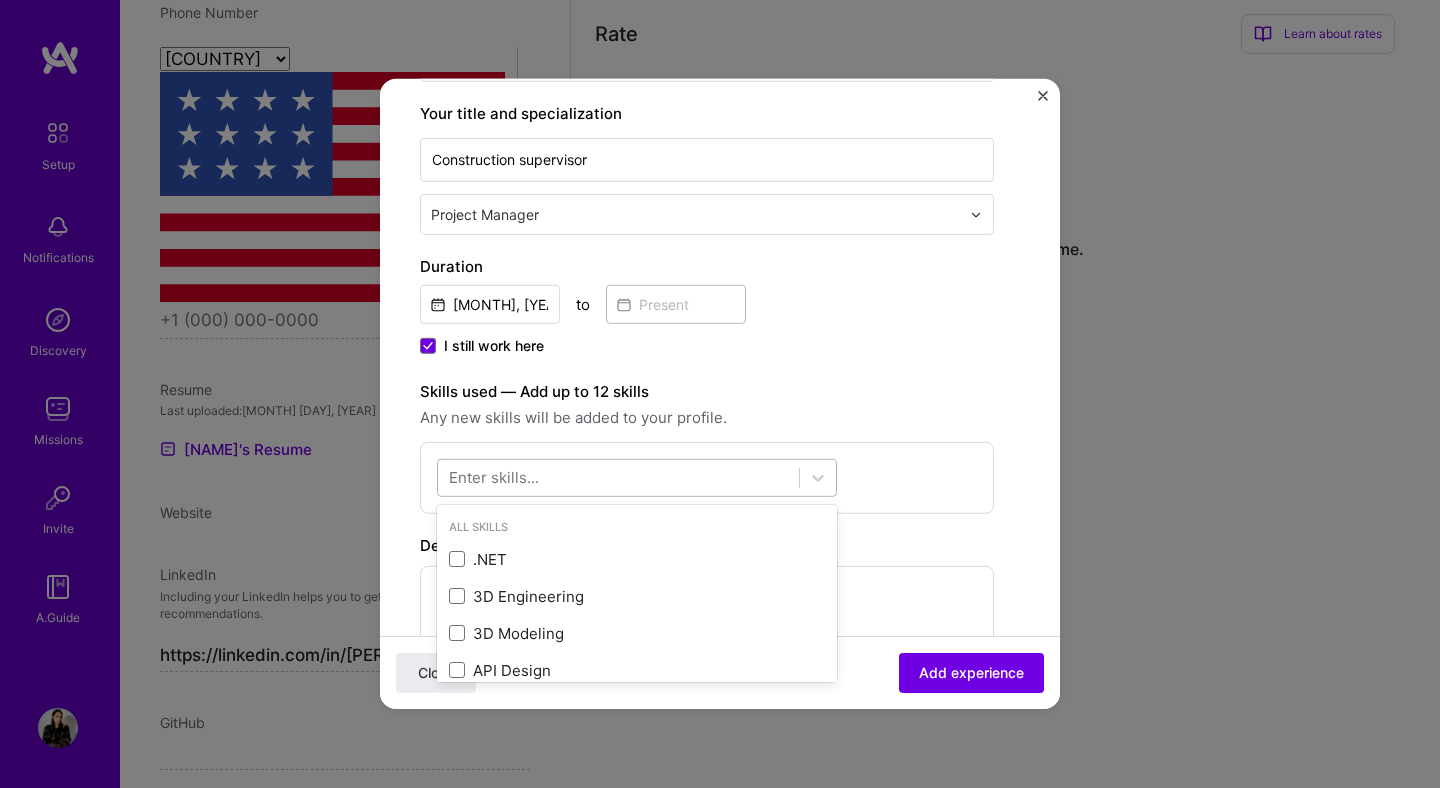 click at bounding box center [637, 478] 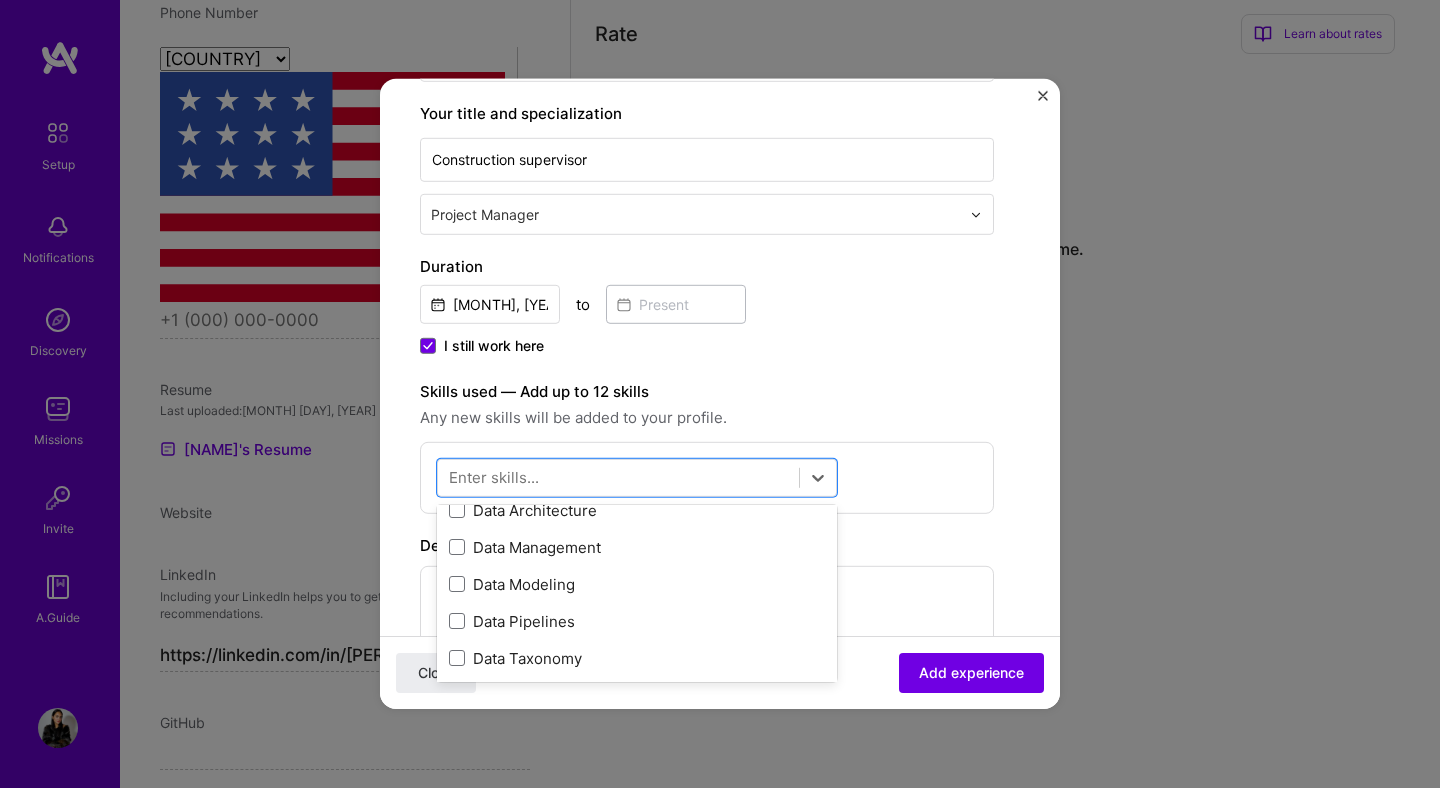 scroll, scrollTop: 3233, scrollLeft: 0, axis: vertical 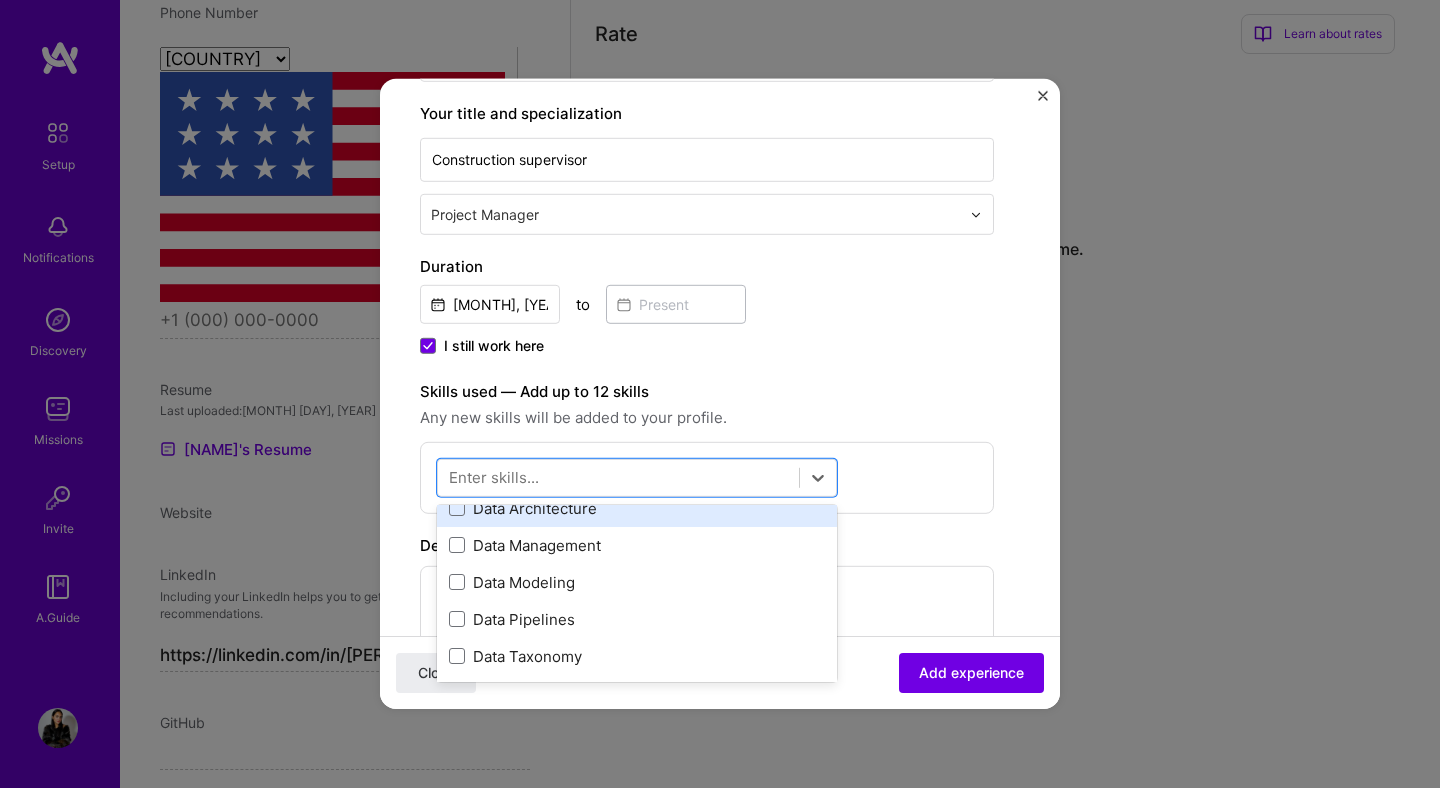 click on "Data Architecture" at bounding box center [637, 508] 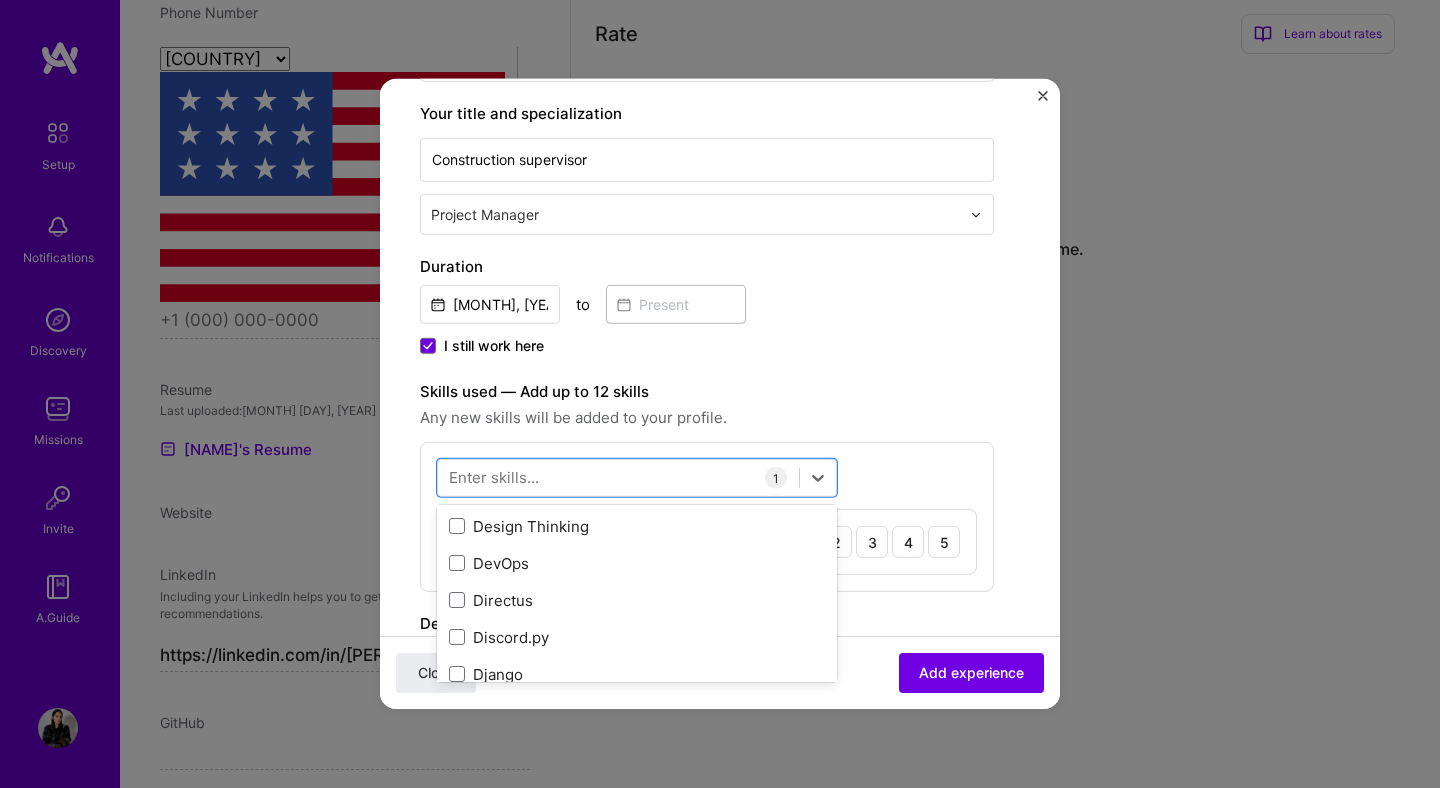 scroll, scrollTop: 3771, scrollLeft: 0, axis: vertical 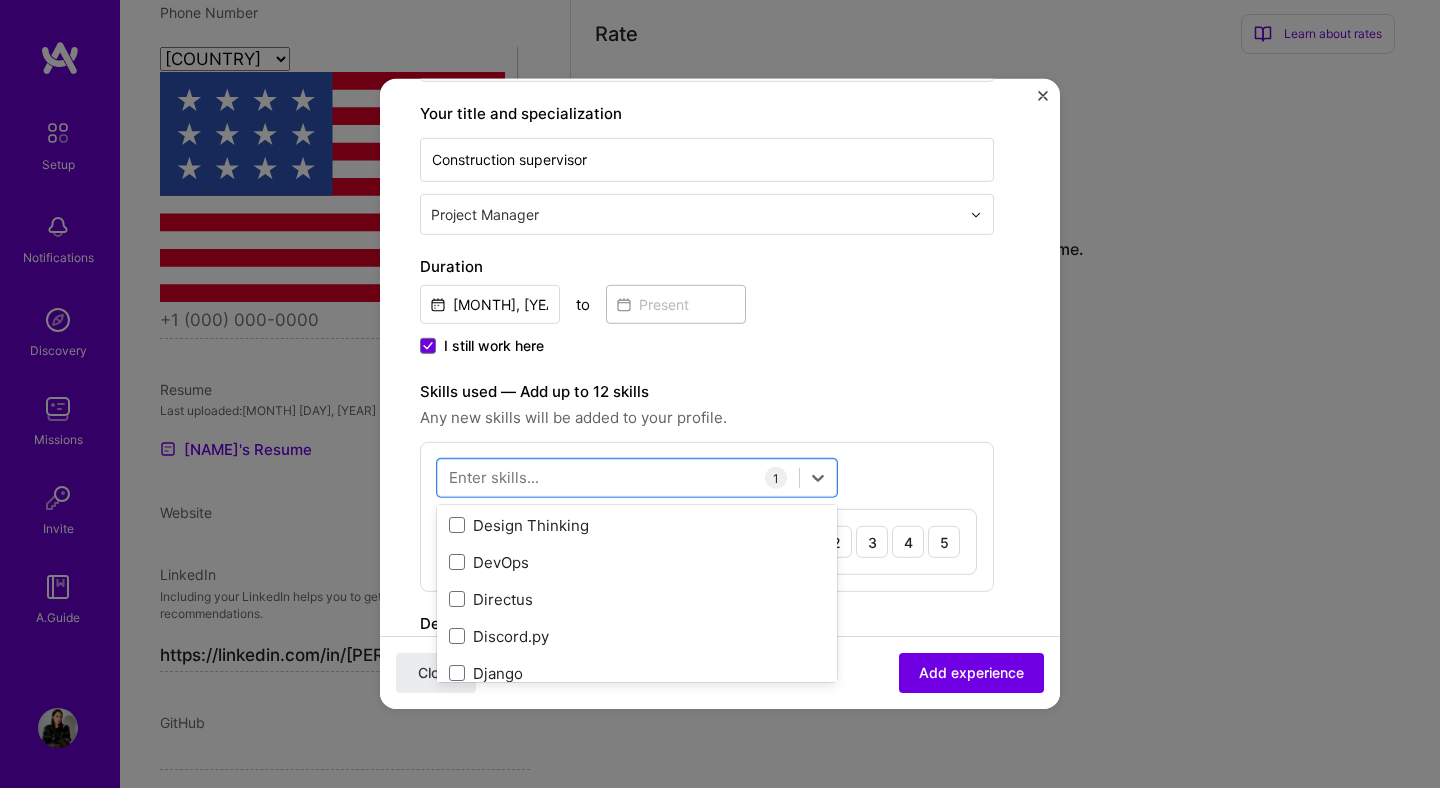 click on "Design Thinking" at bounding box center [637, 525] 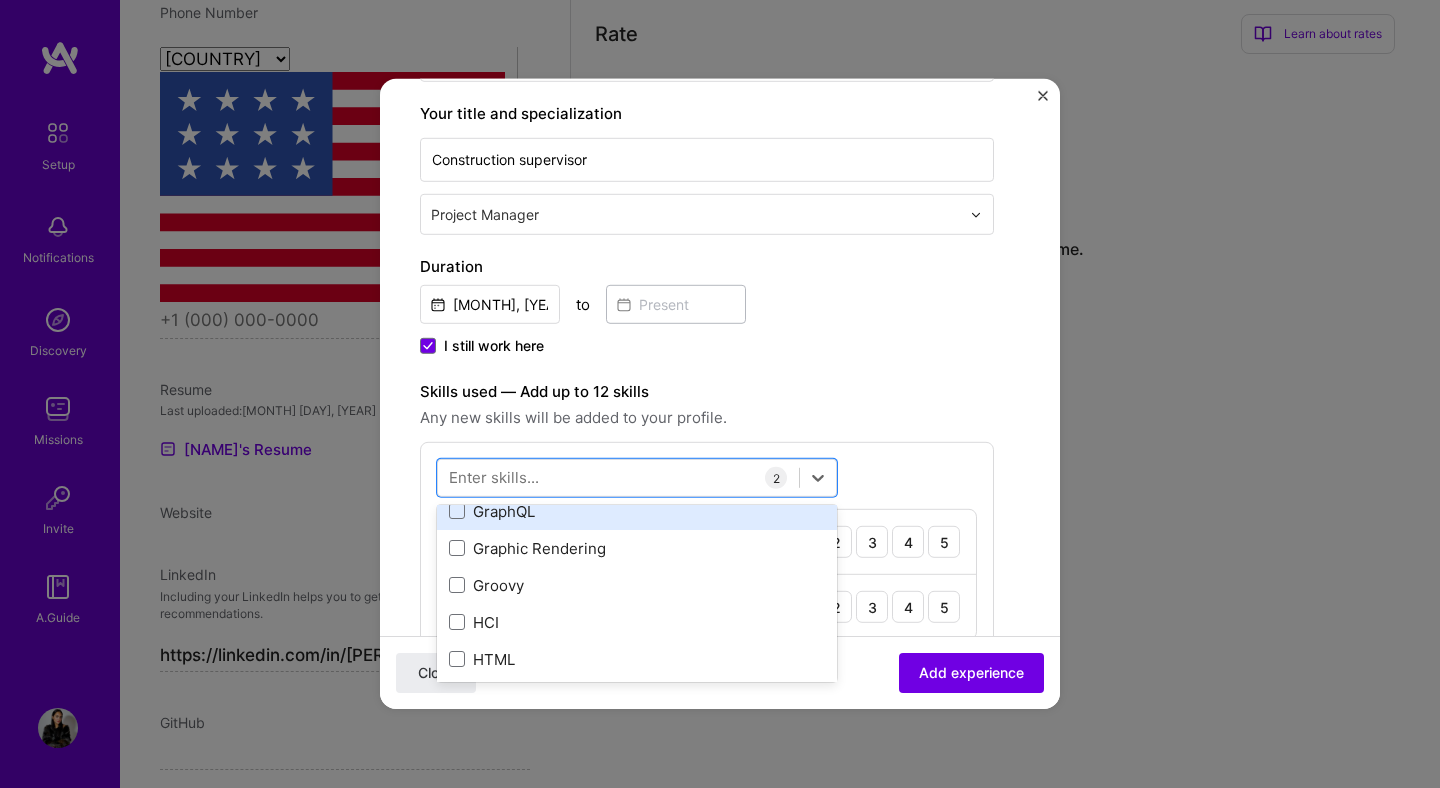 scroll, scrollTop: 5676, scrollLeft: 0, axis: vertical 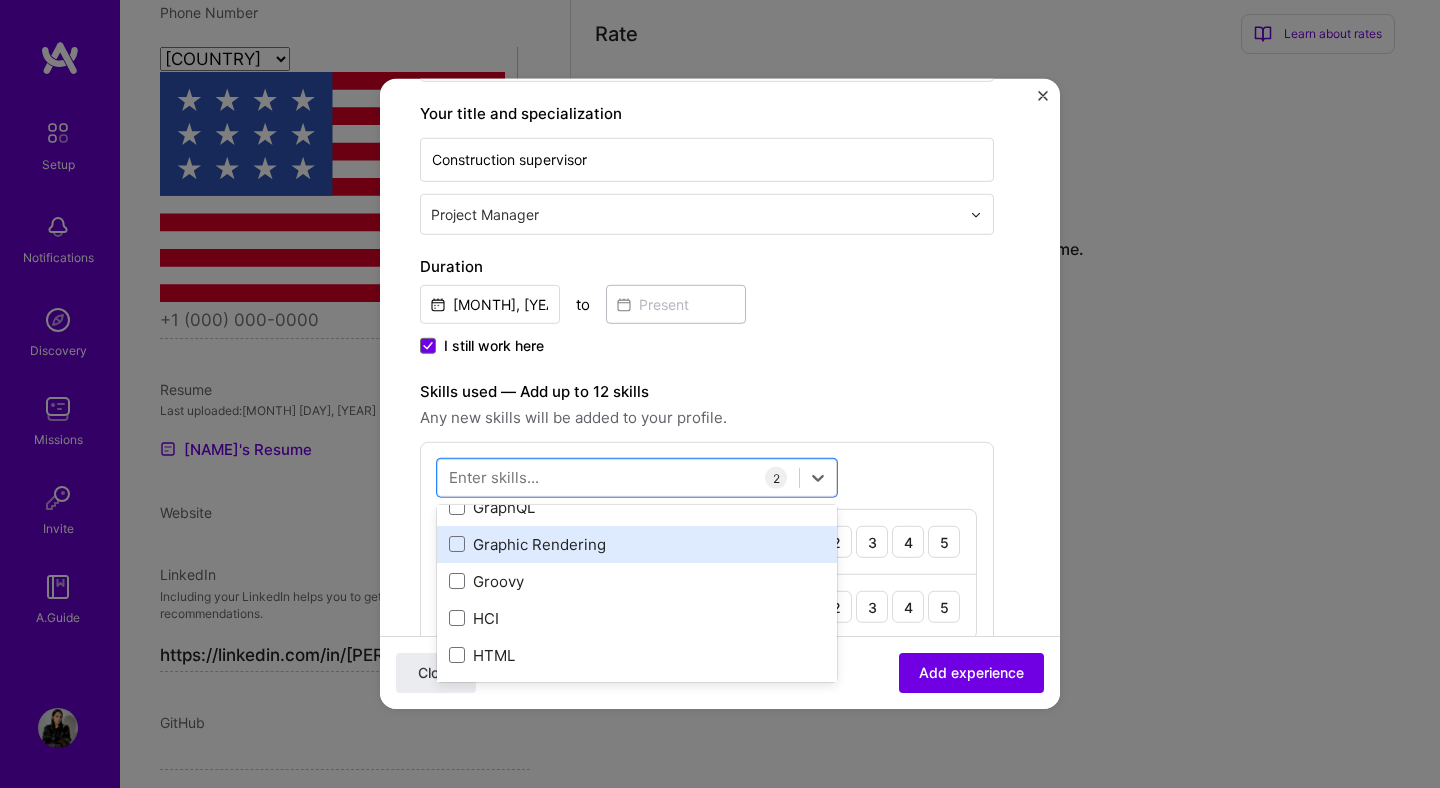 click on "Graphic Rendering" at bounding box center (637, 544) 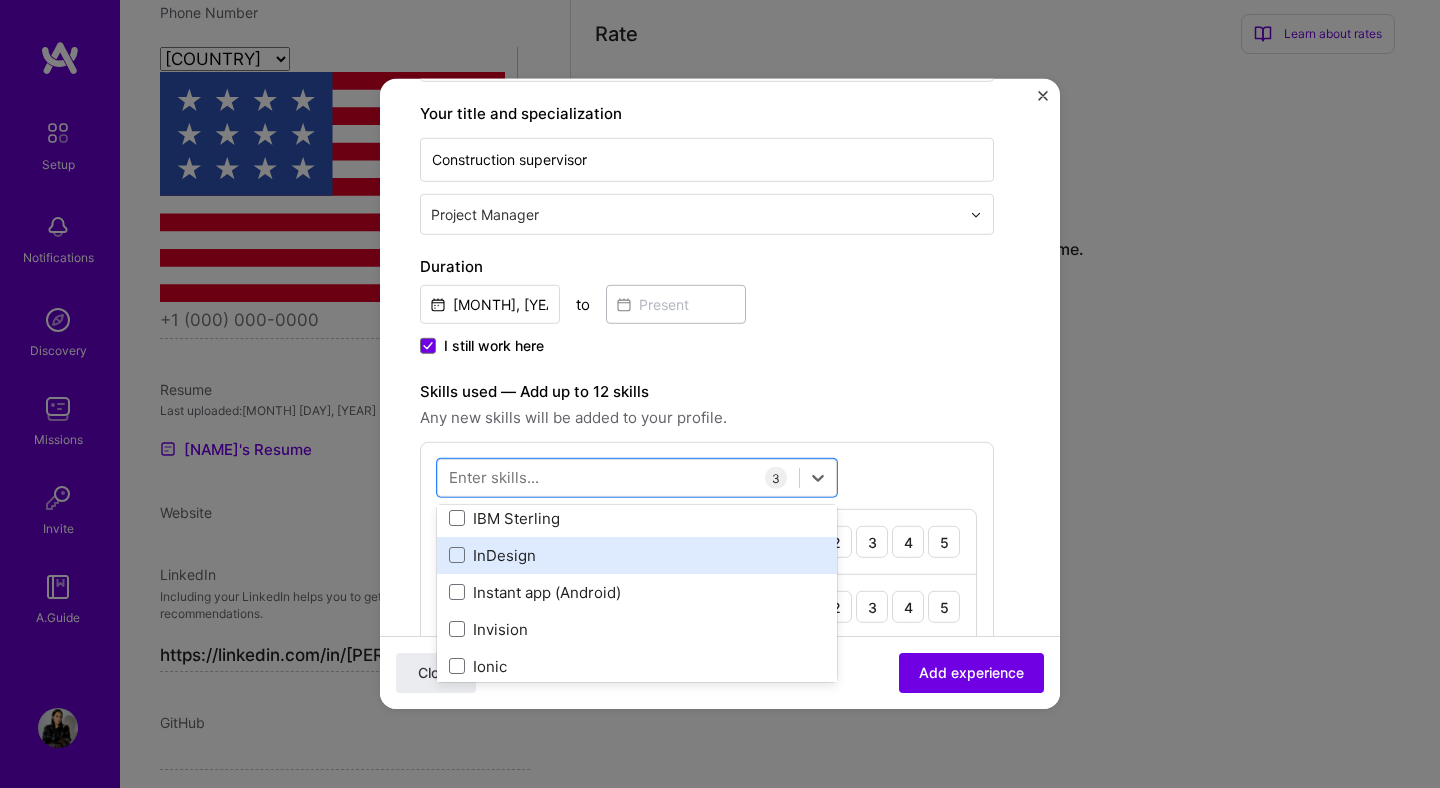 scroll, scrollTop: 6080, scrollLeft: 0, axis: vertical 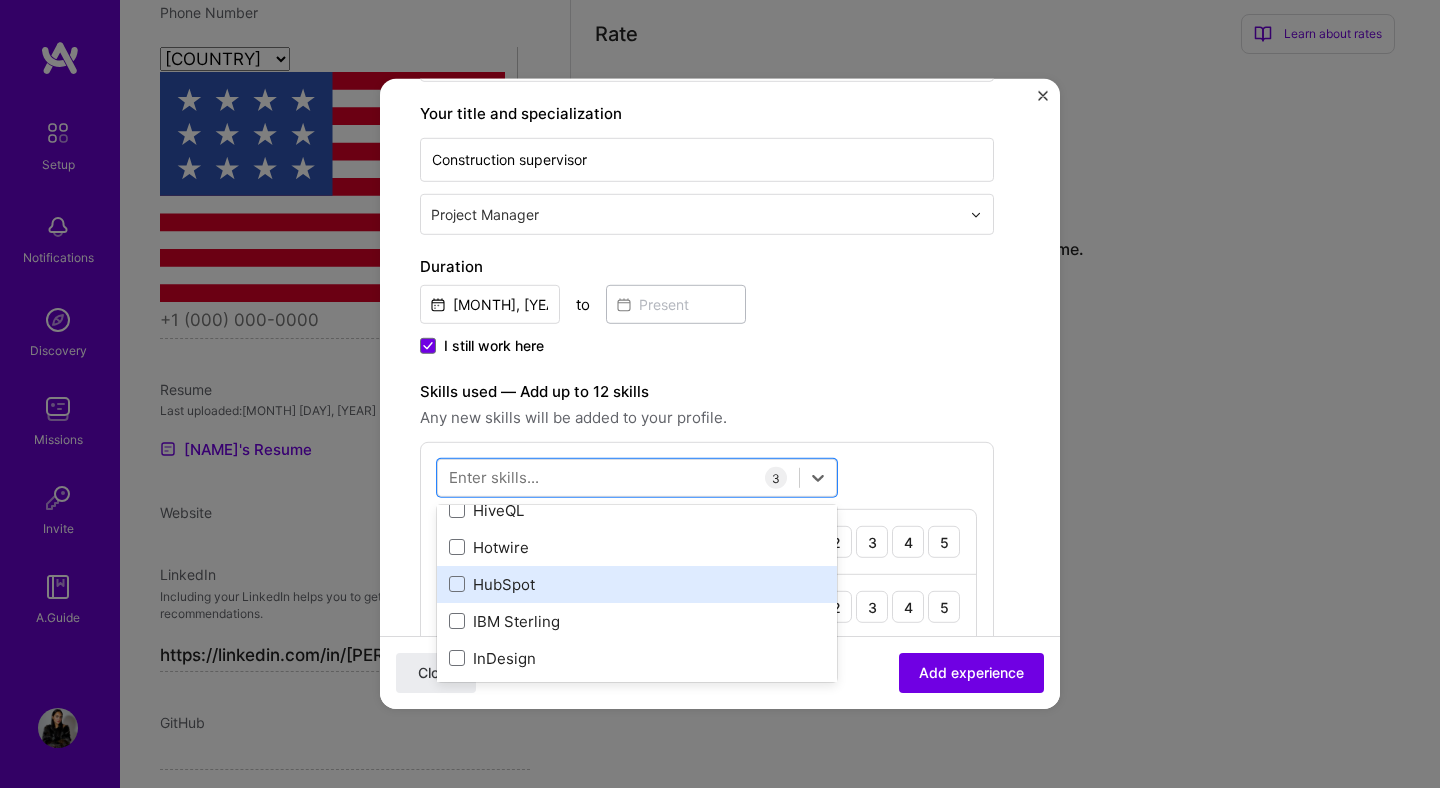 click on "HubSpot" at bounding box center [637, 584] 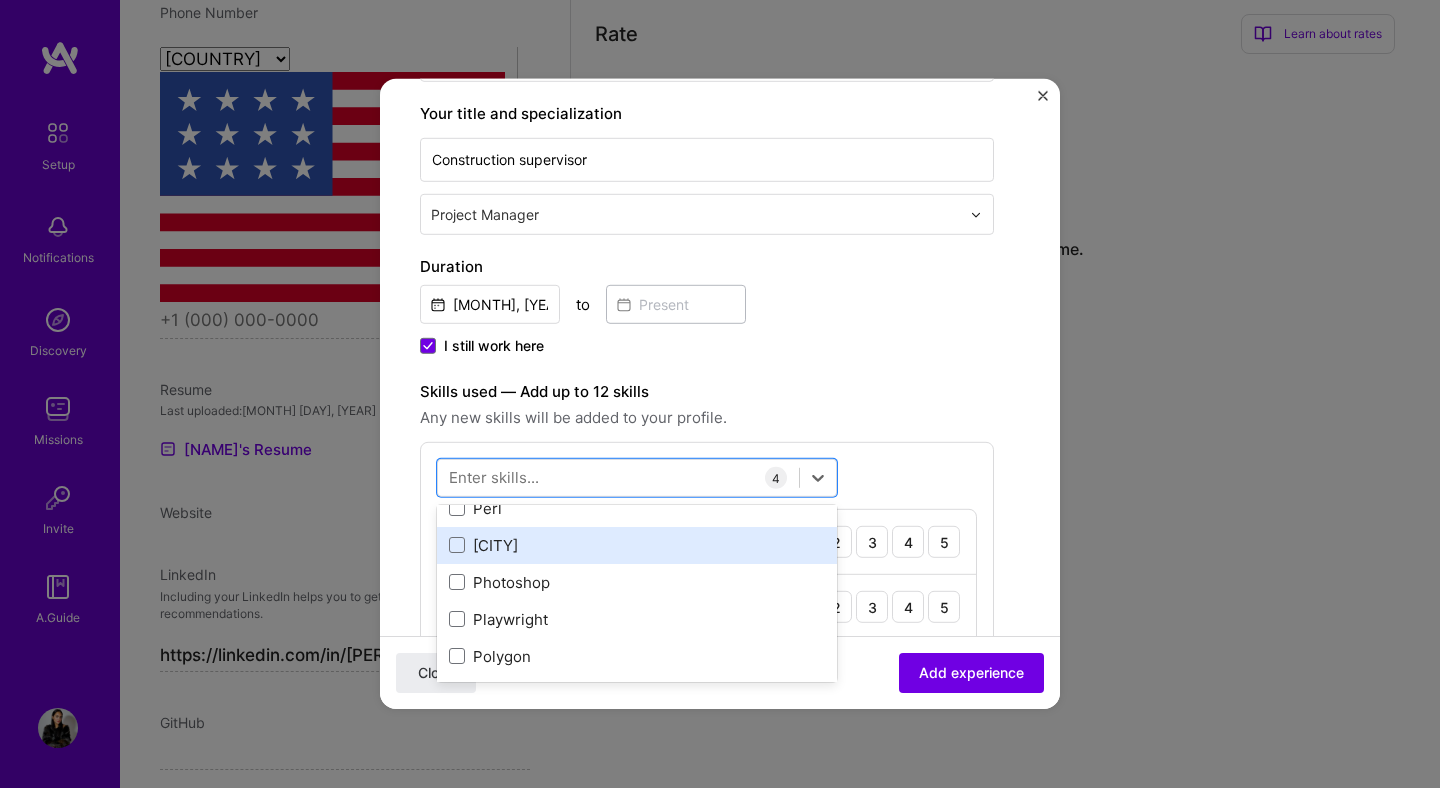 scroll, scrollTop: 8828, scrollLeft: 0, axis: vertical 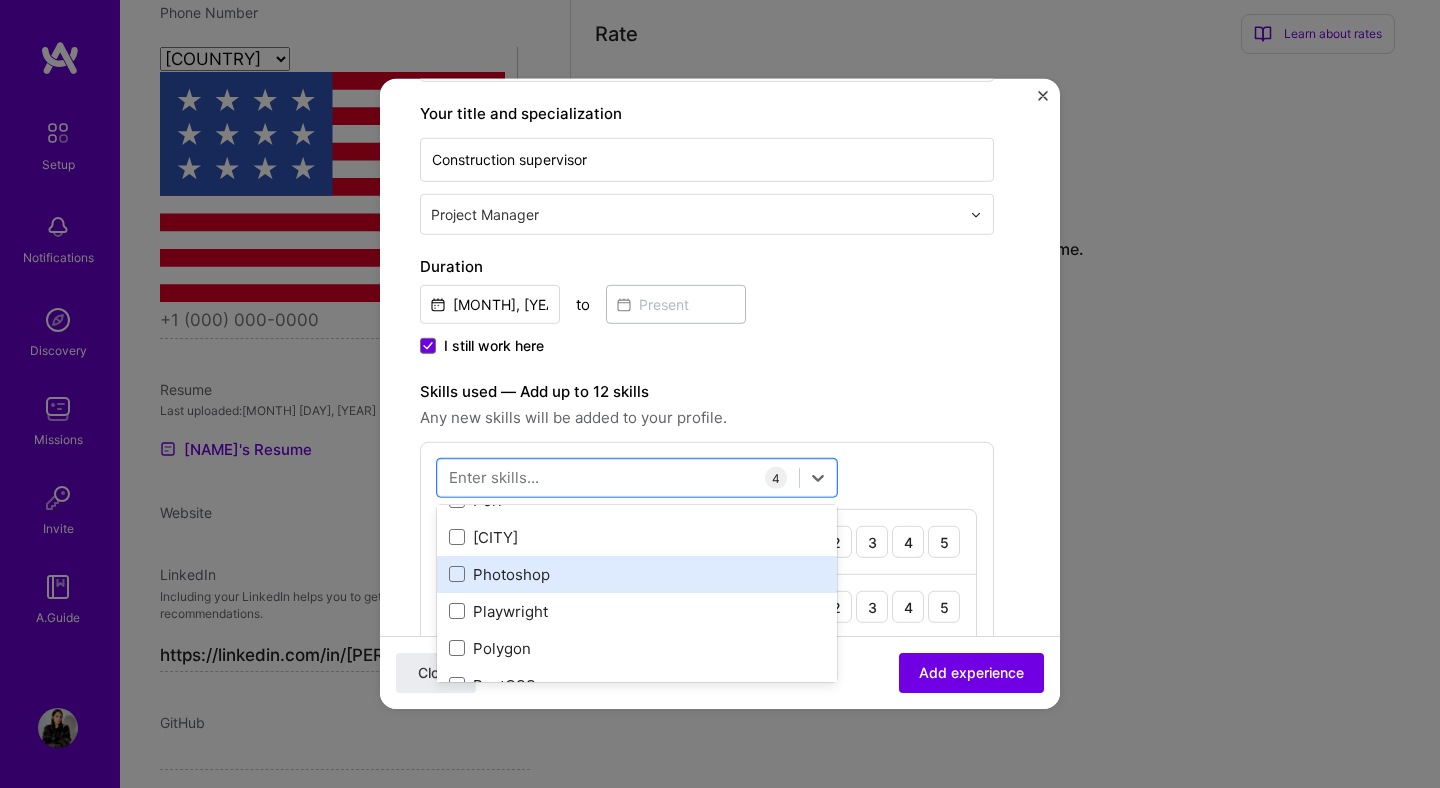 click on "Photoshop" at bounding box center [637, 574] 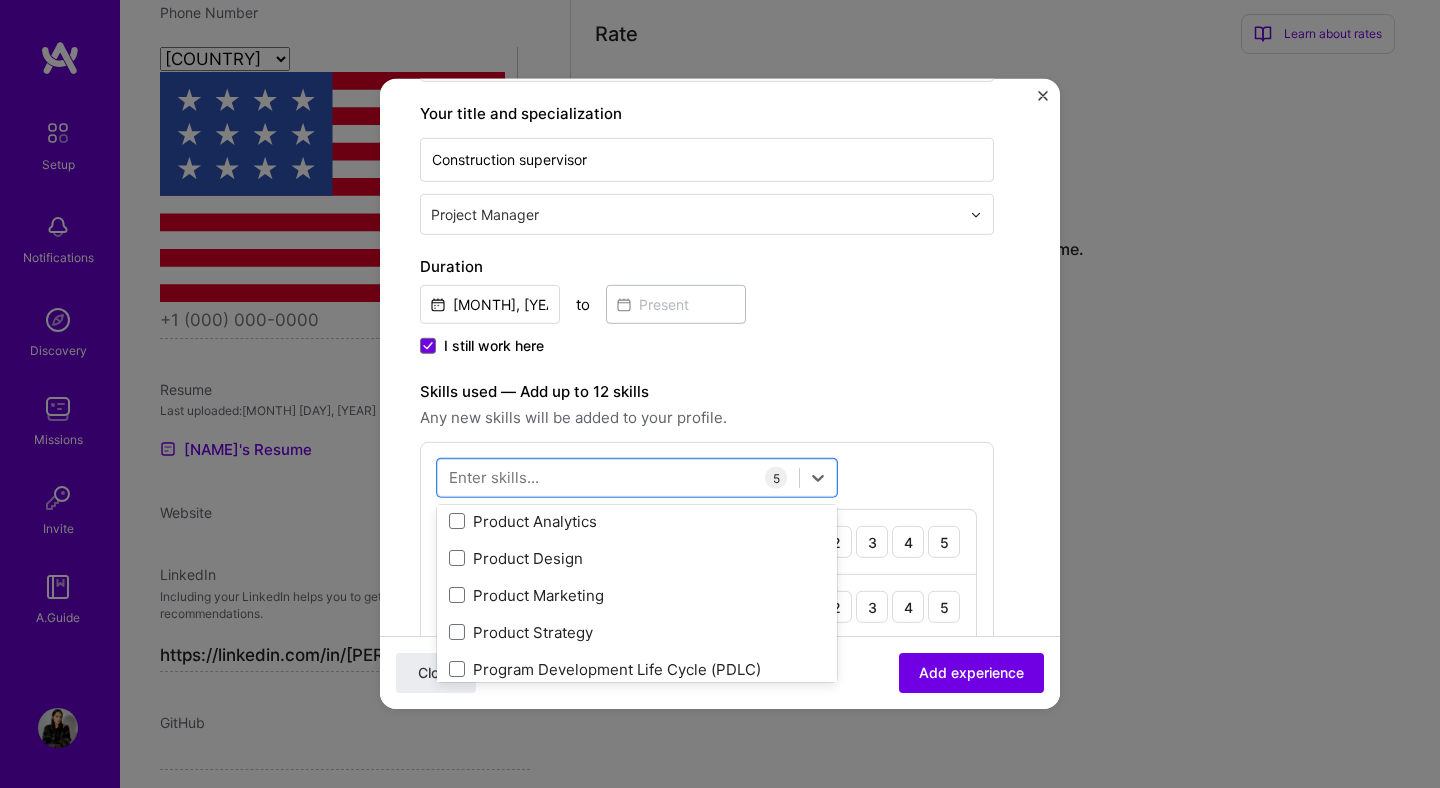 scroll, scrollTop: 9216, scrollLeft: 0, axis: vertical 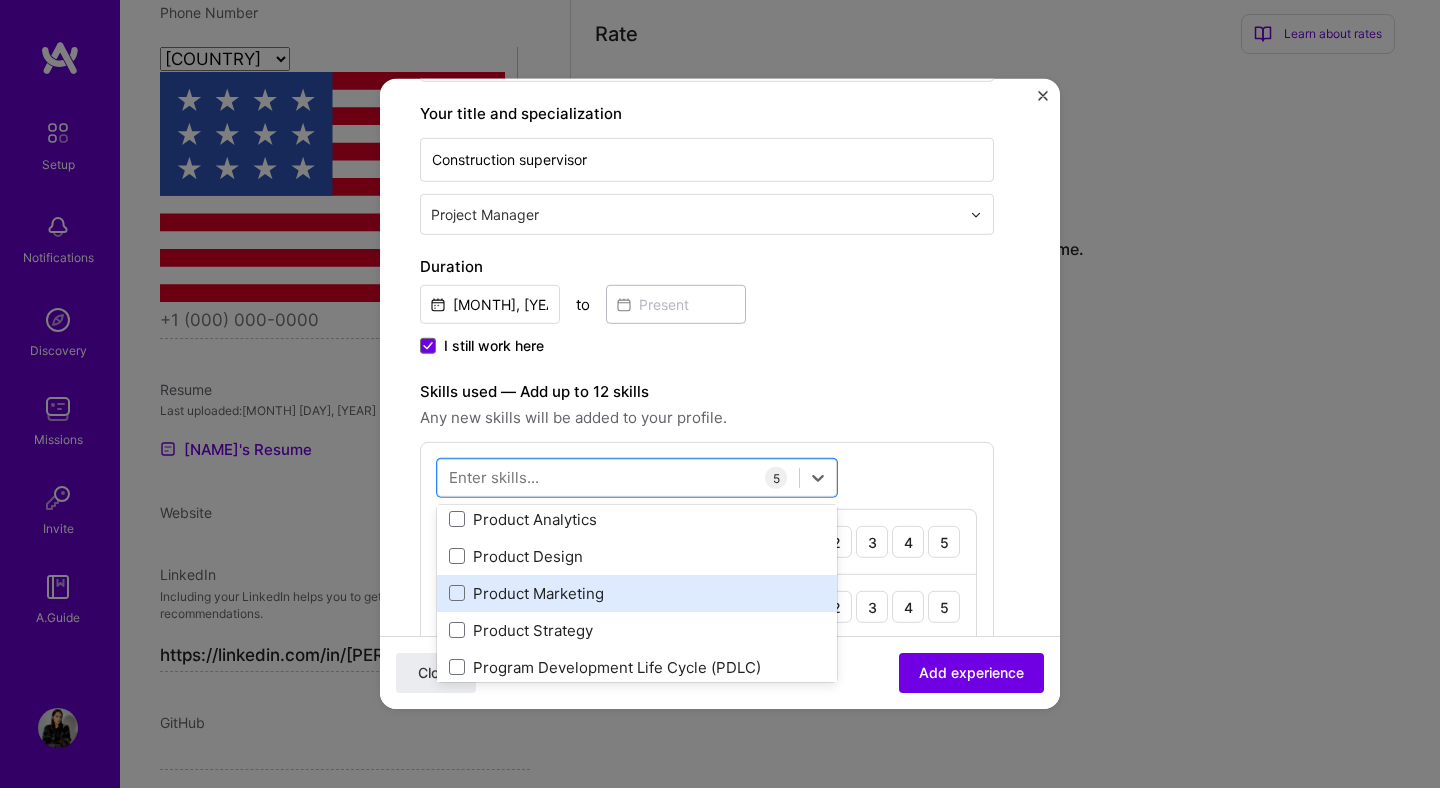 click on "Product Marketing" at bounding box center [637, 593] 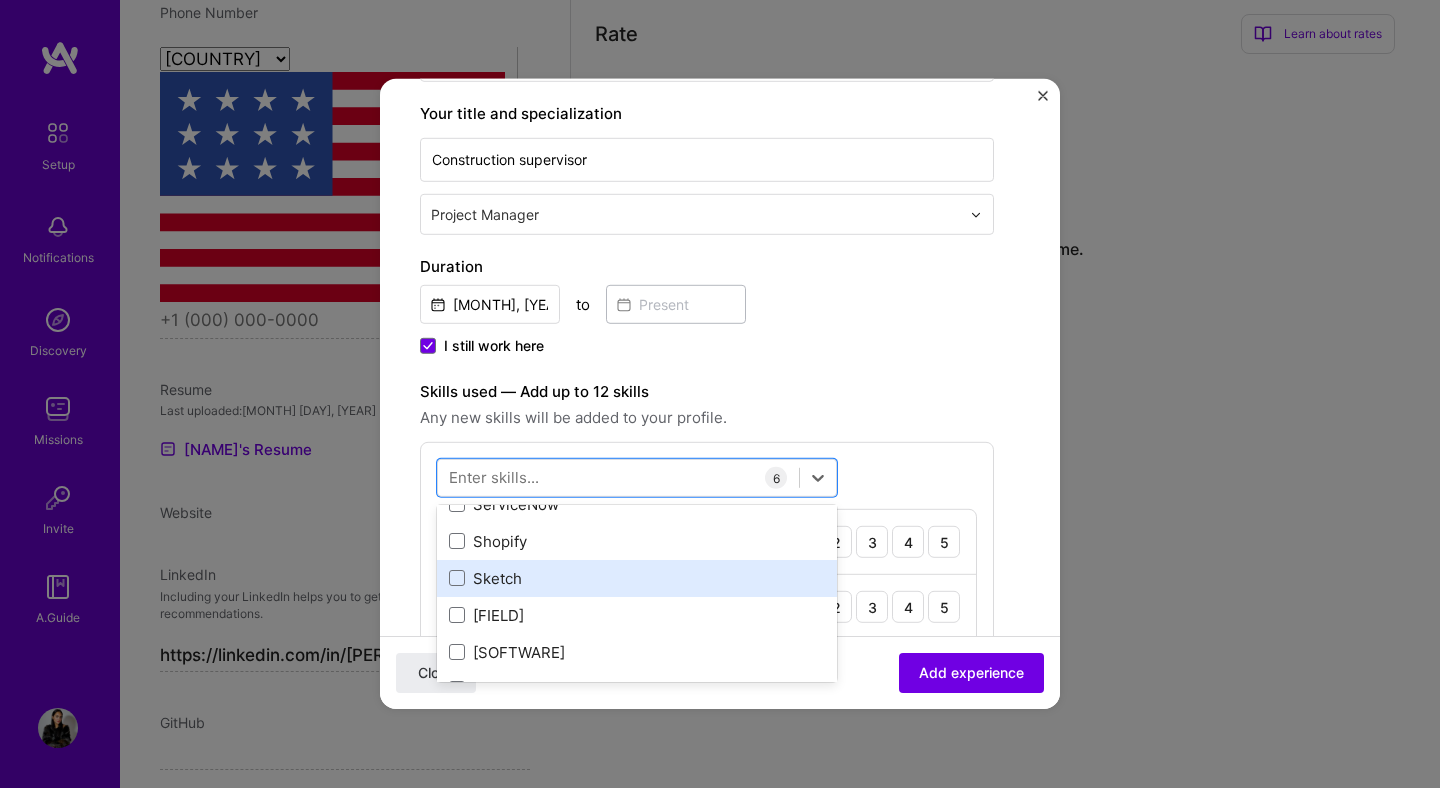 scroll, scrollTop: 11190, scrollLeft: 0, axis: vertical 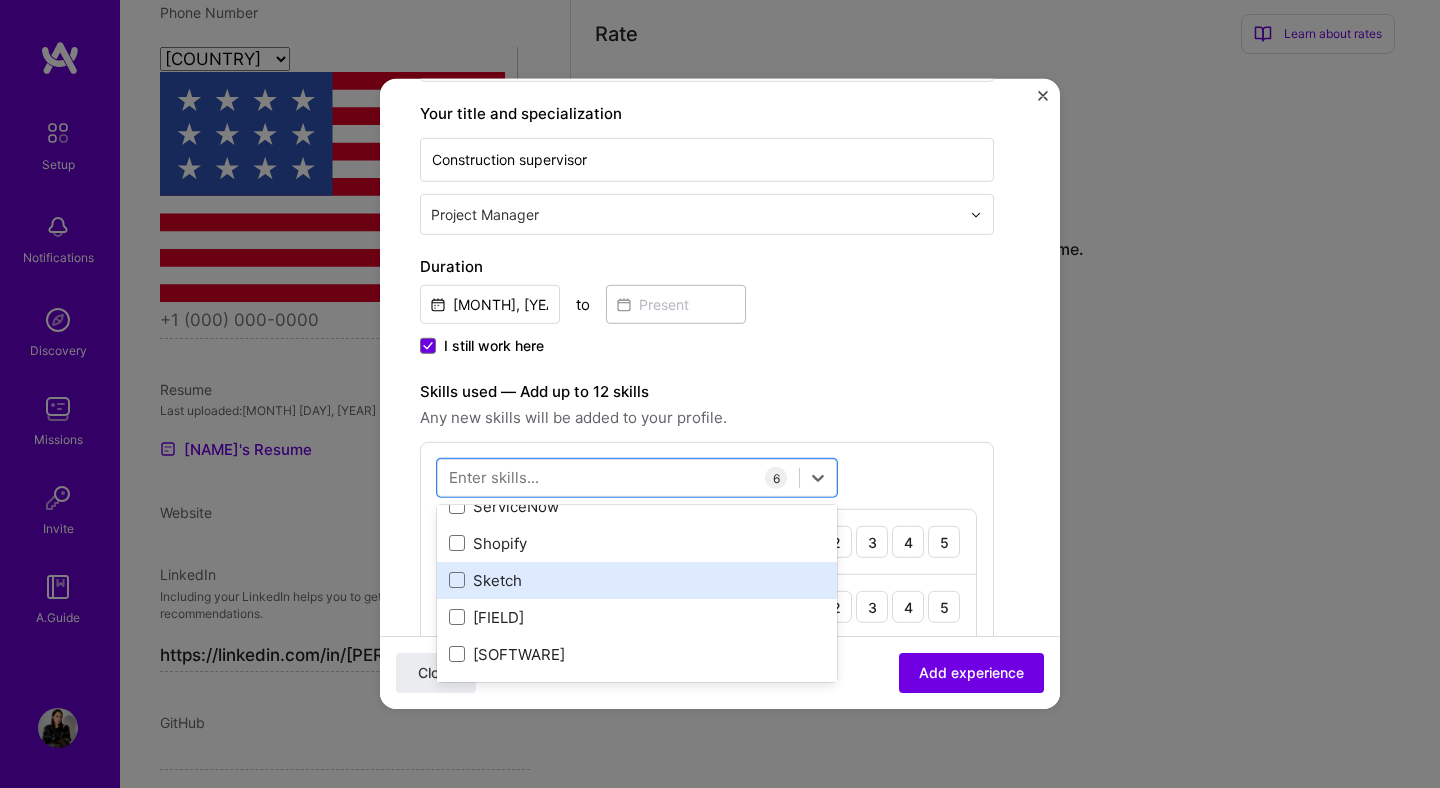 click on "Sketch" at bounding box center (637, 580) 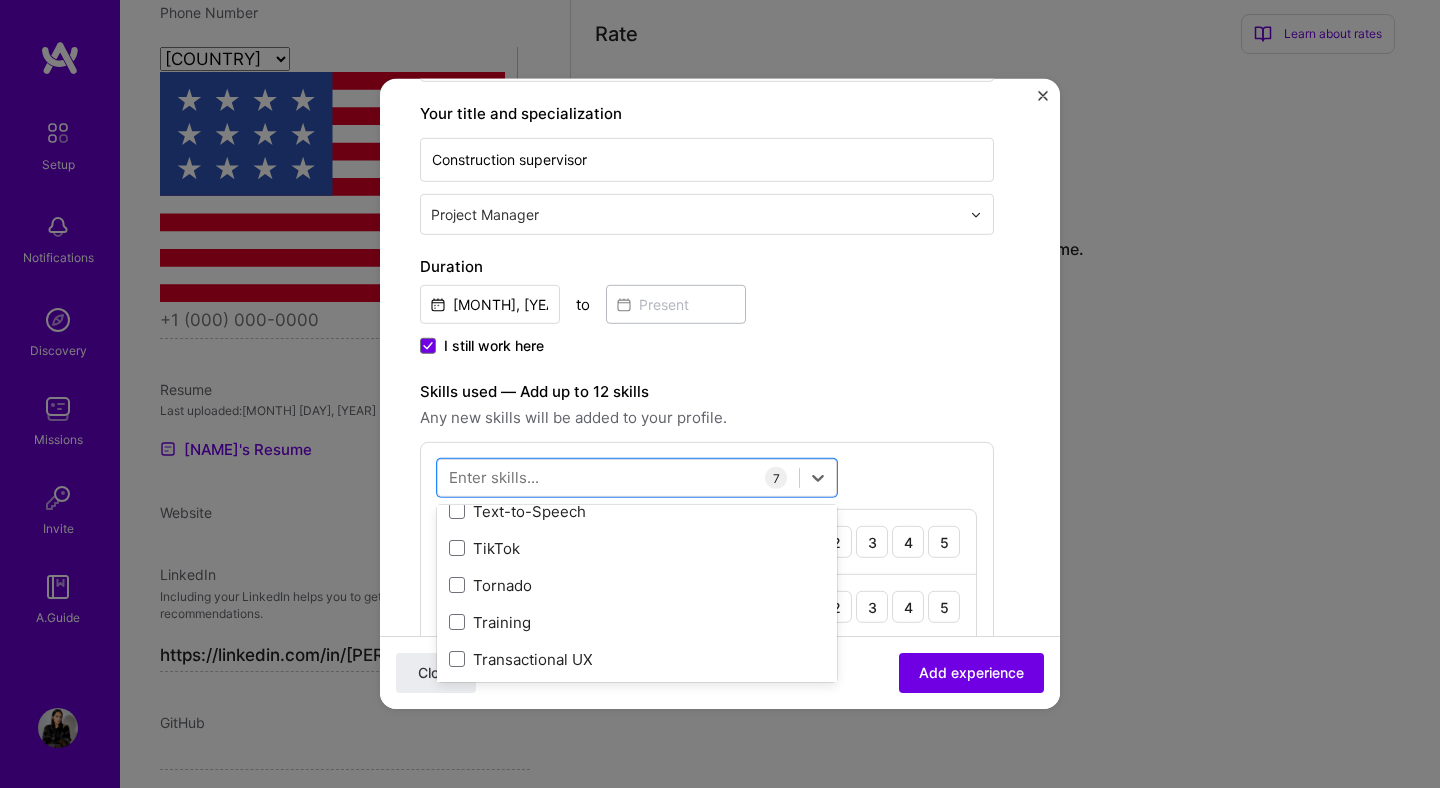 scroll, scrollTop: 12405, scrollLeft: 0, axis: vertical 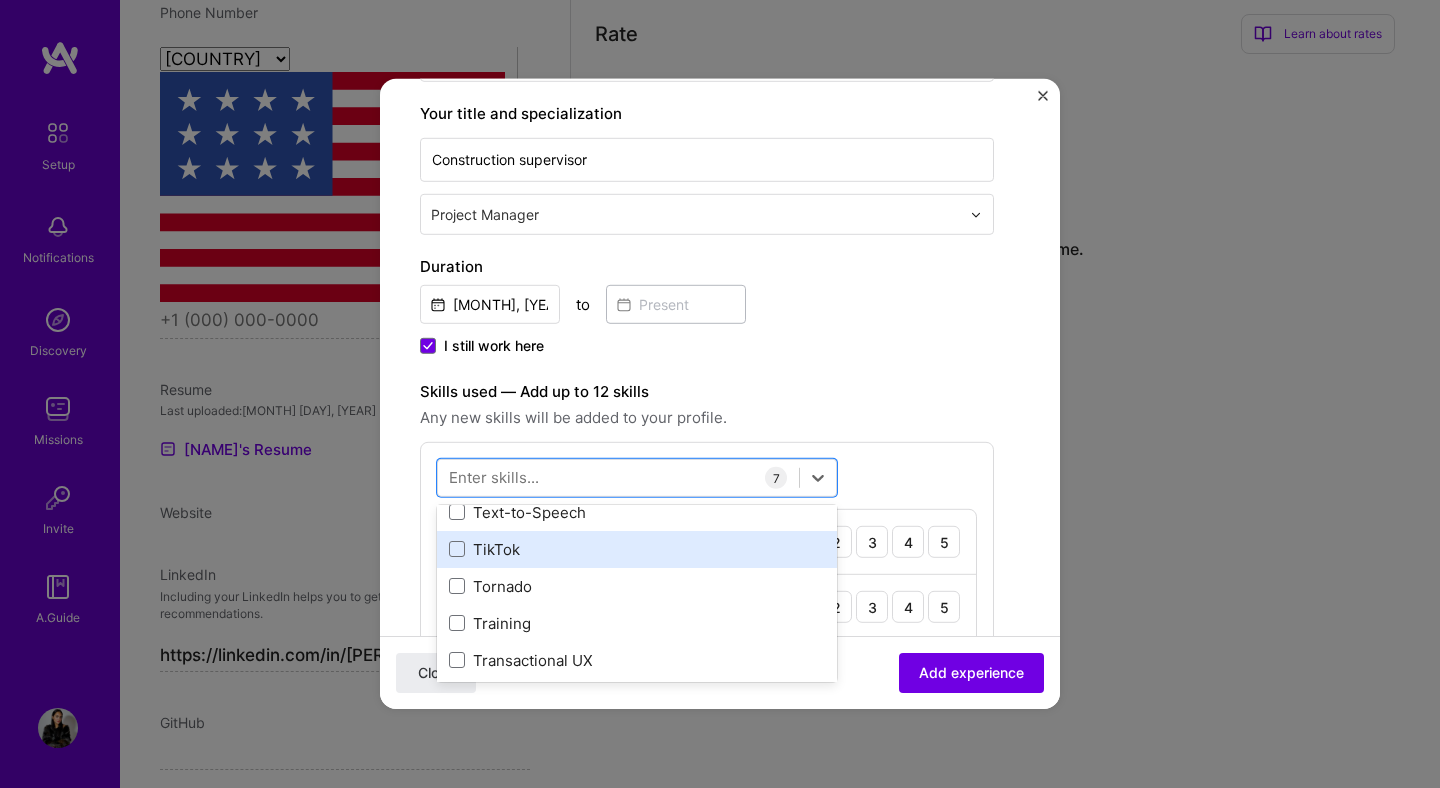 click on "TikTok" at bounding box center (637, 549) 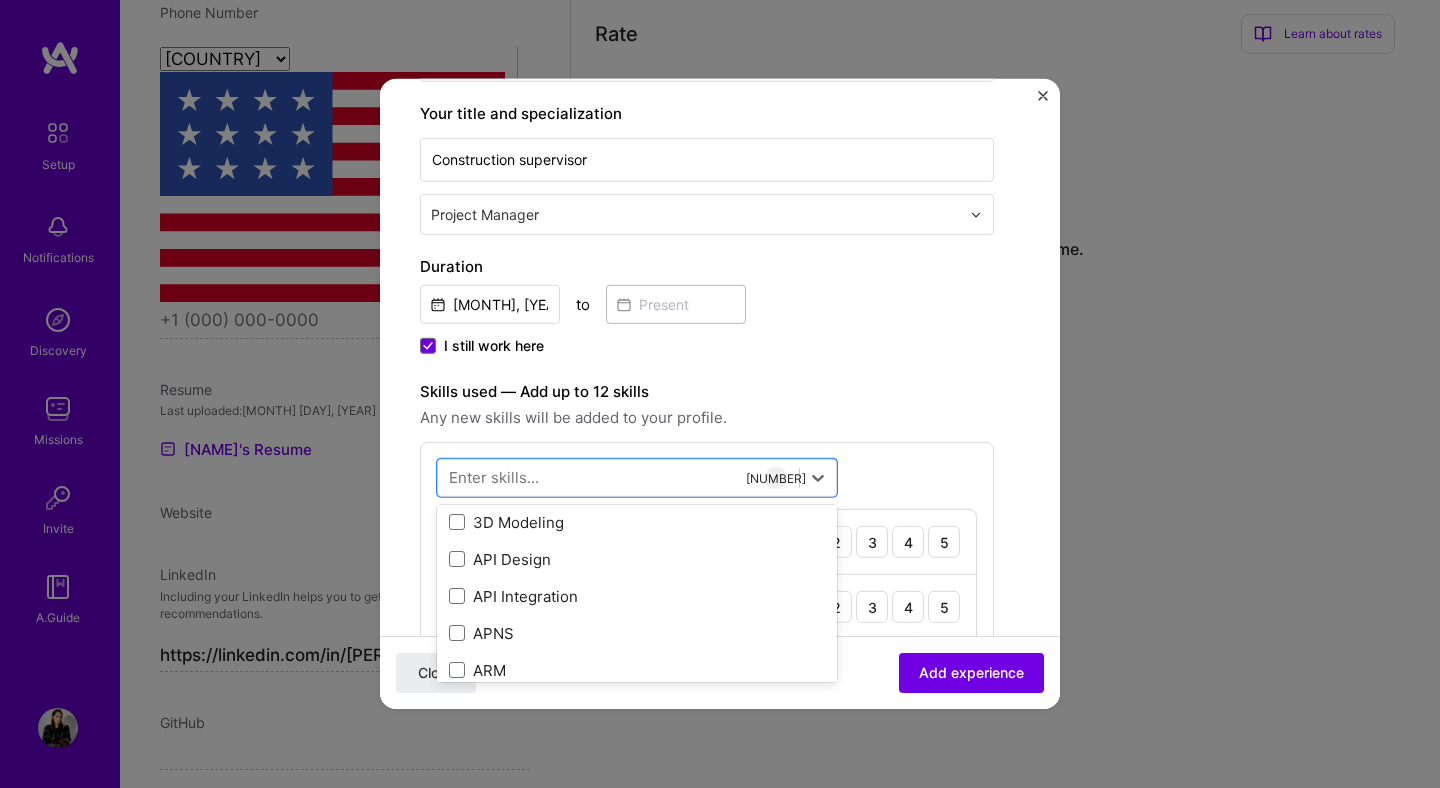 scroll, scrollTop: 66, scrollLeft: 0, axis: vertical 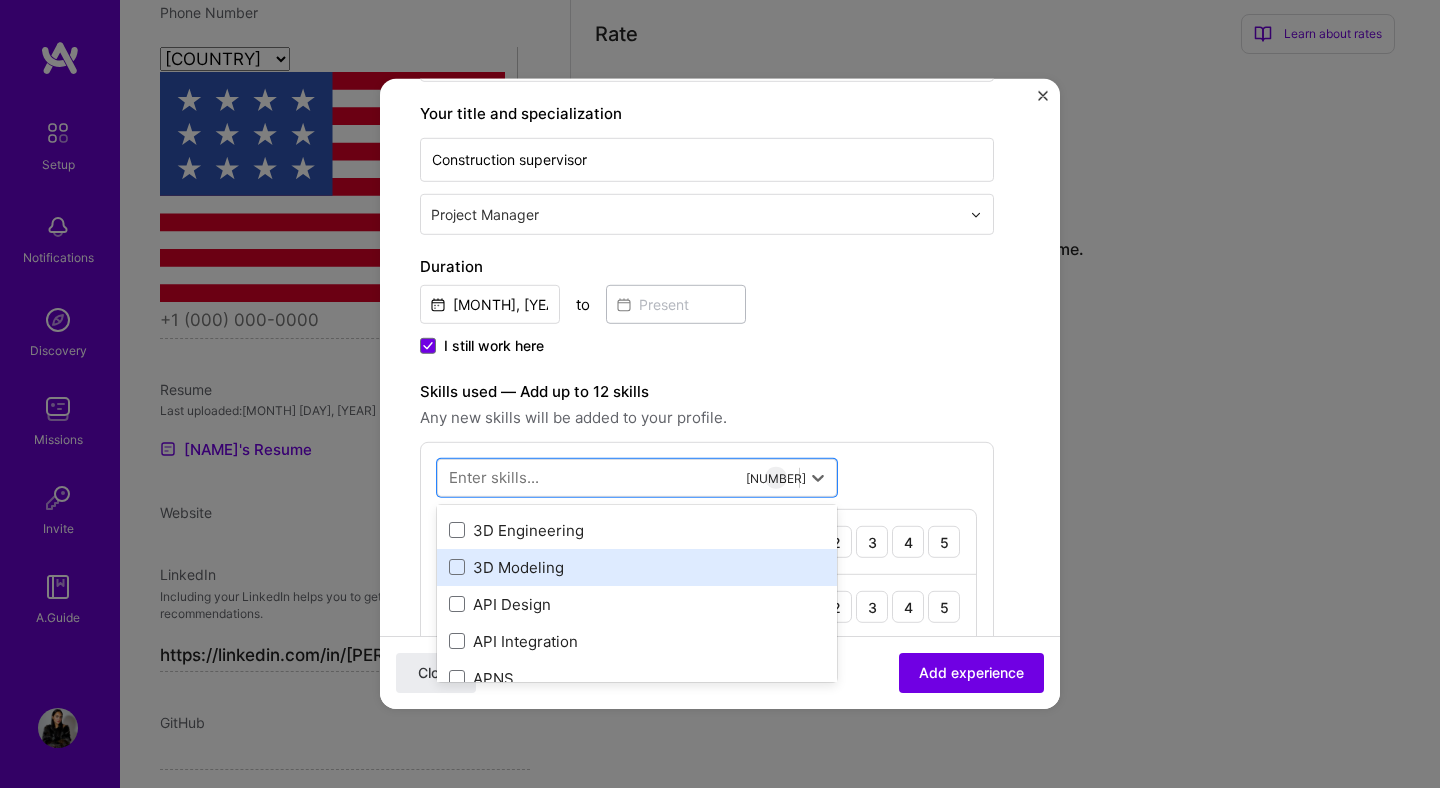 click on "3D Modeling" at bounding box center [637, 567] 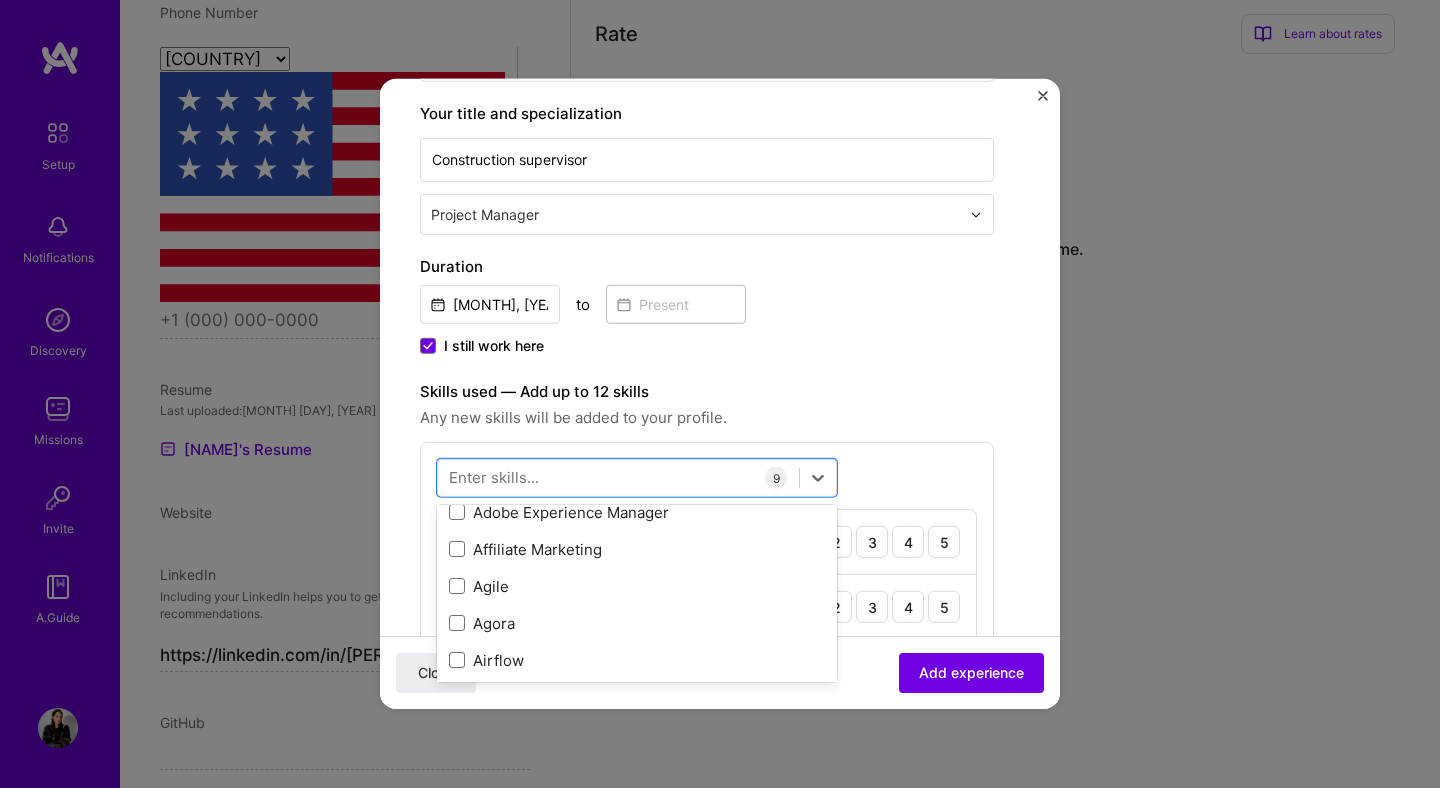 scroll, scrollTop: 715, scrollLeft: 0, axis: vertical 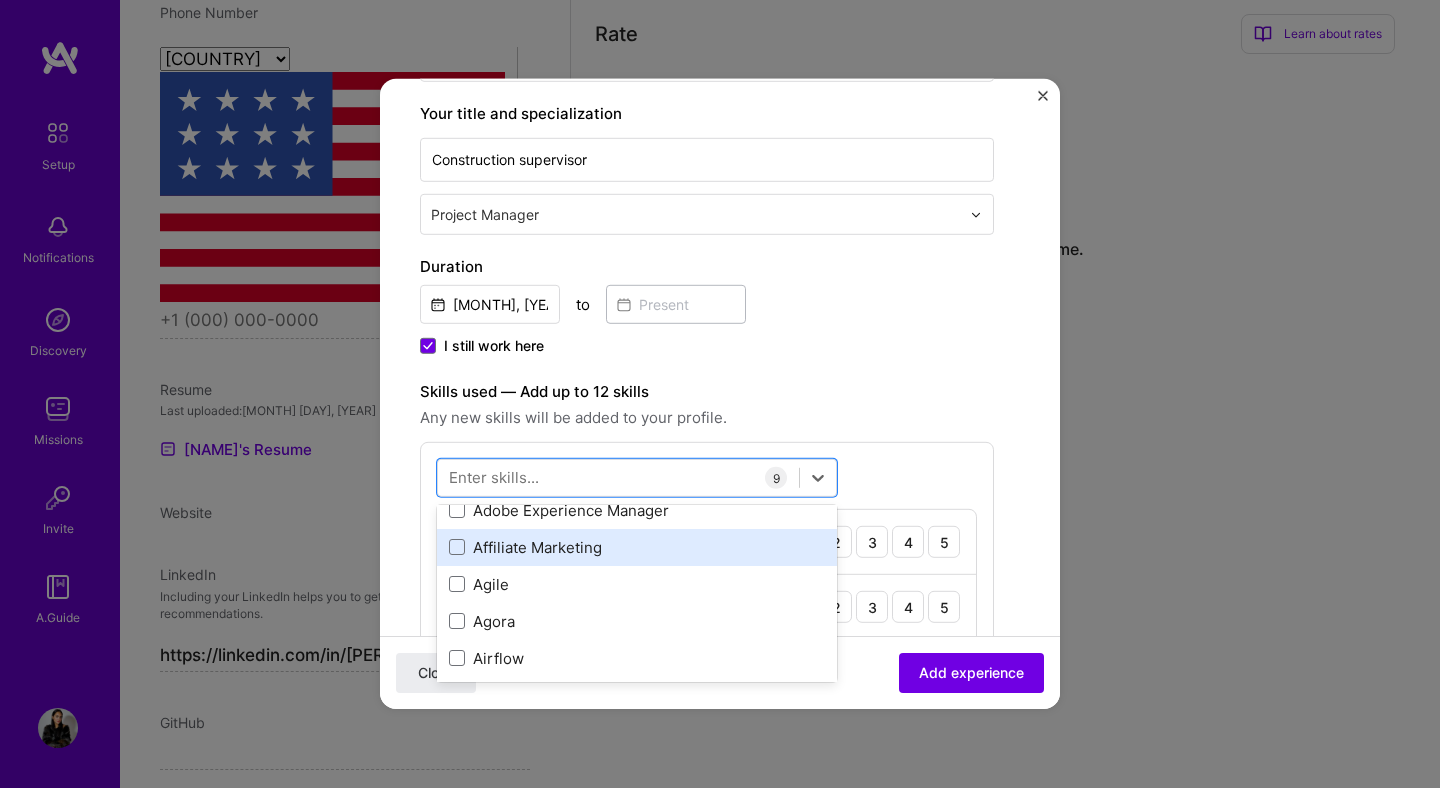 click on "Affiliate Marketing" at bounding box center [637, 547] 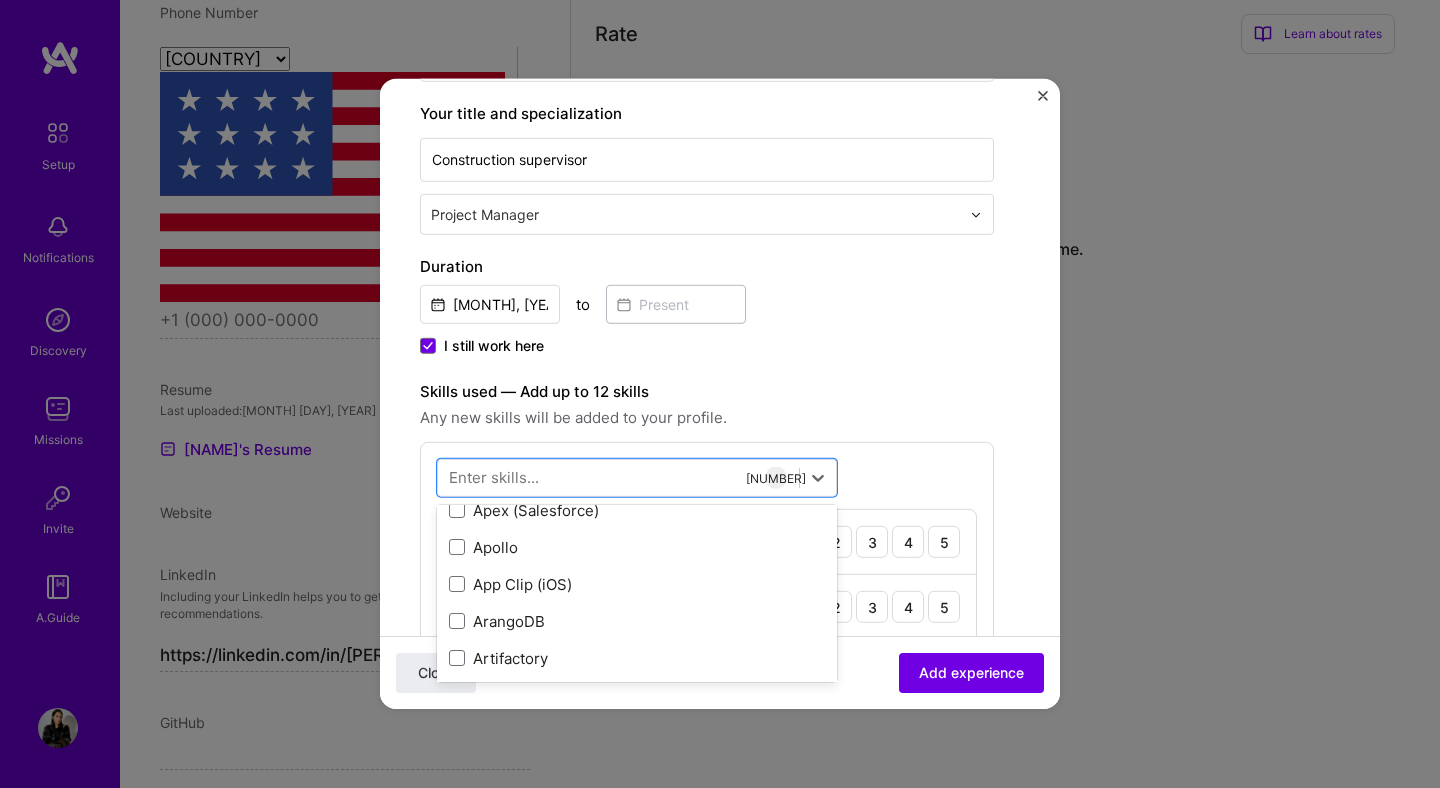 scroll, scrollTop: 1165, scrollLeft: 0, axis: vertical 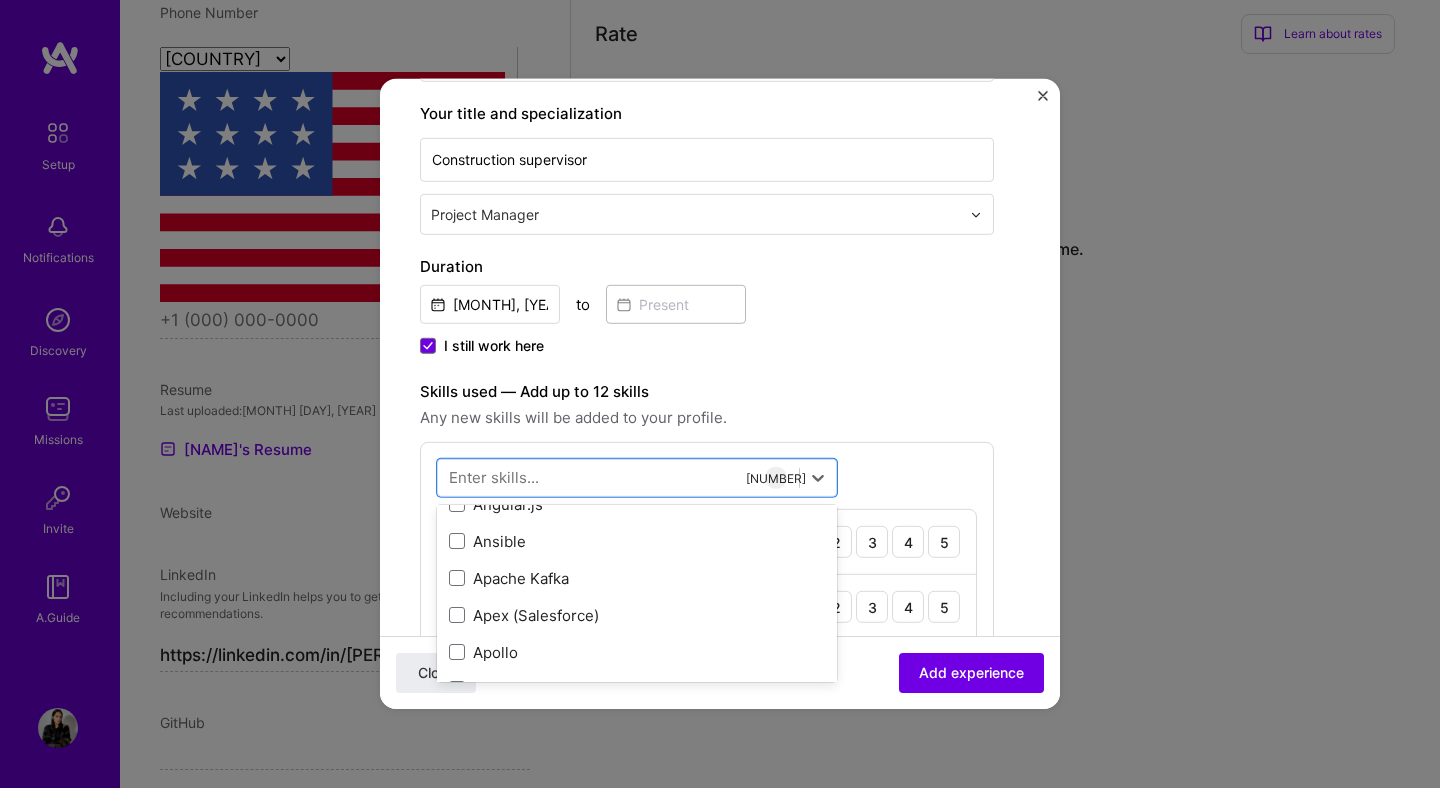 click on "Skills used — Add up to 12 skills" at bounding box center [707, 392] 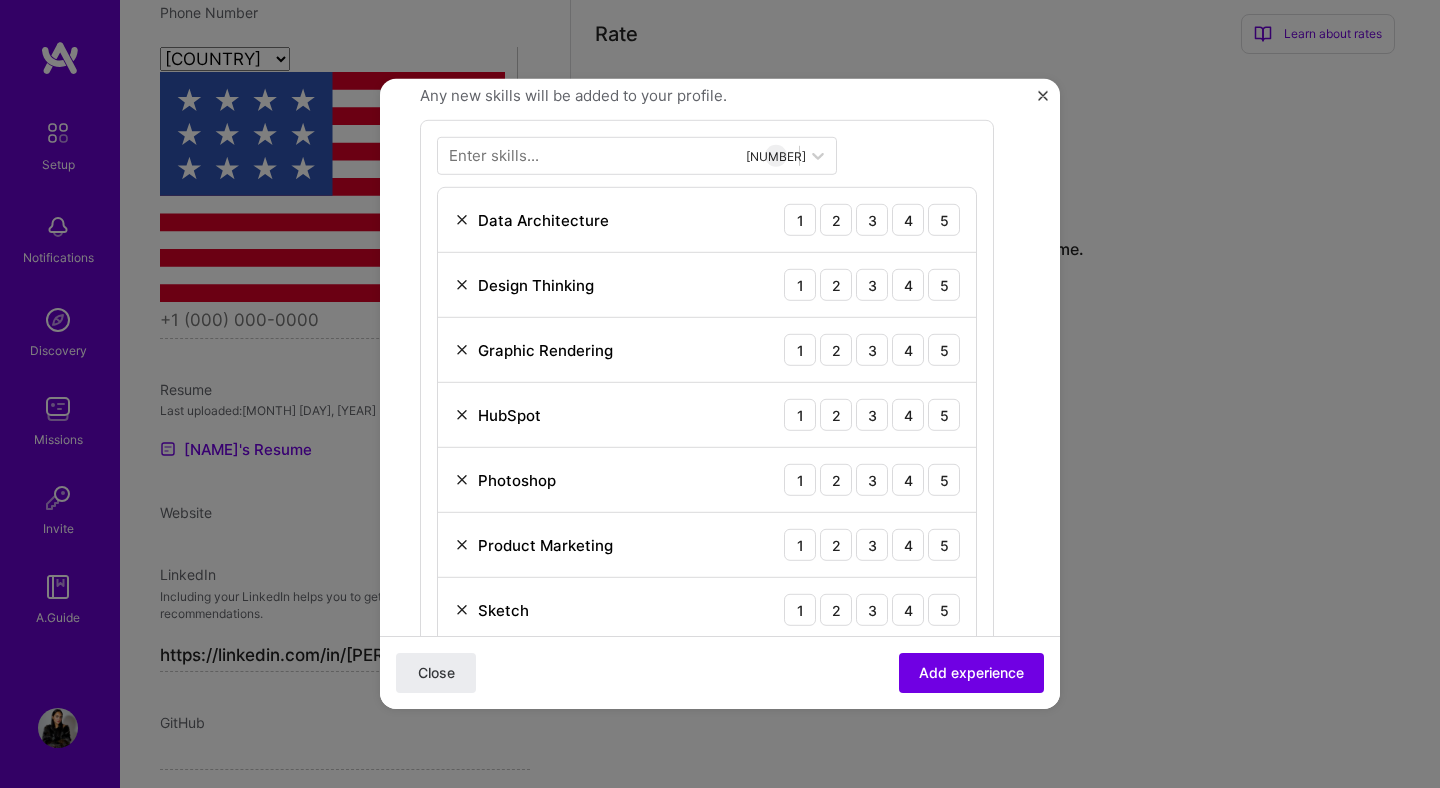 scroll, scrollTop: 596, scrollLeft: 0, axis: vertical 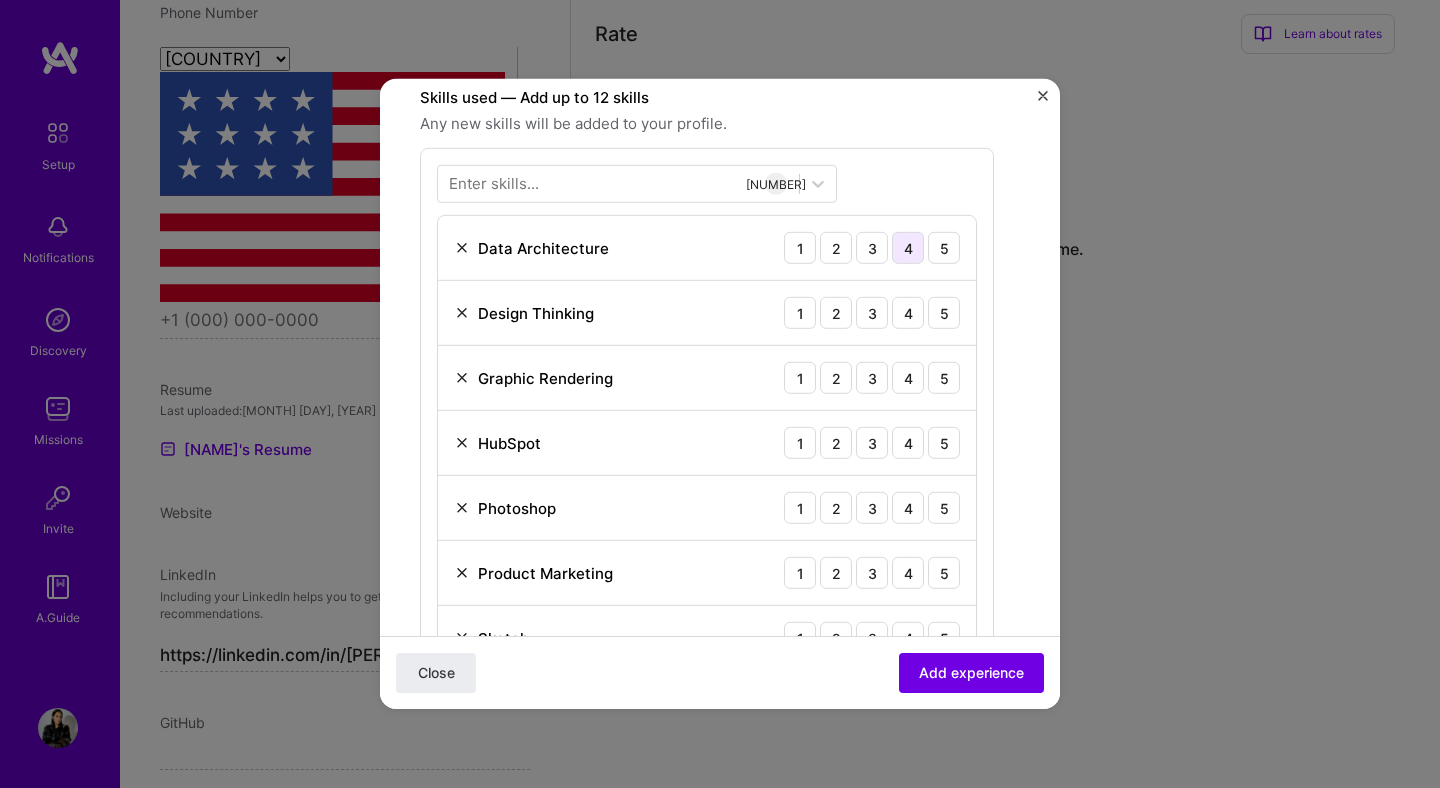 click on "4" at bounding box center [908, 248] 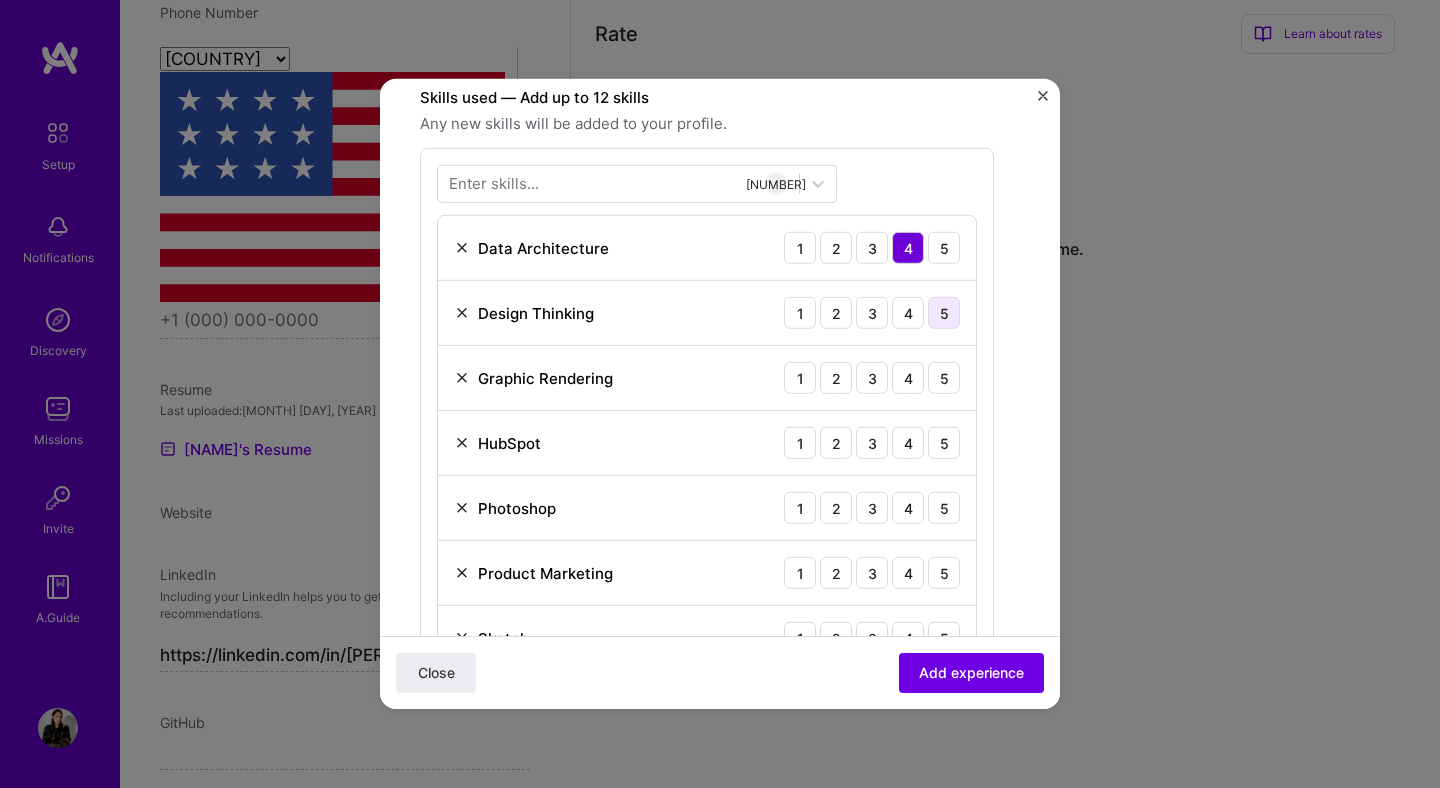 click on "5" at bounding box center [944, 313] 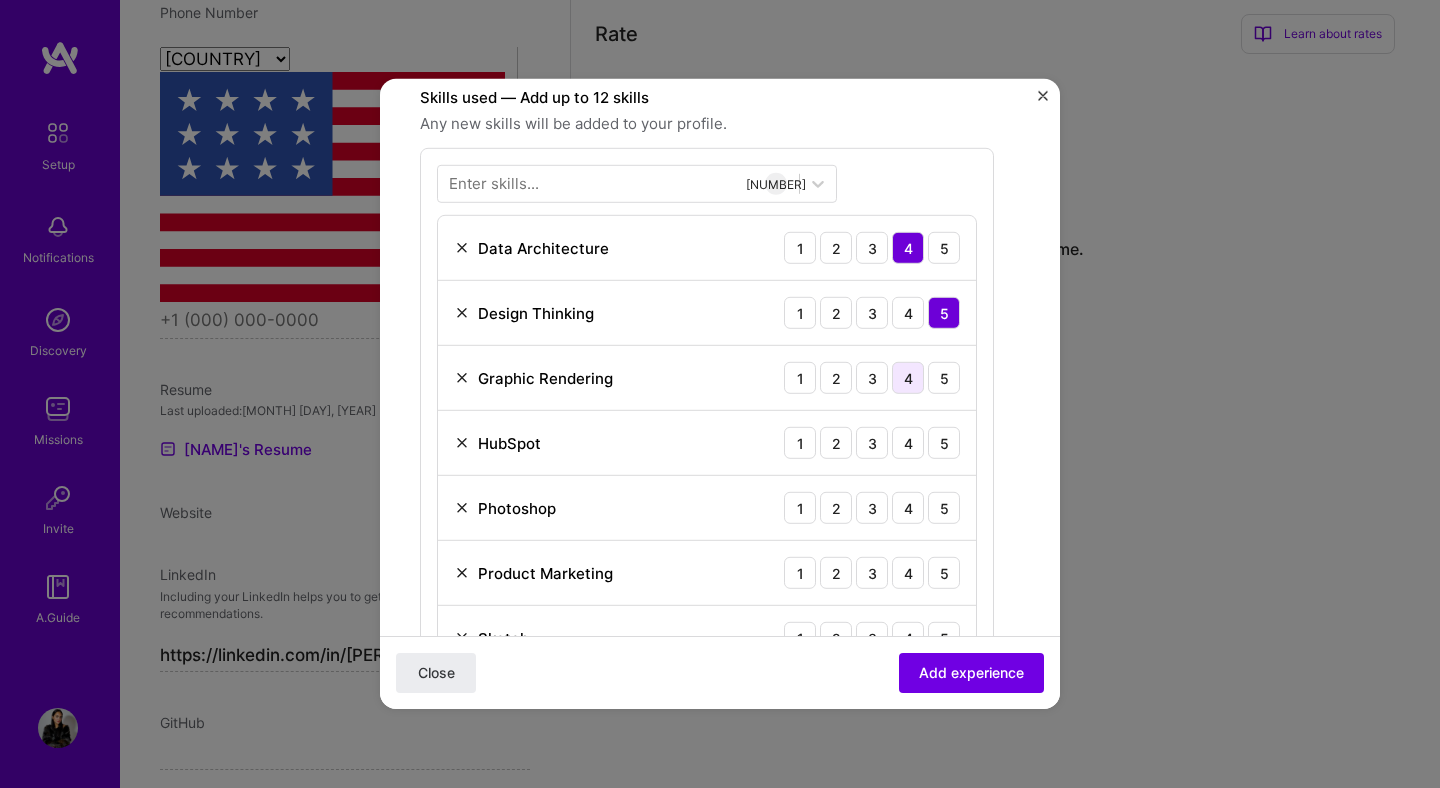 click on "4" at bounding box center (908, 313) 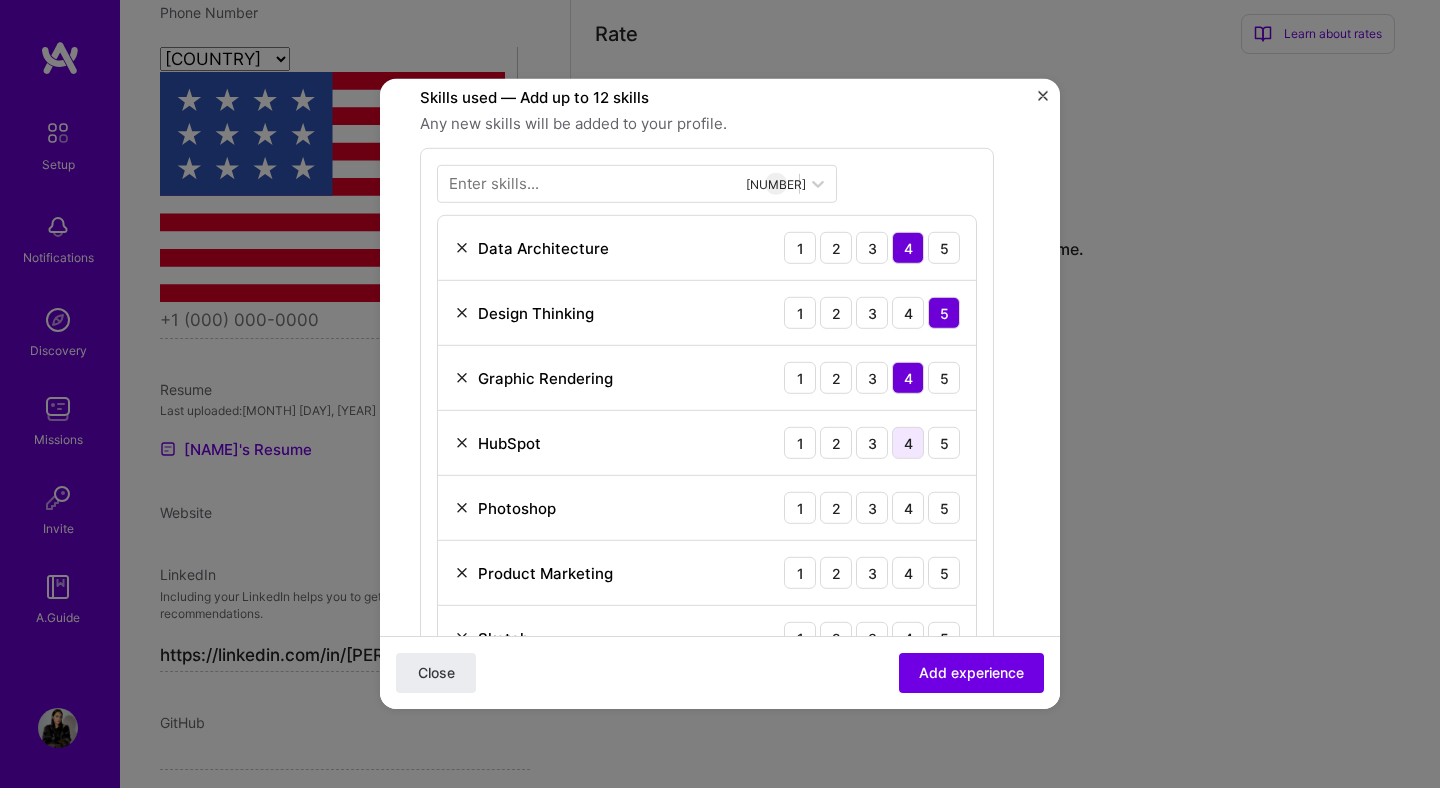click on "4" at bounding box center (908, 313) 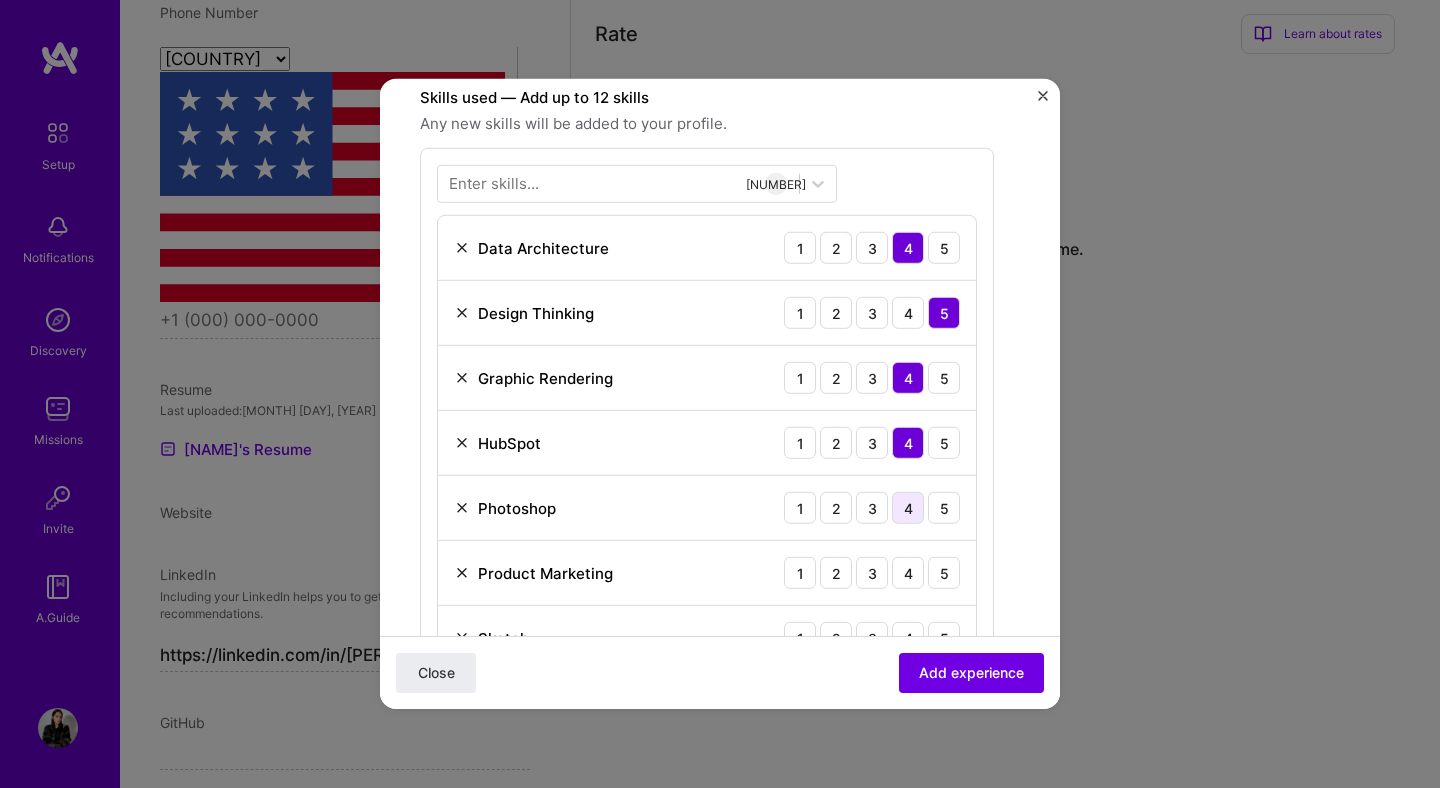 click on "4" at bounding box center [908, 313] 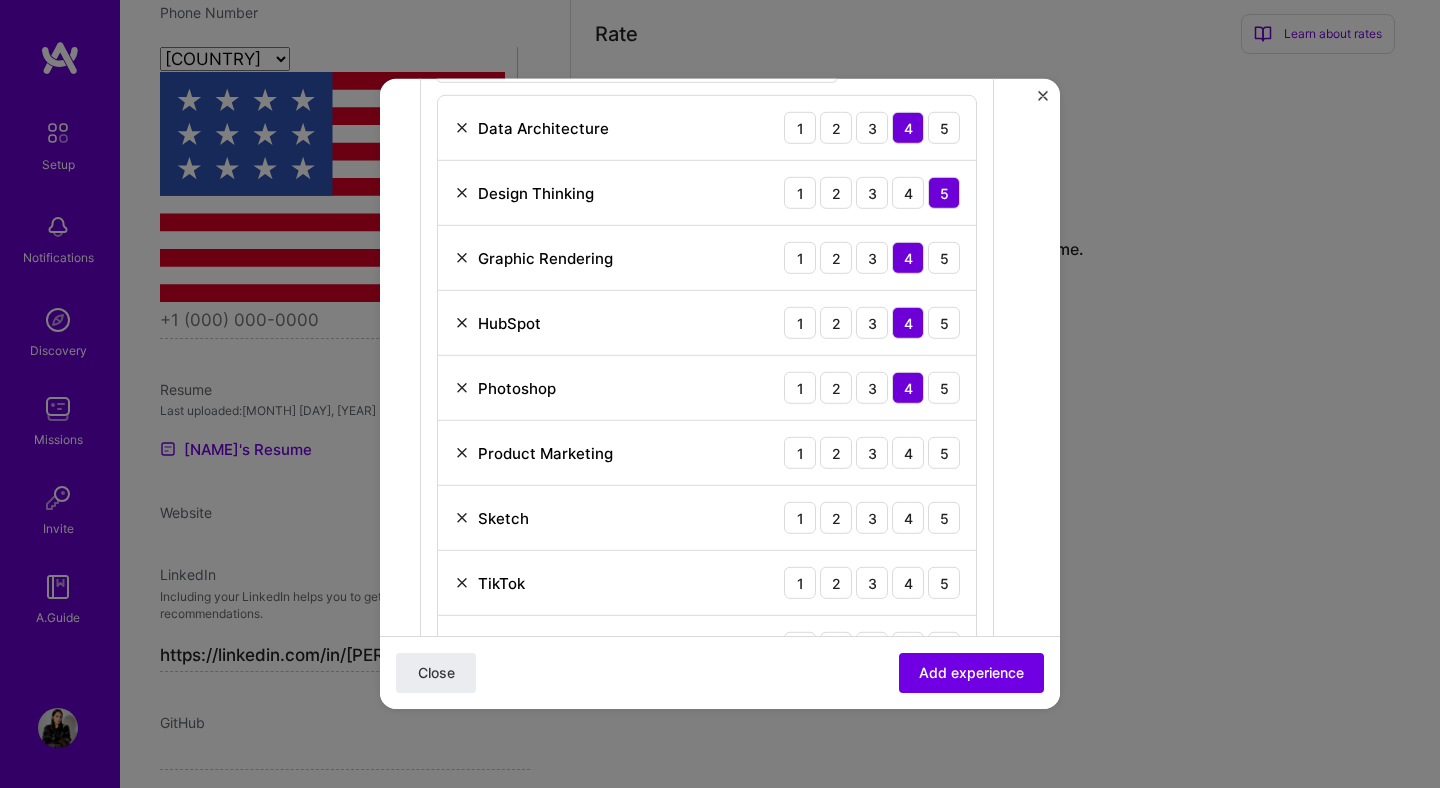 scroll, scrollTop: 718, scrollLeft: 0, axis: vertical 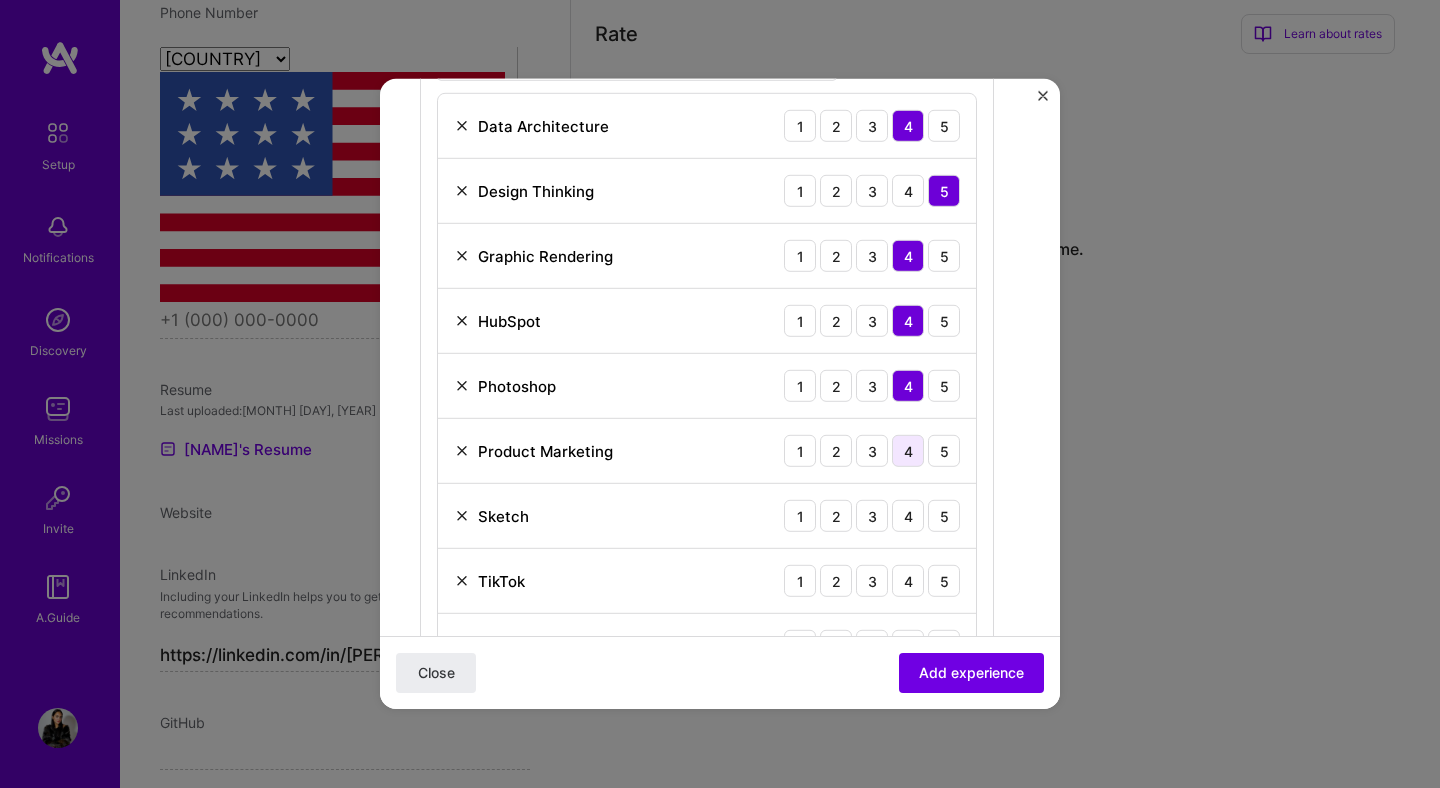 click on "4" at bounding box center (908, 191) 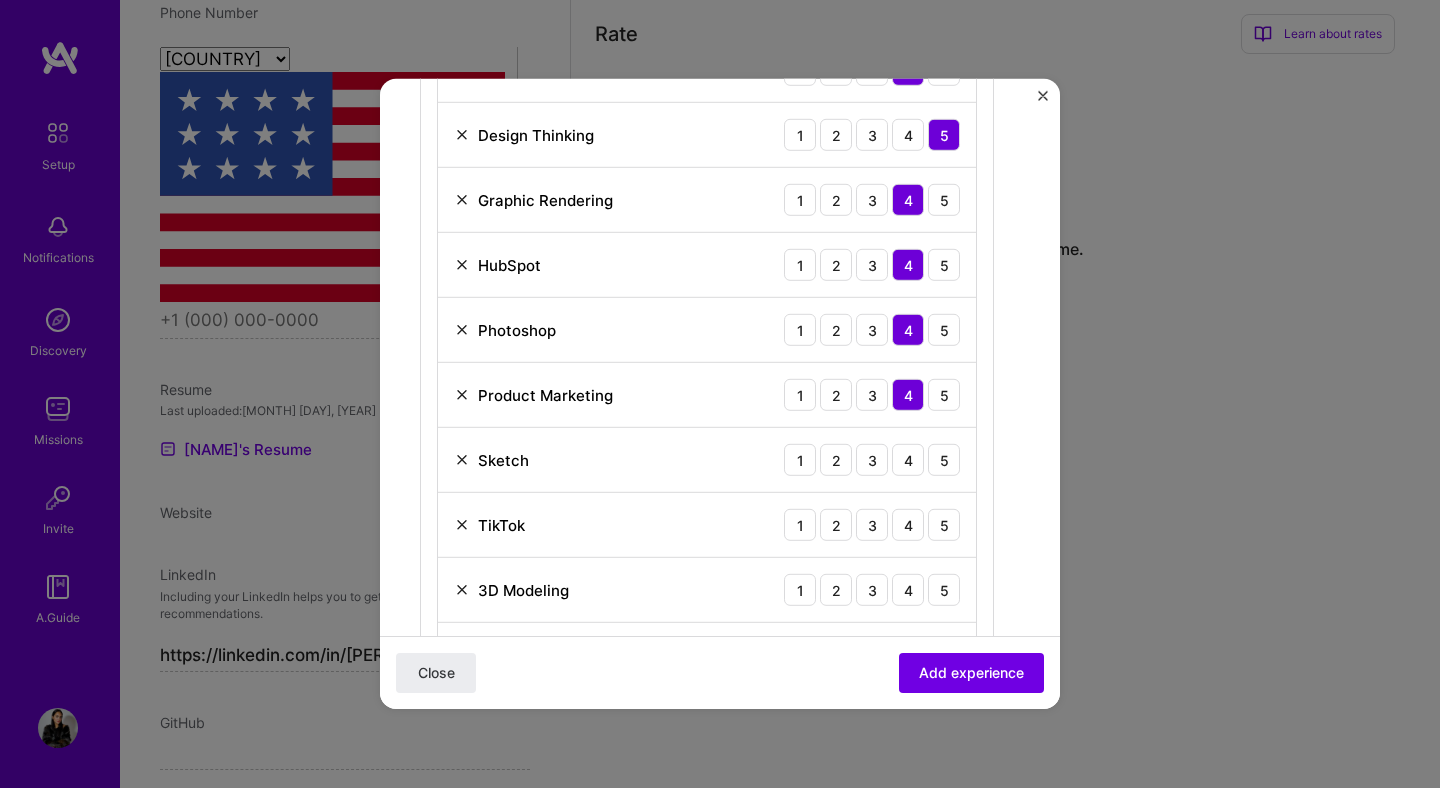 scroll, scrollTop: 775, scrollLeft: 0, axis: vertical 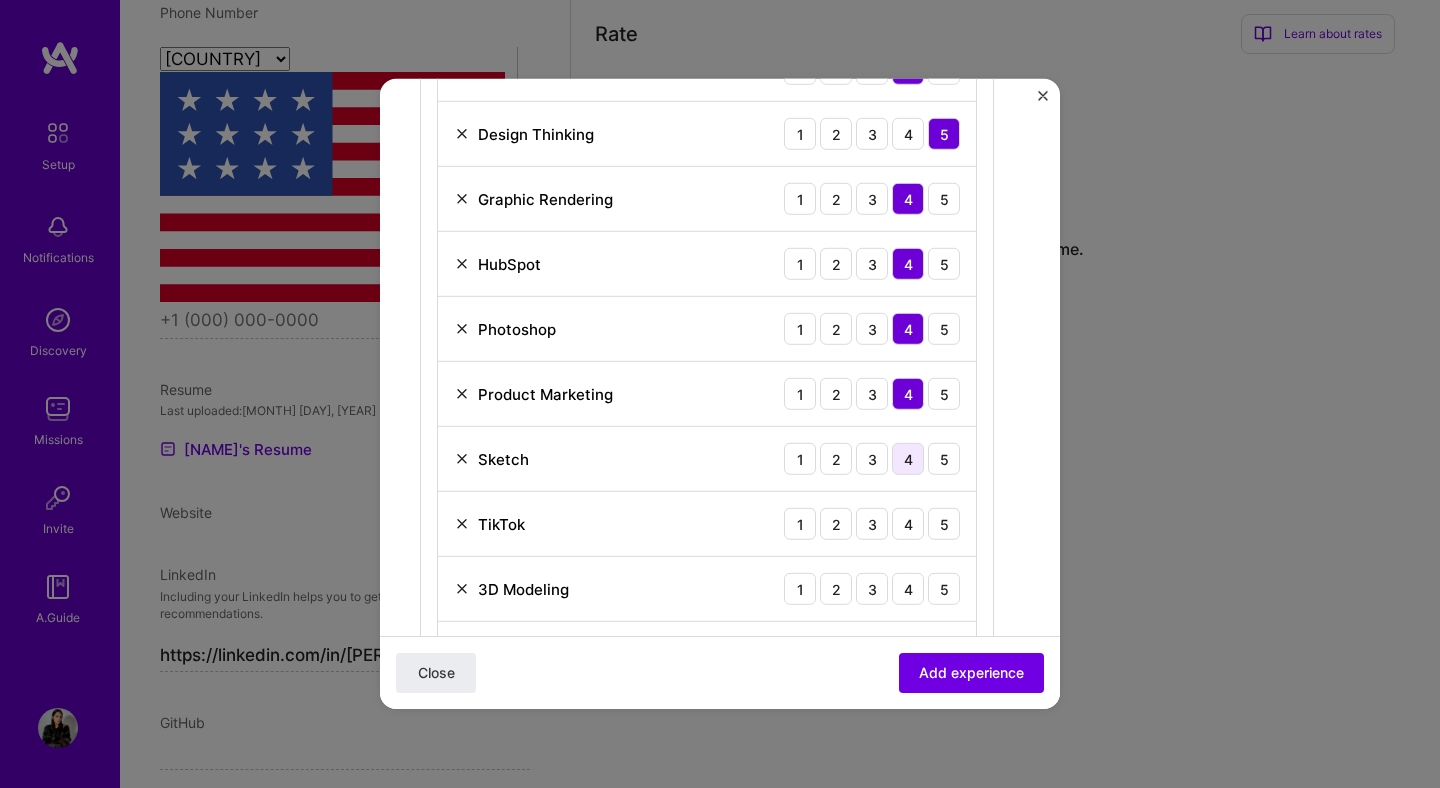 click on "4" at bounding box center (908, 134) 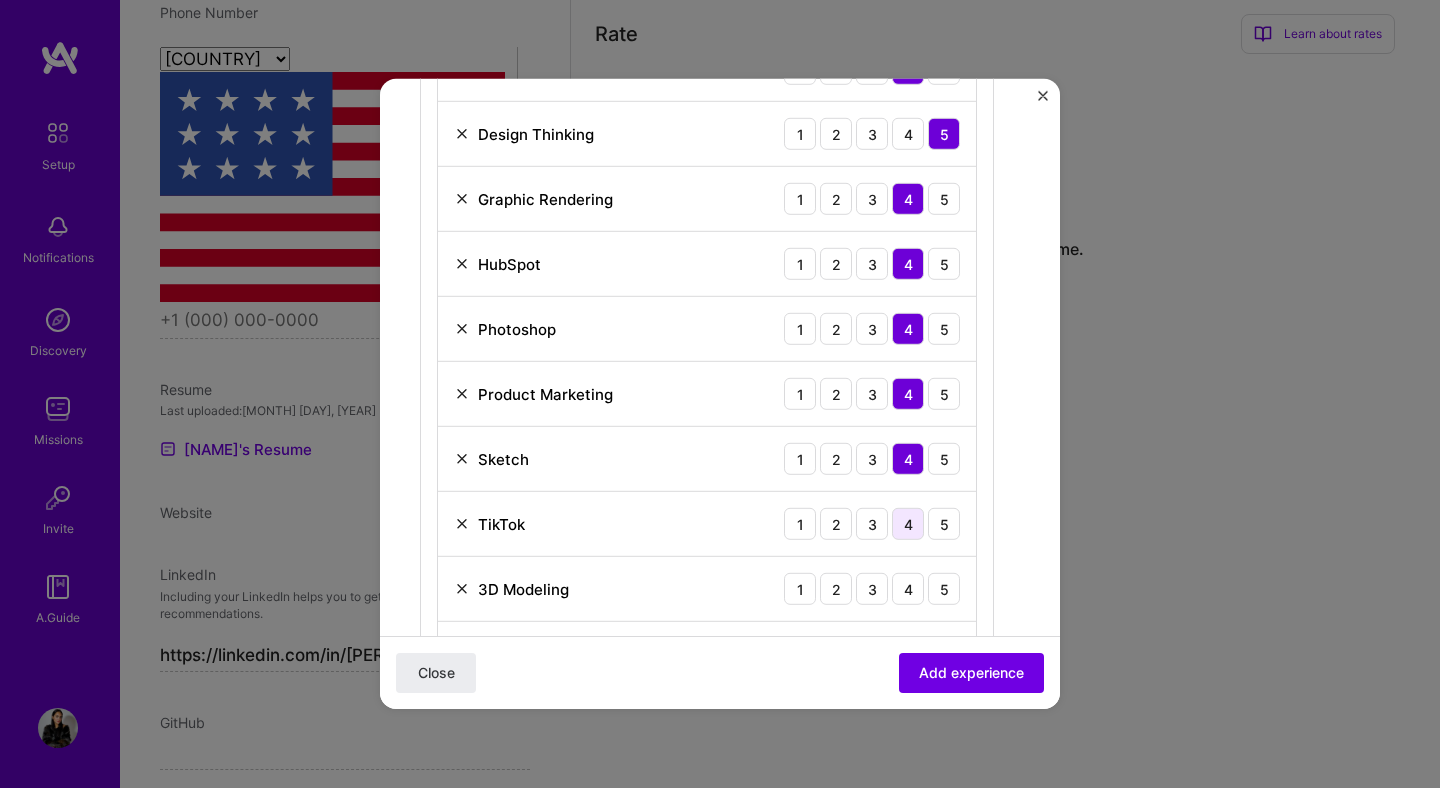 click on "4" at bounding box center (908, 134) 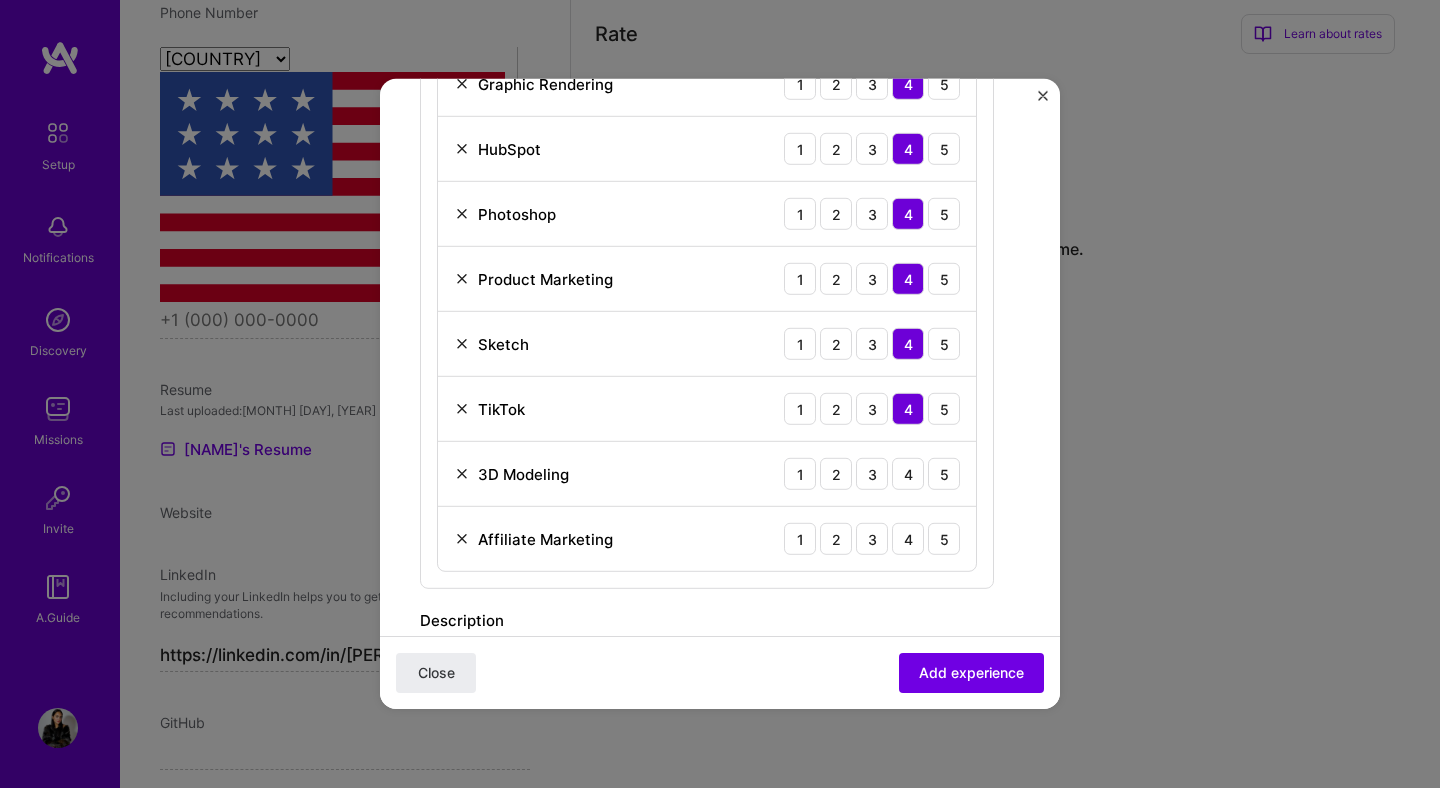 scroll, scrollTop: 891, scrollLeft: 0, axis: vertical 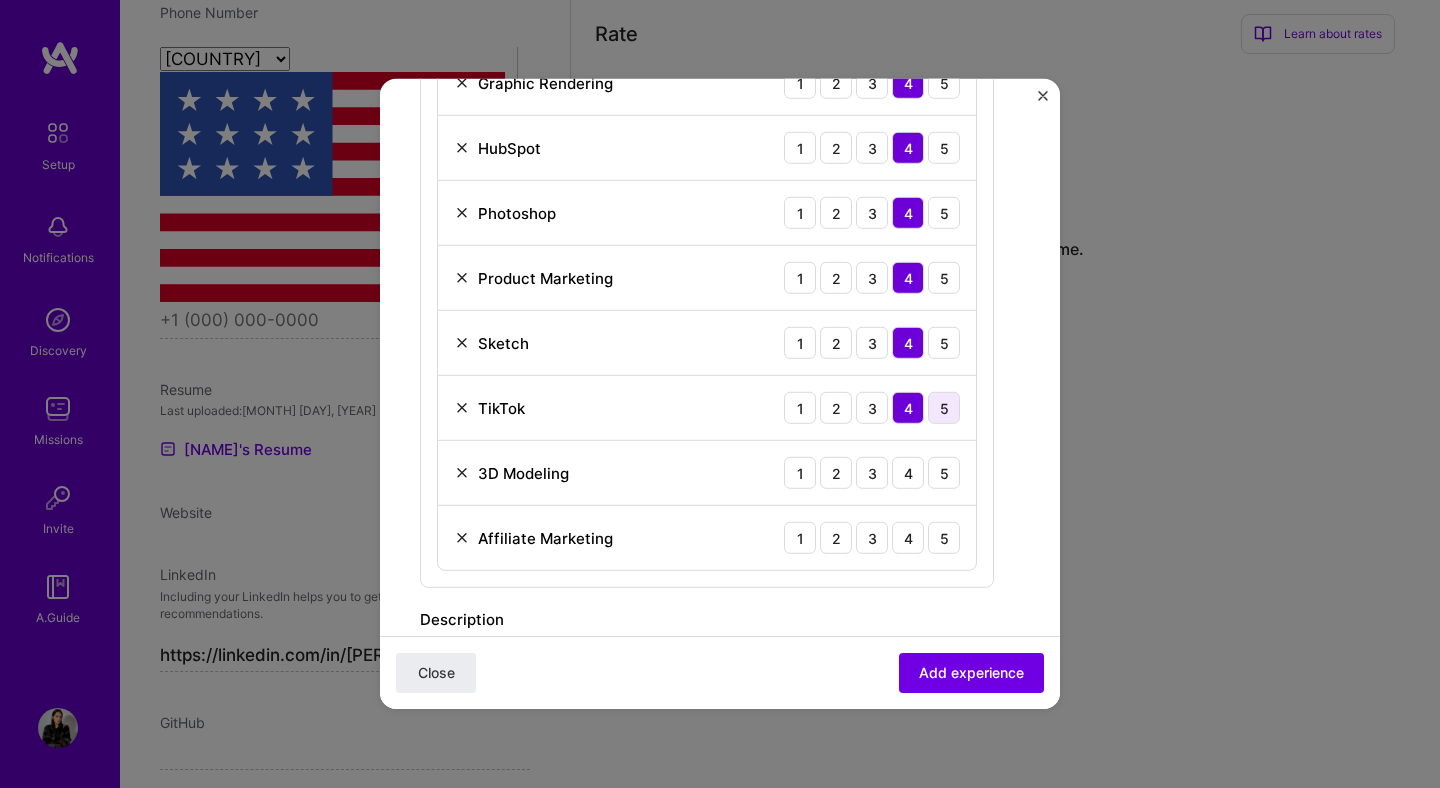 click on "5" at bounding box center (944, 408) 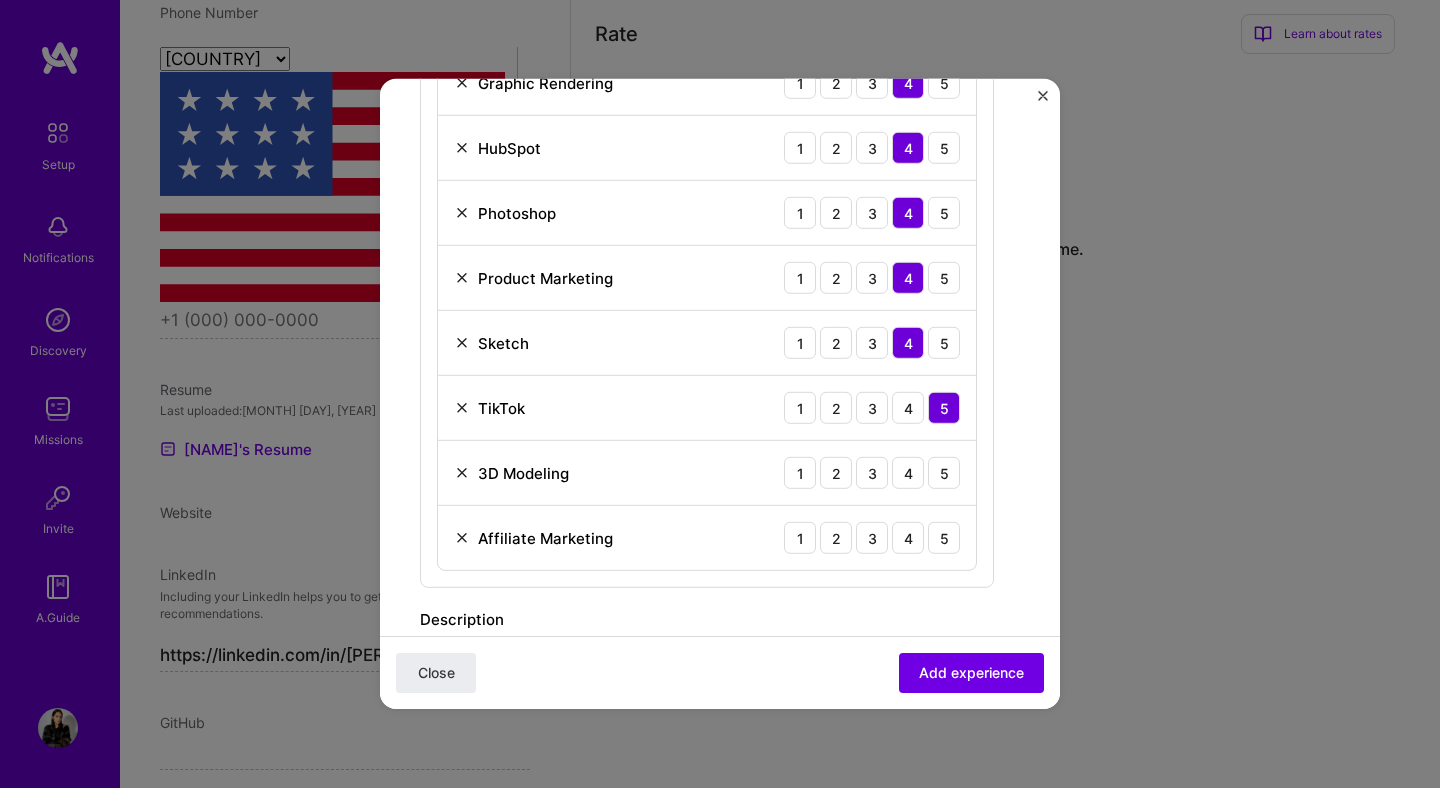 click on "3D Modeling 1 2 3 4 5" at bounding box center (707, 473) 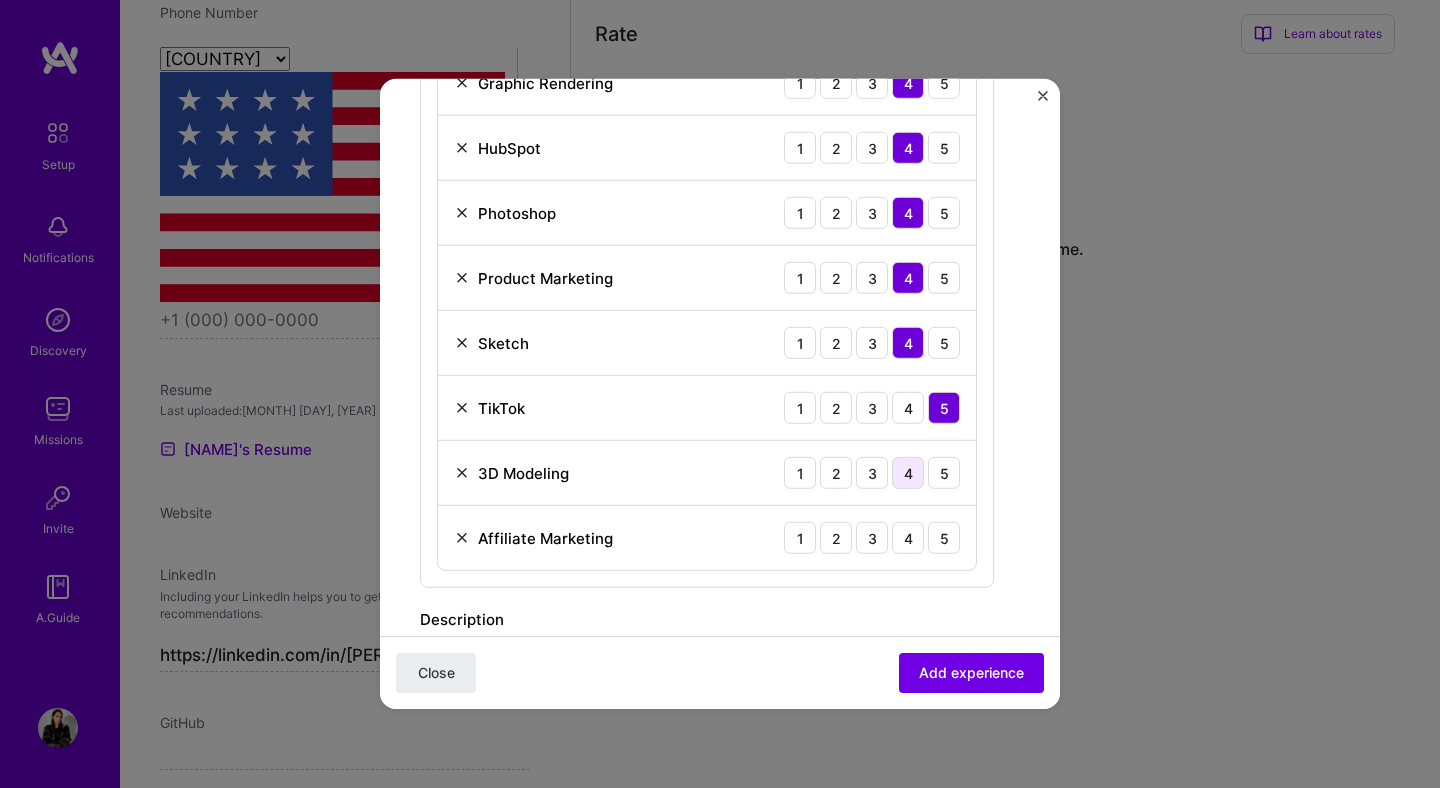 click on "4" at bounding box center [908, 18] 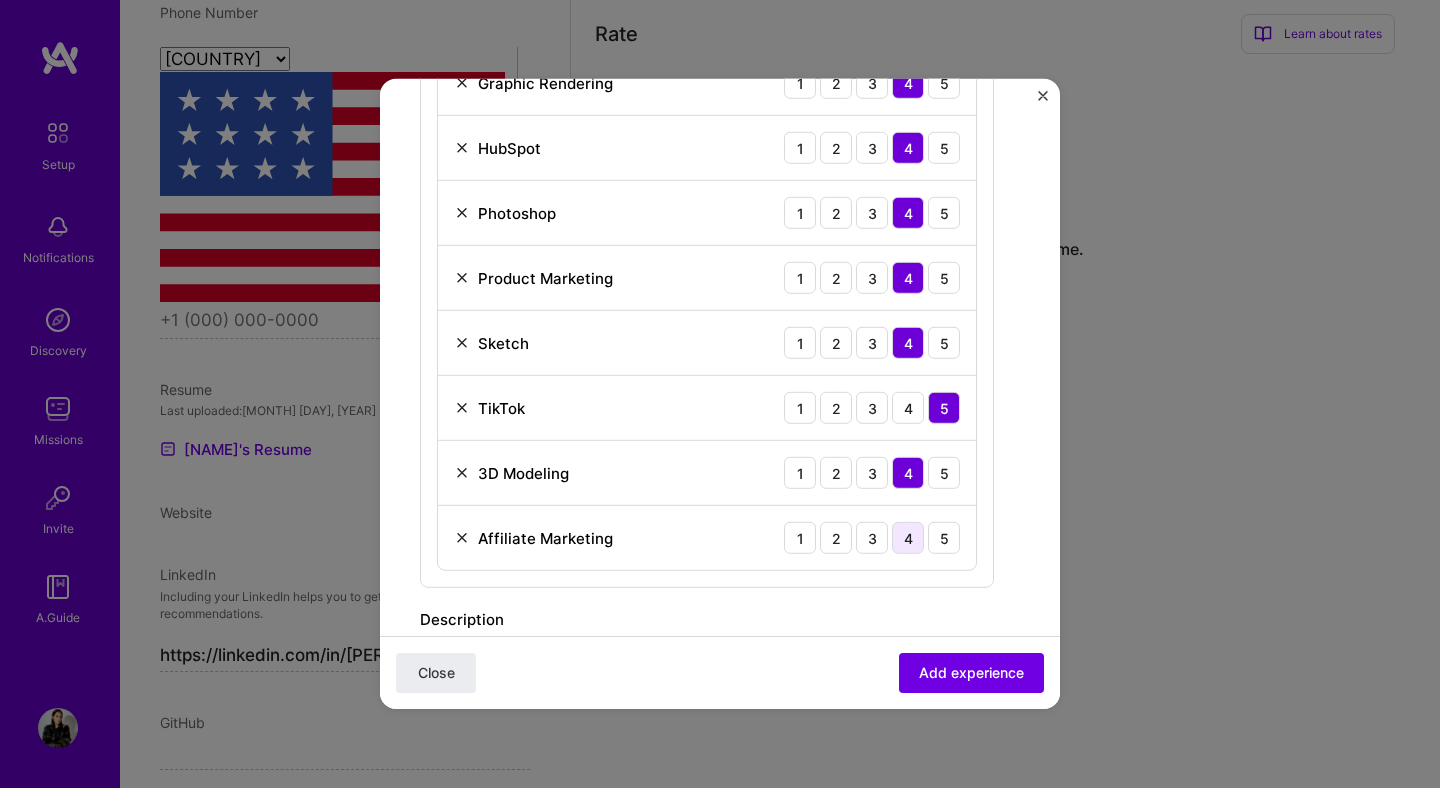 click on "4" at bounding box center (908, 18) 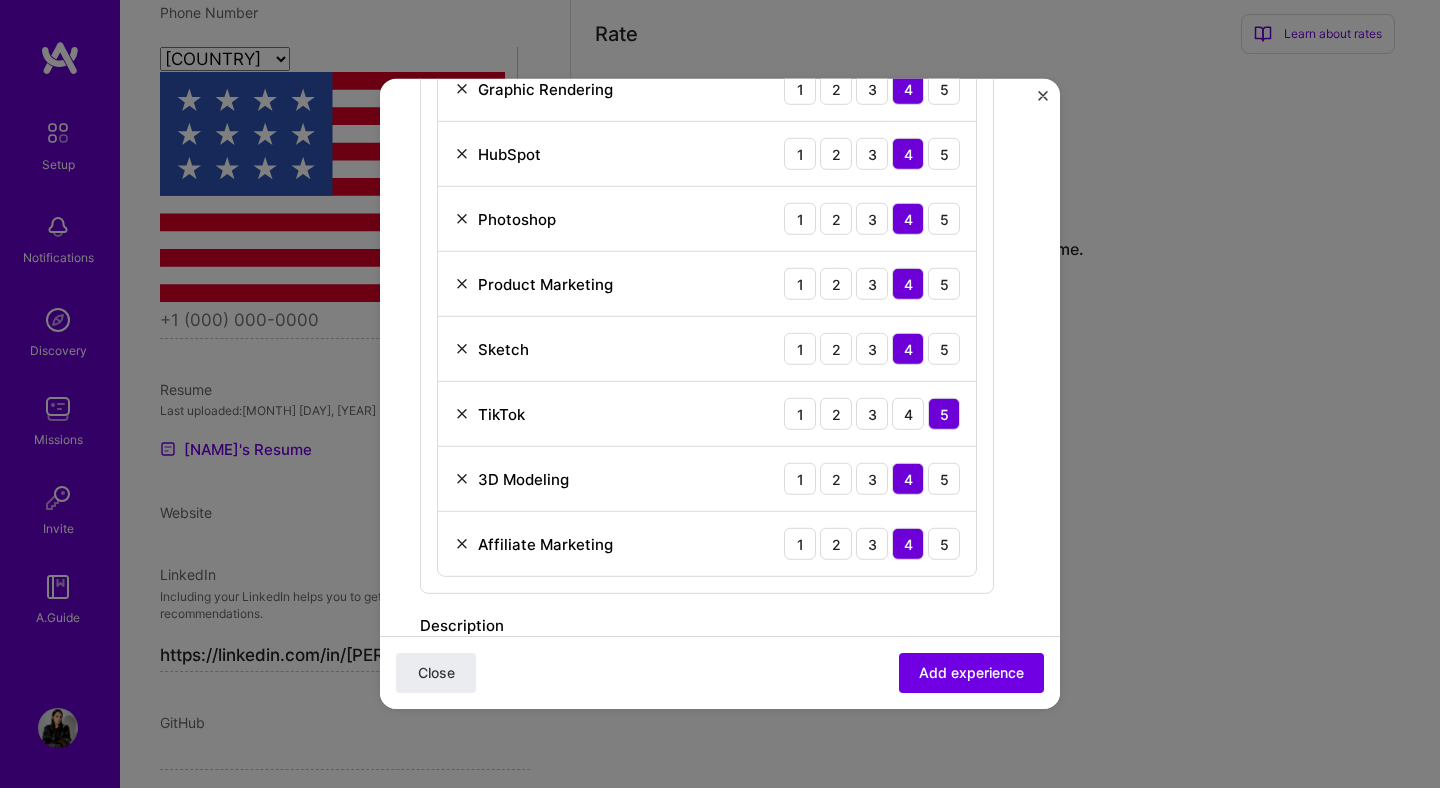 scroll, scrollTop: 905, scrollLeft: 0, axis: vertical 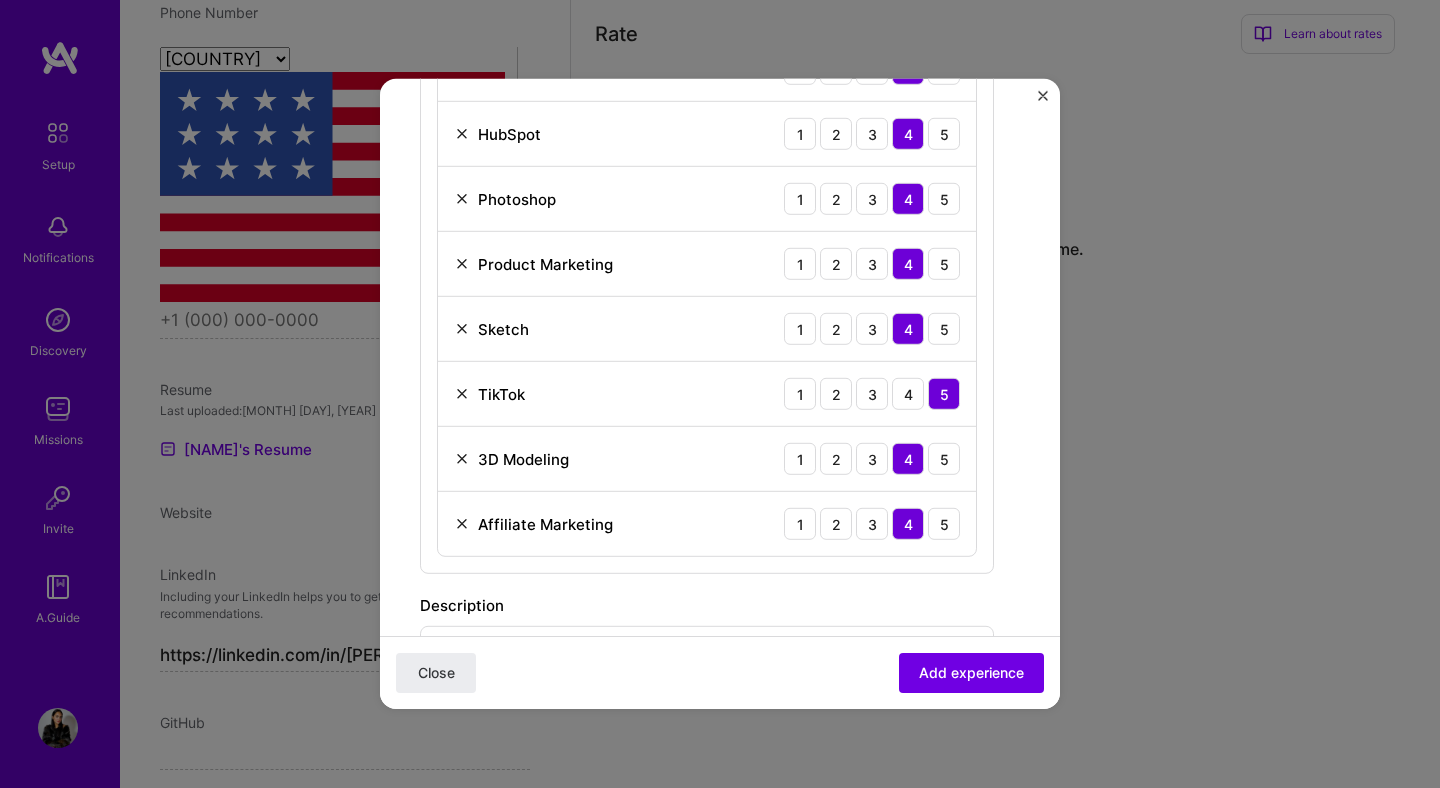 click at bounding box center (462, 329) 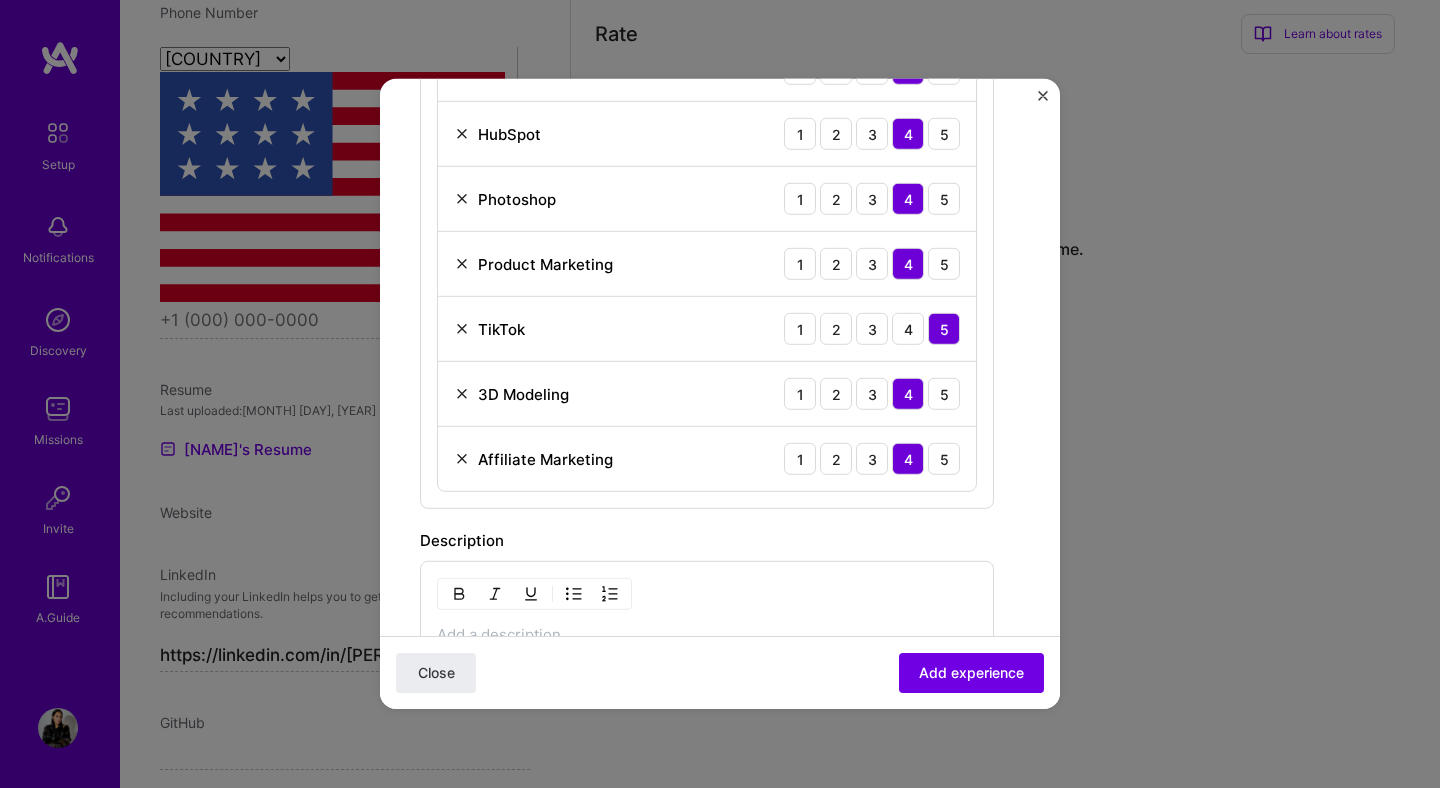 click at bounding box center (462, 329) 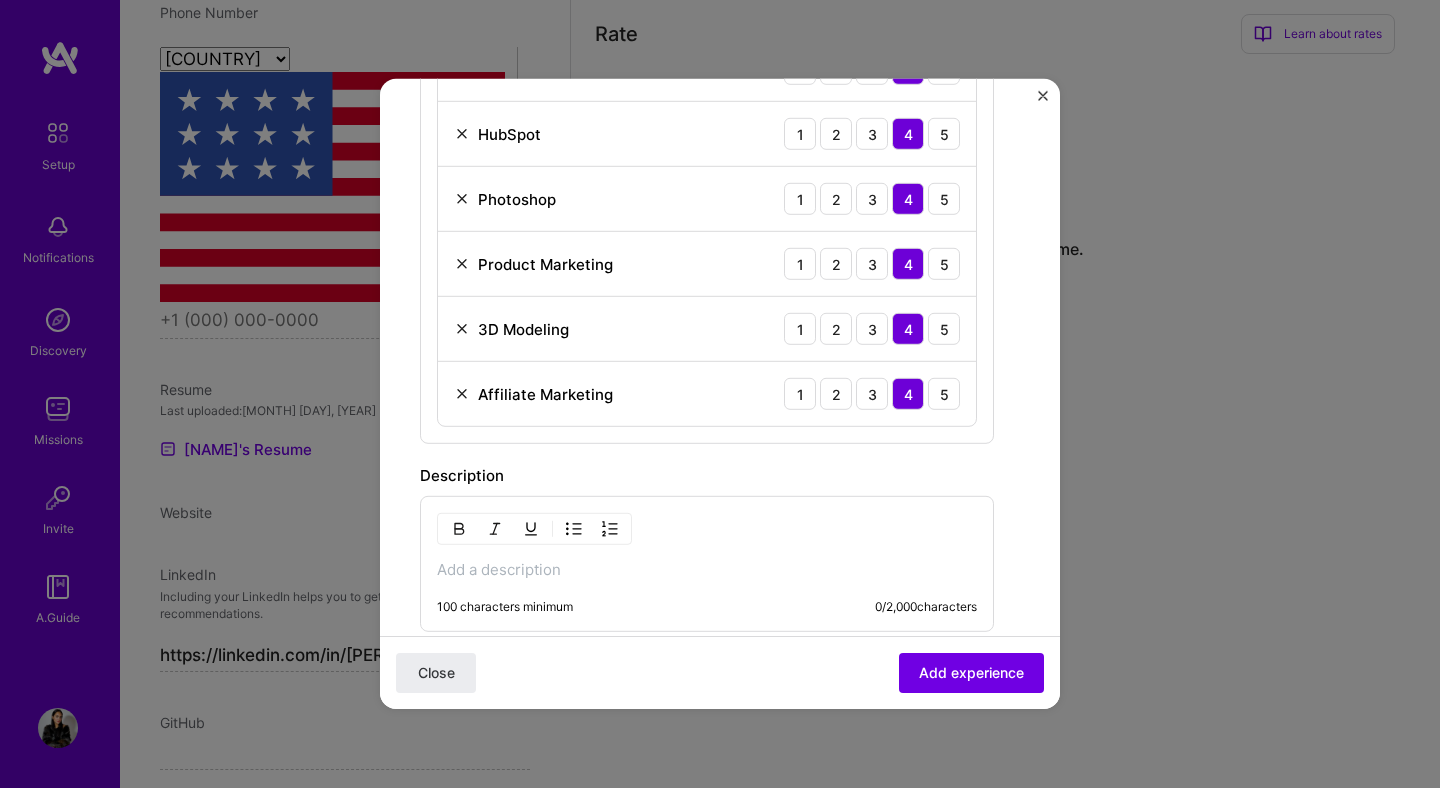 click at bounding box center [462, 394] 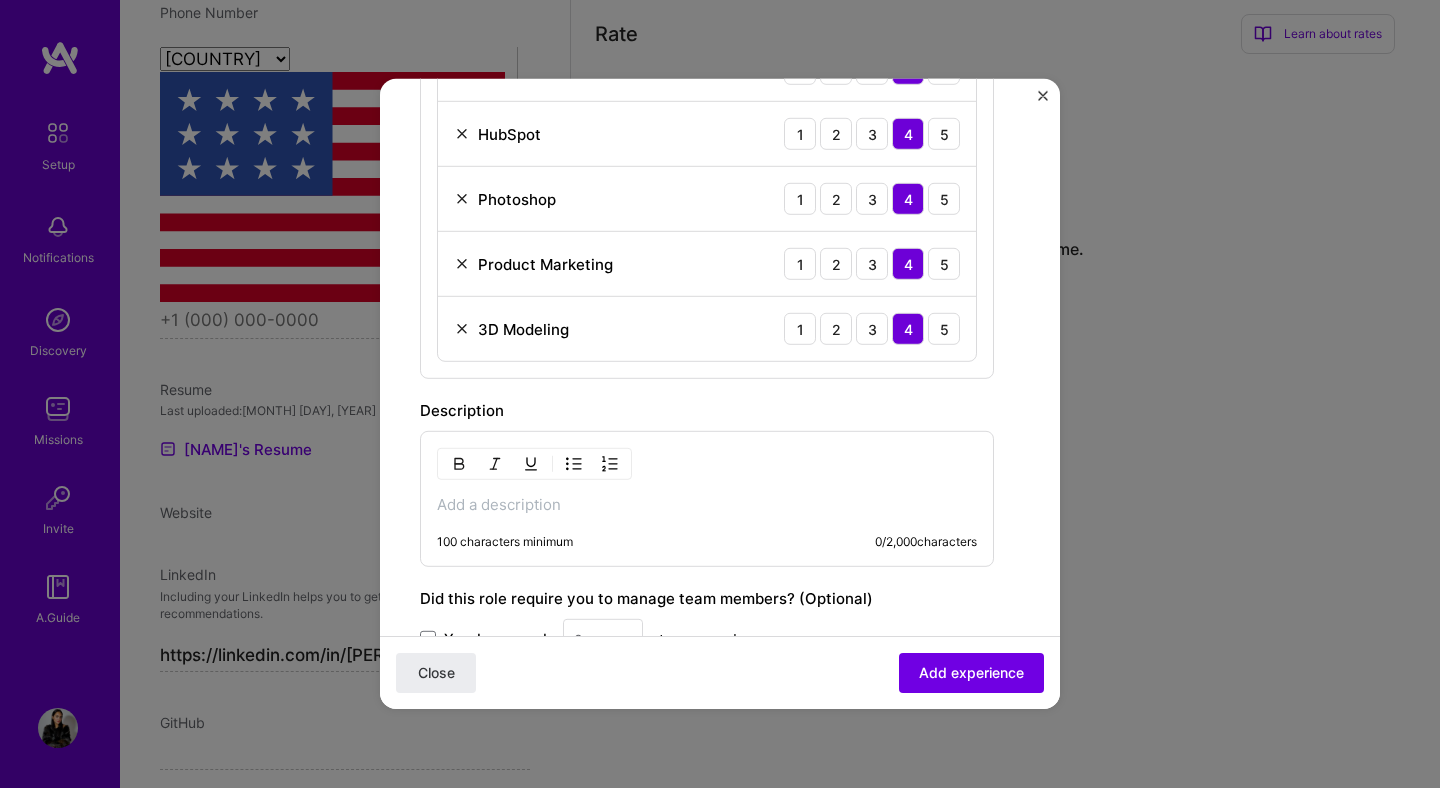 click at bounding box center (707, 505) 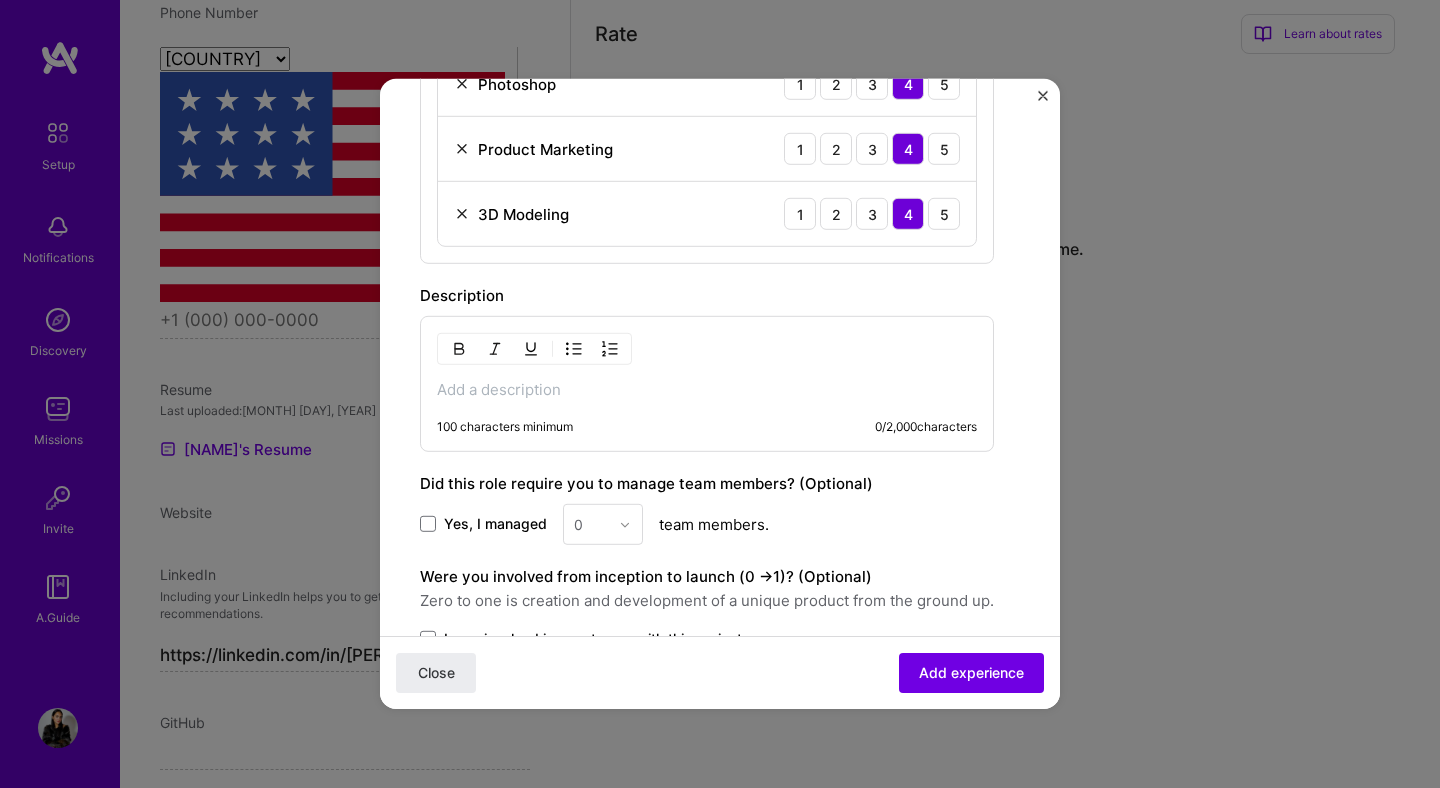 scroll, scrollTop: 1022, scrollLeft: 0, axis: vertical 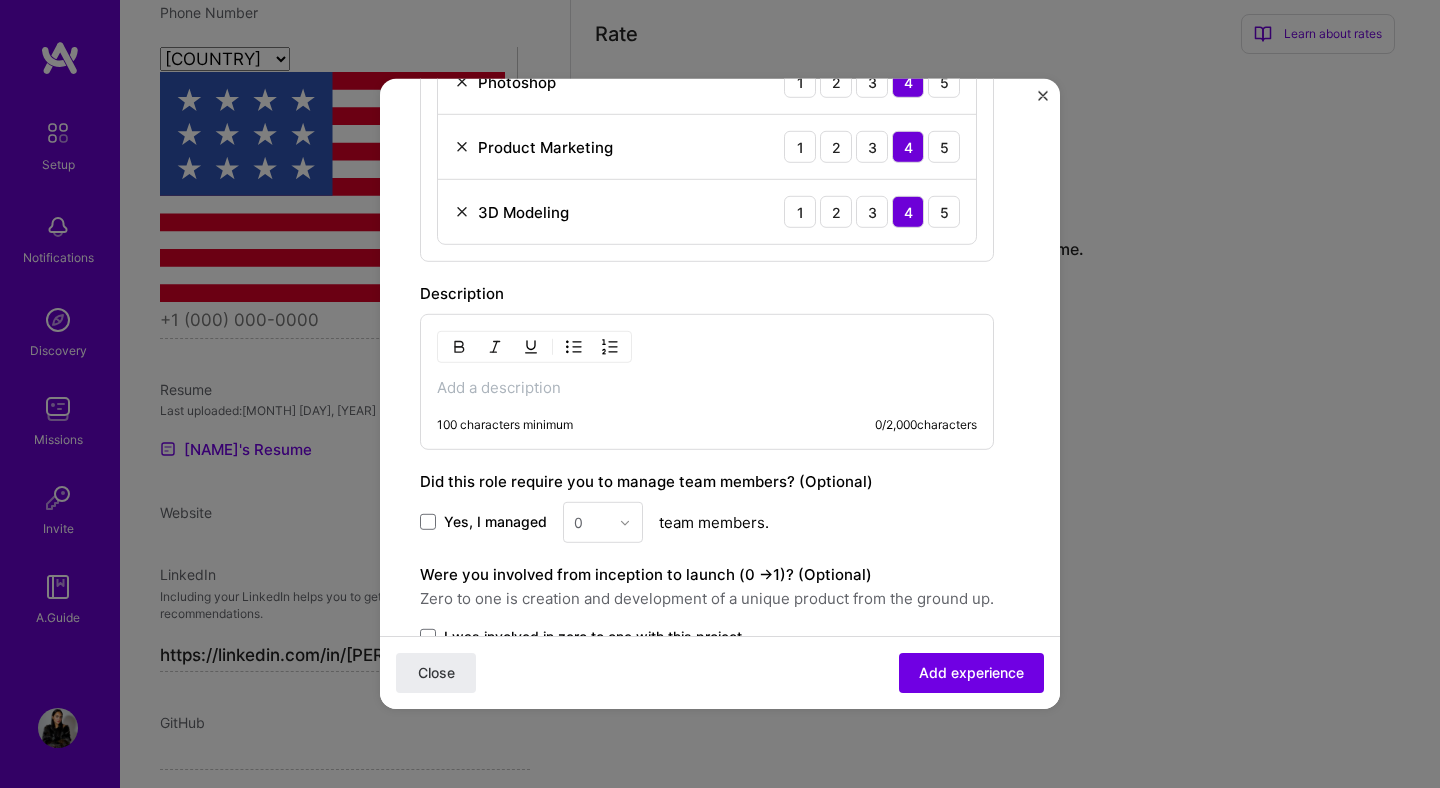 click at bounding box center [707, 388] 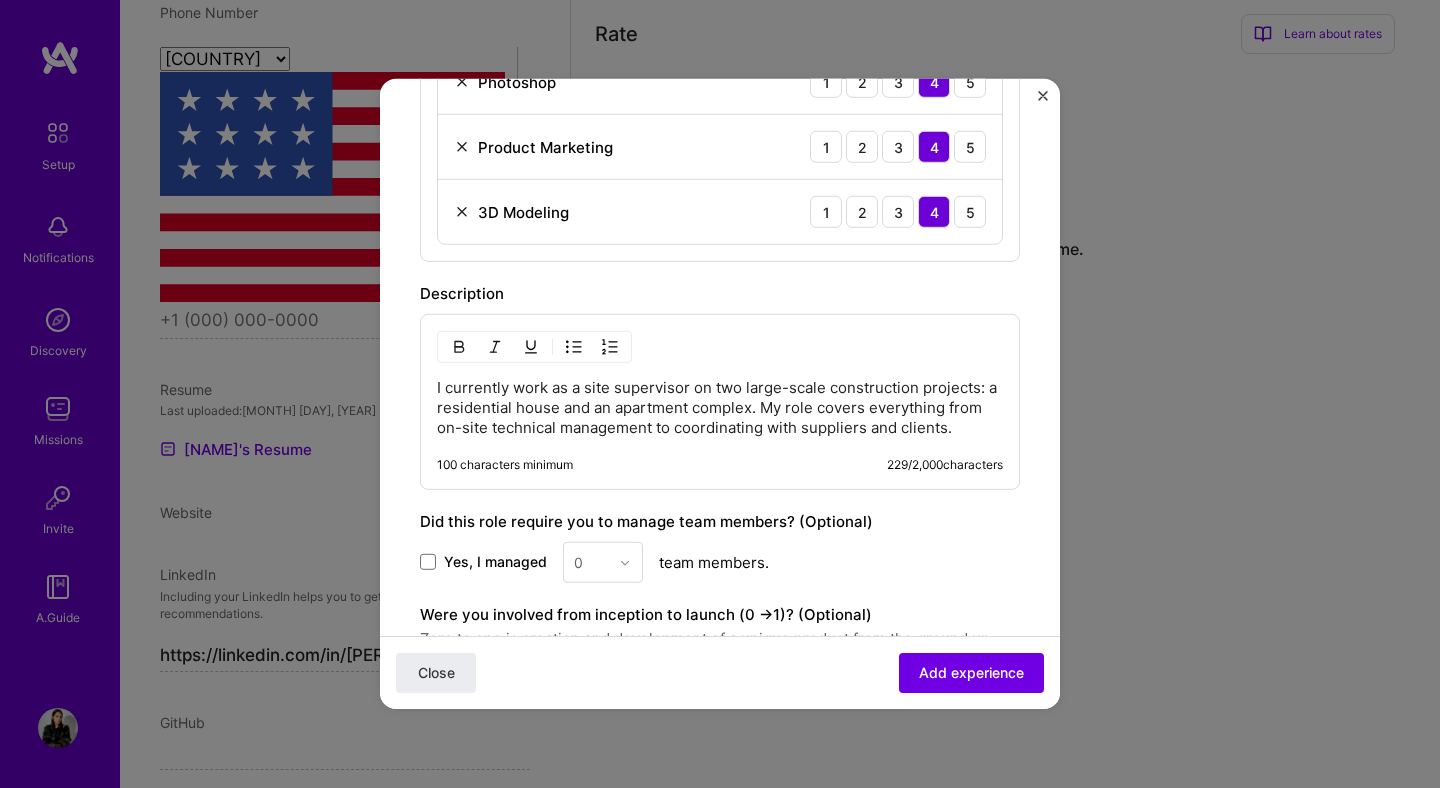 click on "I currently work as a site supervisor on two large-scale construction projects: a residential house and an apartment complex. My role covers everything from on-site technical management to coordinating with suppliers and clients." at bounding box center [720, 408] 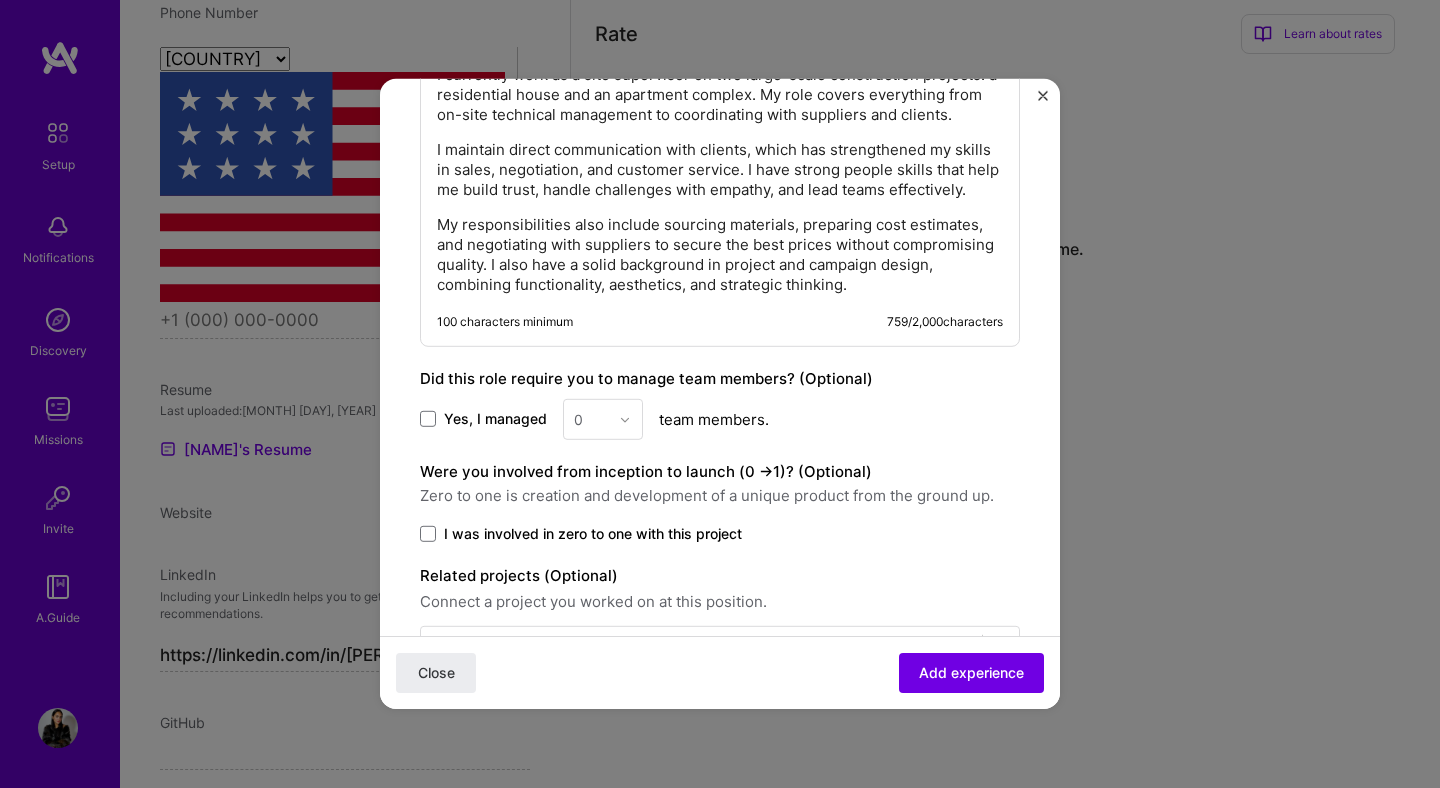 scroll, scrollTop: 1344, scrollLeft: 0, axis: vertical 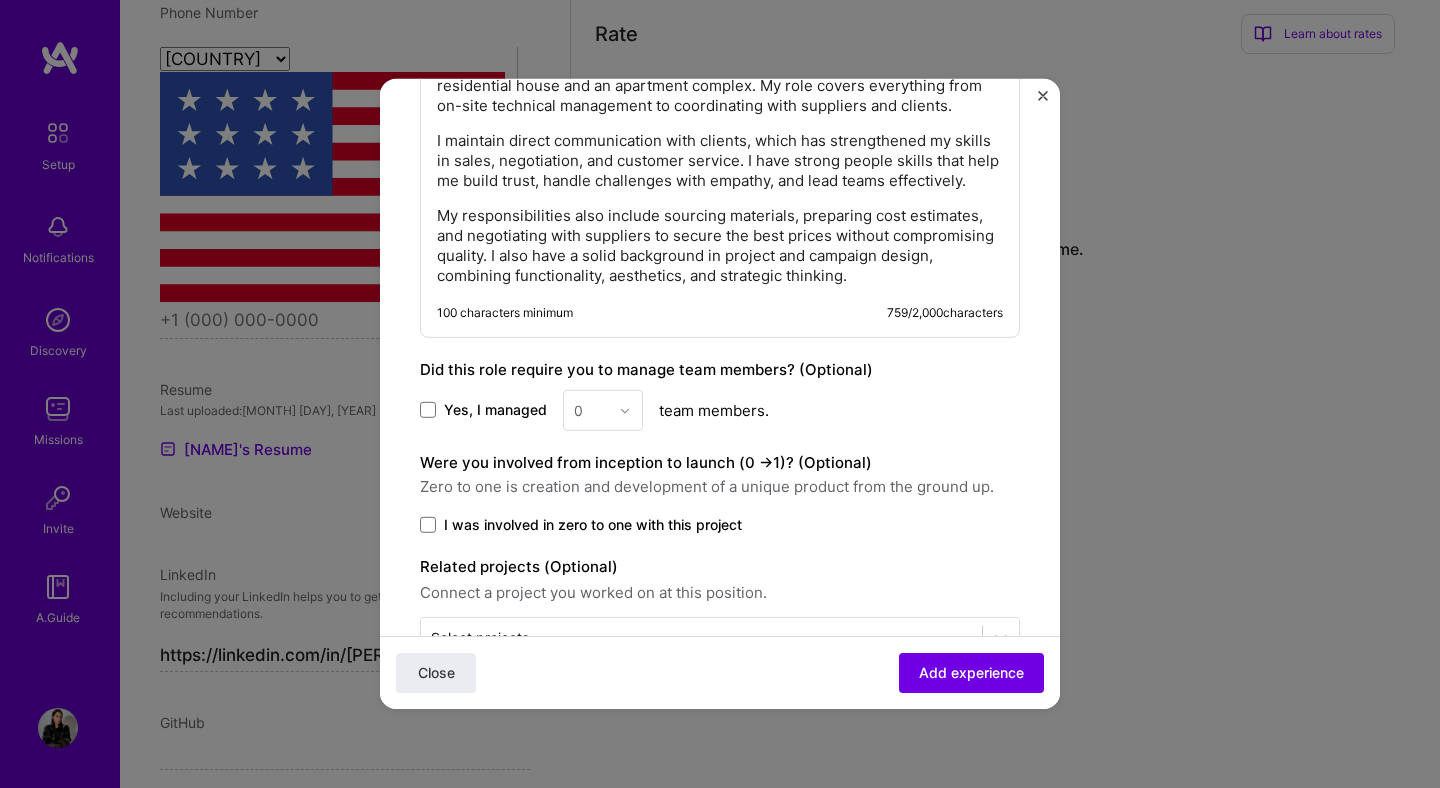 click on "Create a job experience Jobs help companies understand your past experience. Company logo Company name DCC Industry Add up to 2 industries. Select industry 0 Your title and specialization Construction supervisor Project Manager Duration Feb, [YEAR]
to
I still work here Skills used — Add up to 12 skills Any new skills will be added to your profile. Enter skills... 7 Data Architecture 1 2 3 4 5 Design Thinking 1 2 3 4 5 Graphic Rendering 1 2 3 4 5 HubSpot 1 2 3 4 5 Photoshop 1 2 3 4 5 Product Marketing 1 2 3 4 5 3D Modeling 1 2 3 4 5 Description I currently work as a site supervisor on two large-scale construction projects: a residential house and an apartment complex. My role covers everything from on-site technical management to coordinating with suppliers and clients. 100 characters minimum 759 / 2,000  characters Did this role require you to manage team members? (Optional) Yes, I managed 0 team members. Were you involved from inception to launch (0 -" at bounding box center [720, -227] 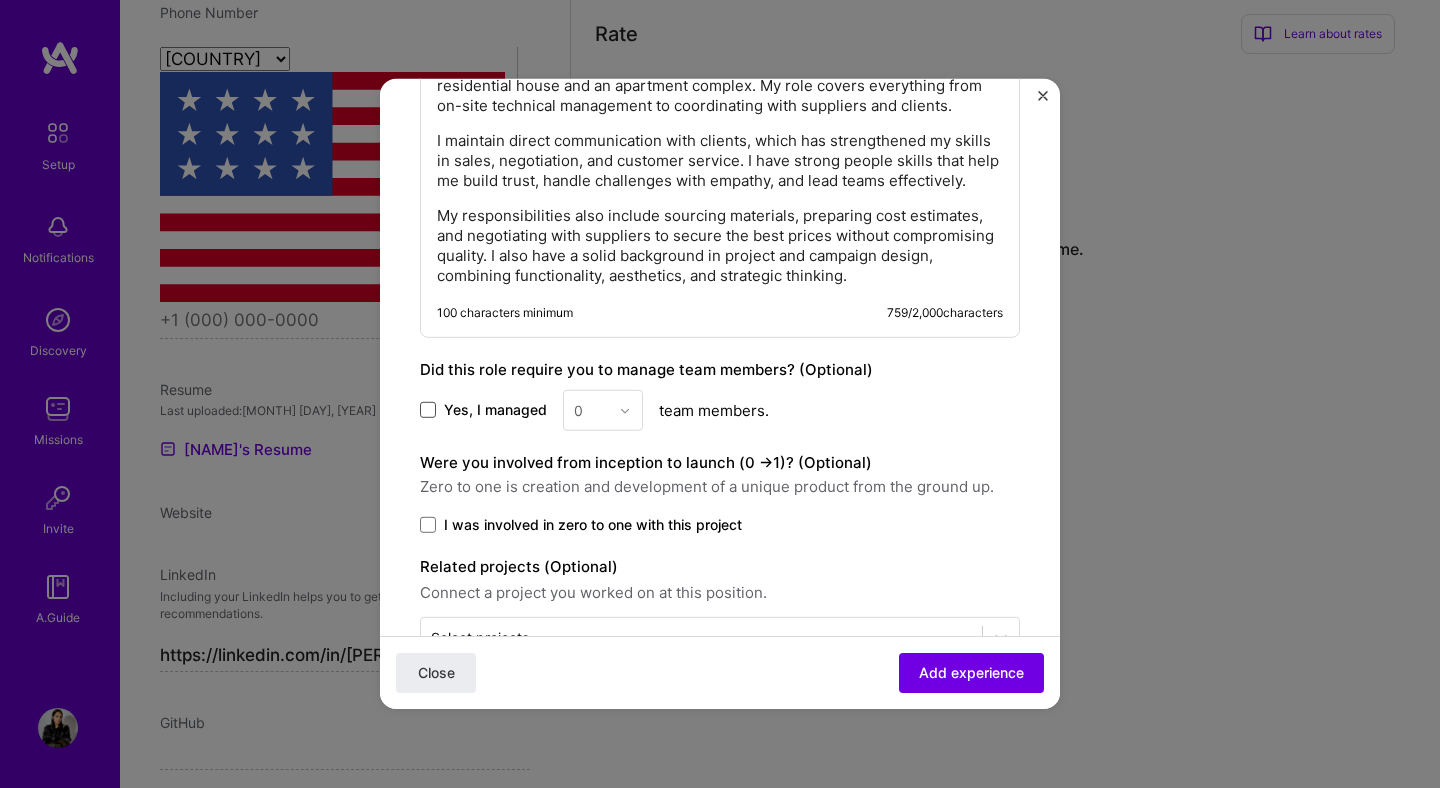 click at bounding box center (428, 410) 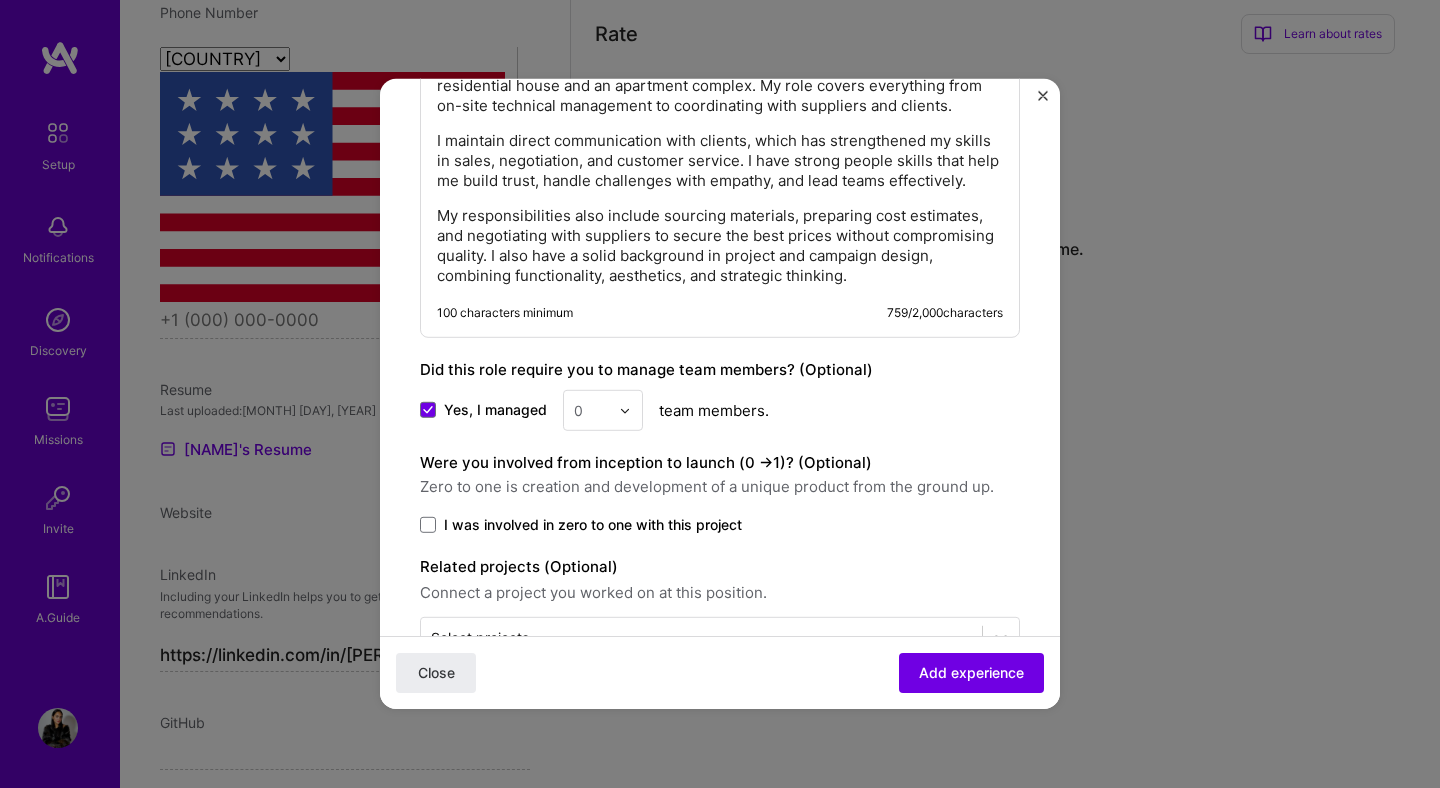 click at bounding box center (591, 410) 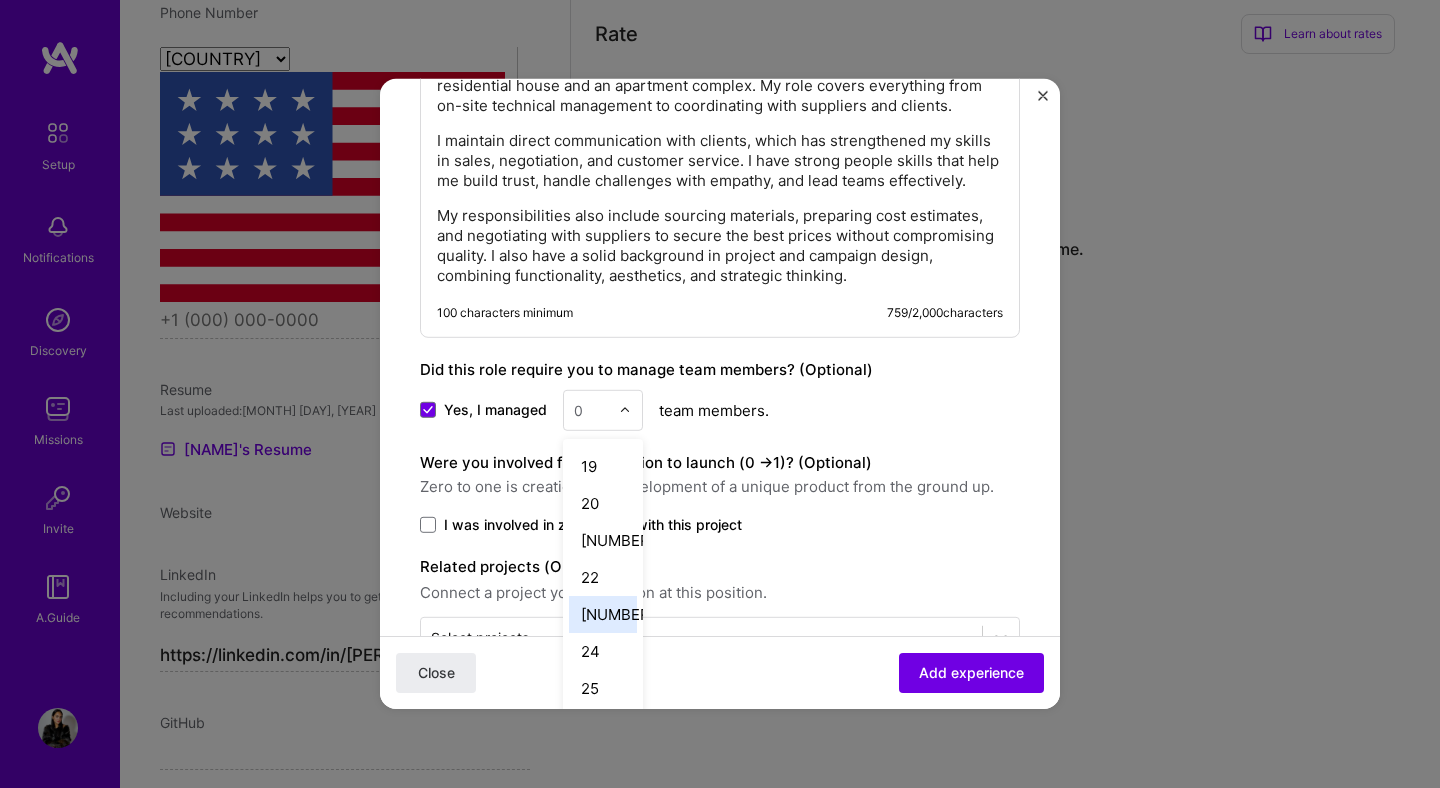 scroll, scrollTop: 668, scrollLeft: 0, axis: vertical 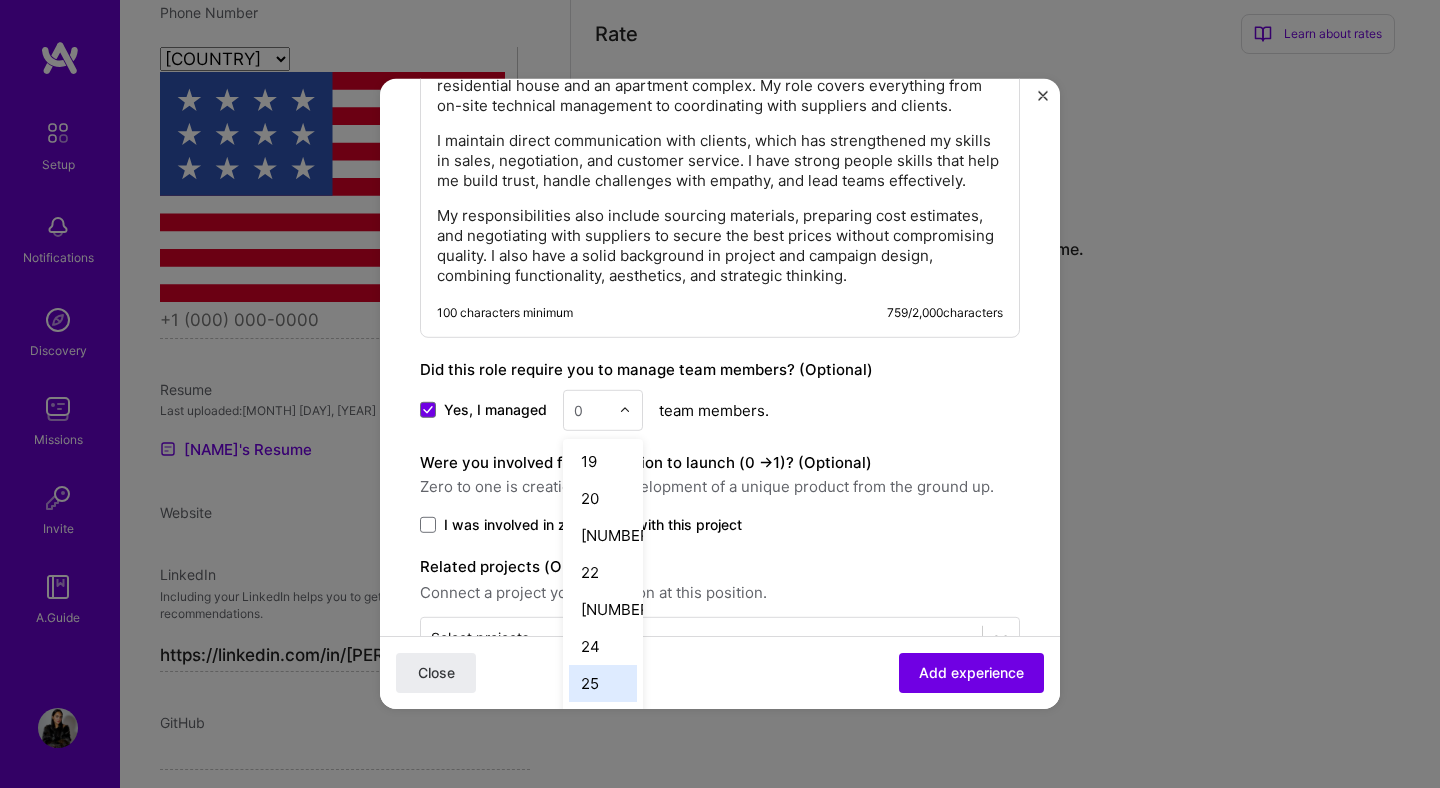 click on "25" at bounding box center [603, 683] 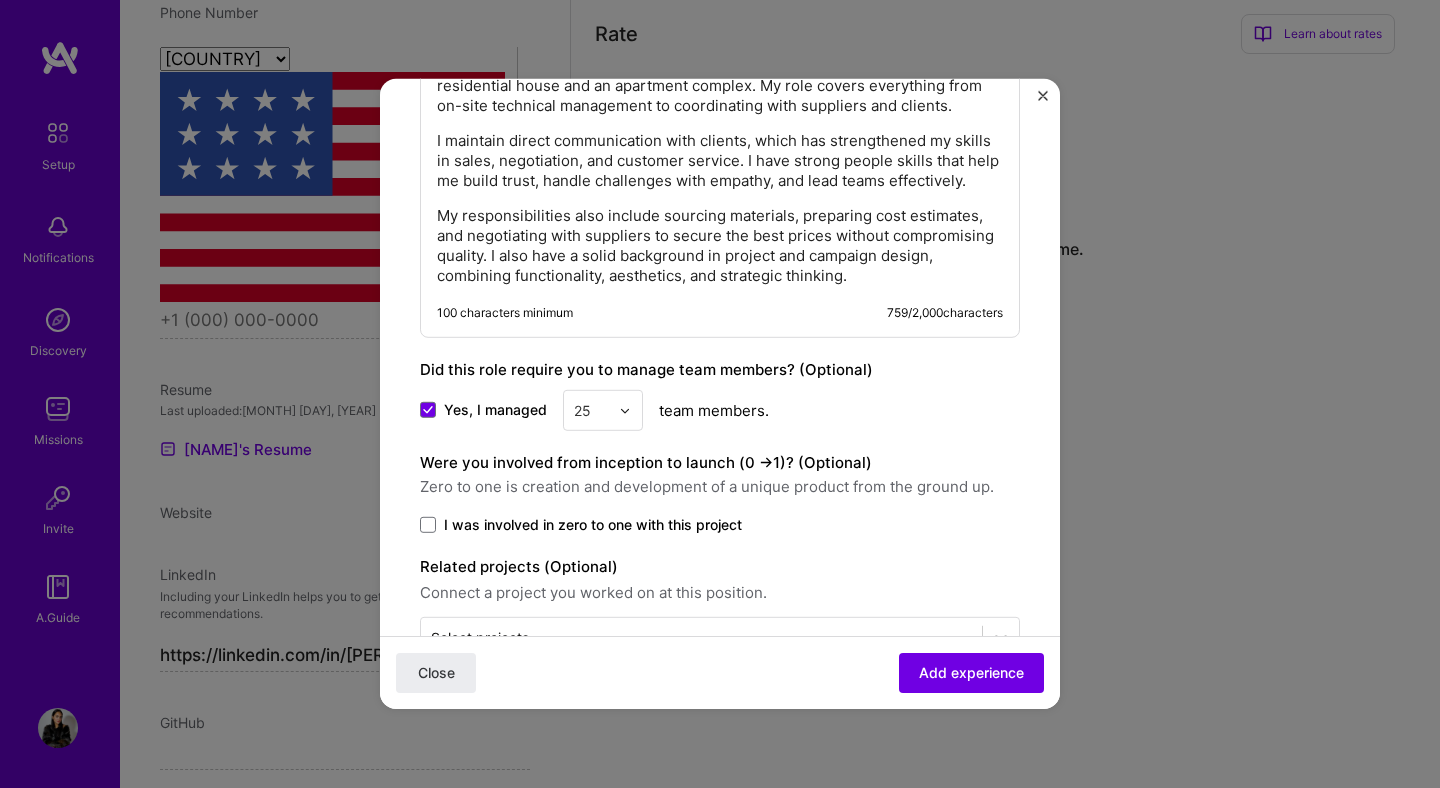 scroll, scrollTop: 1406, scrollLeft: 0, axis: vertical 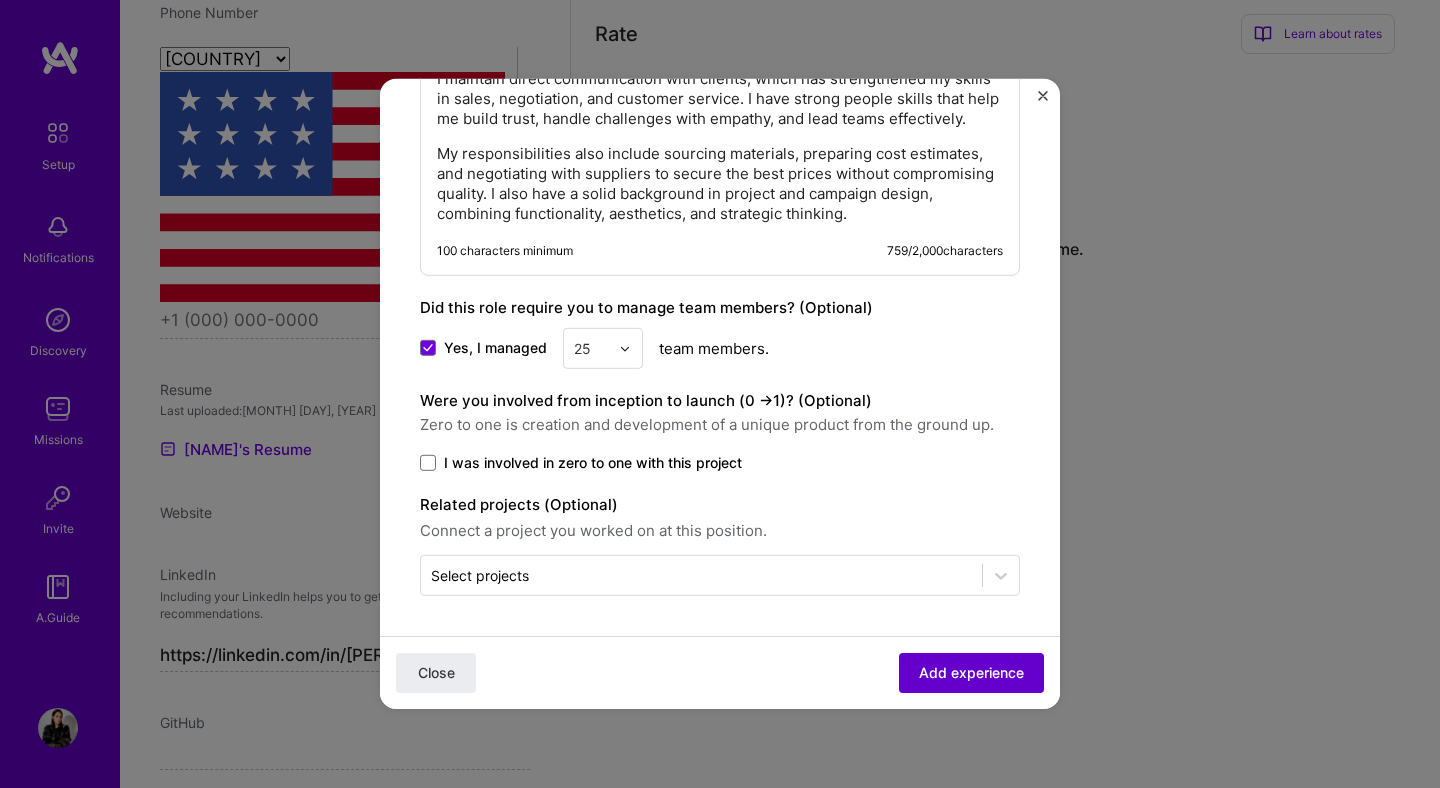 click on "Add experience" at bounding box center (971, 673) 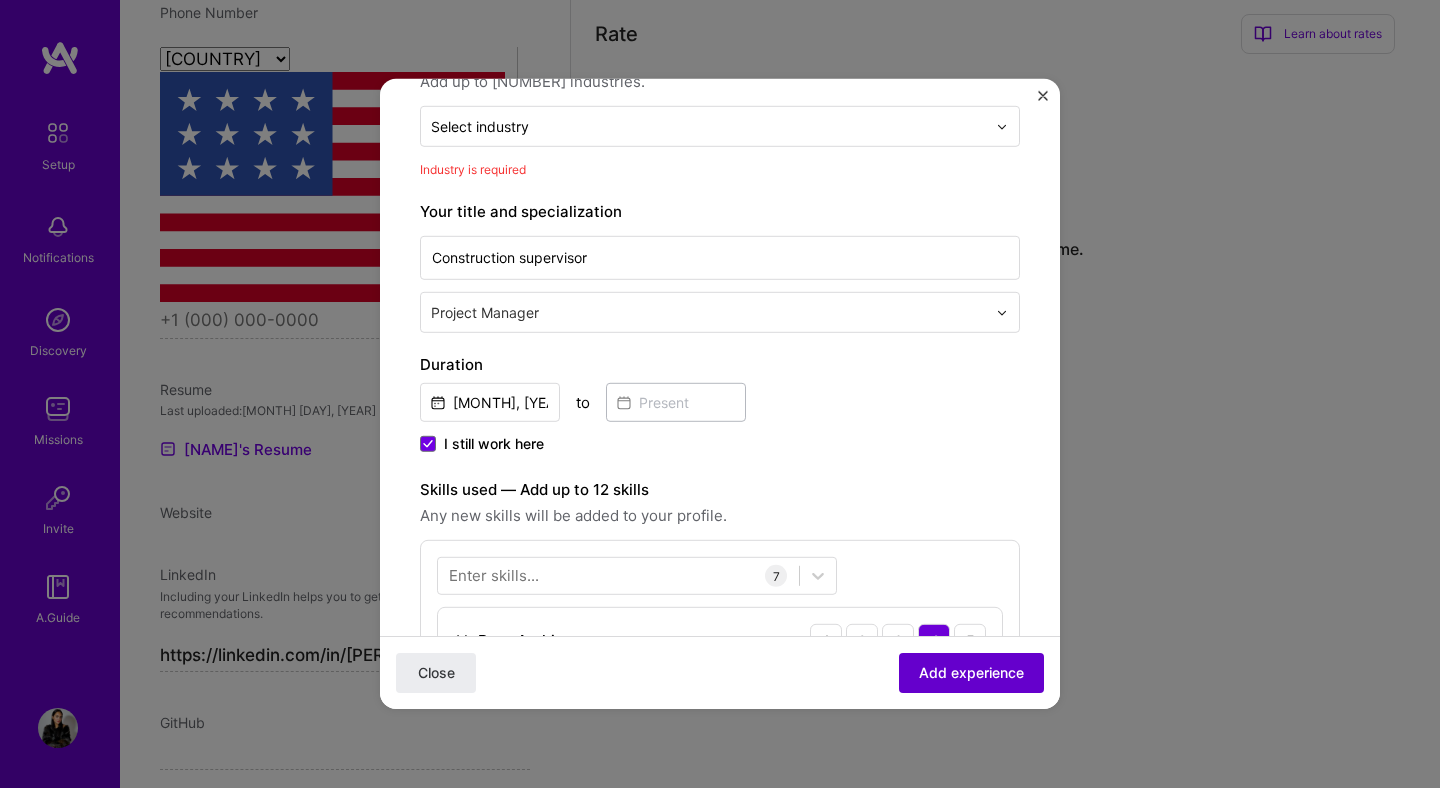 scroll, scrollTop: 202, scrollLeft: 0, axis: vertical 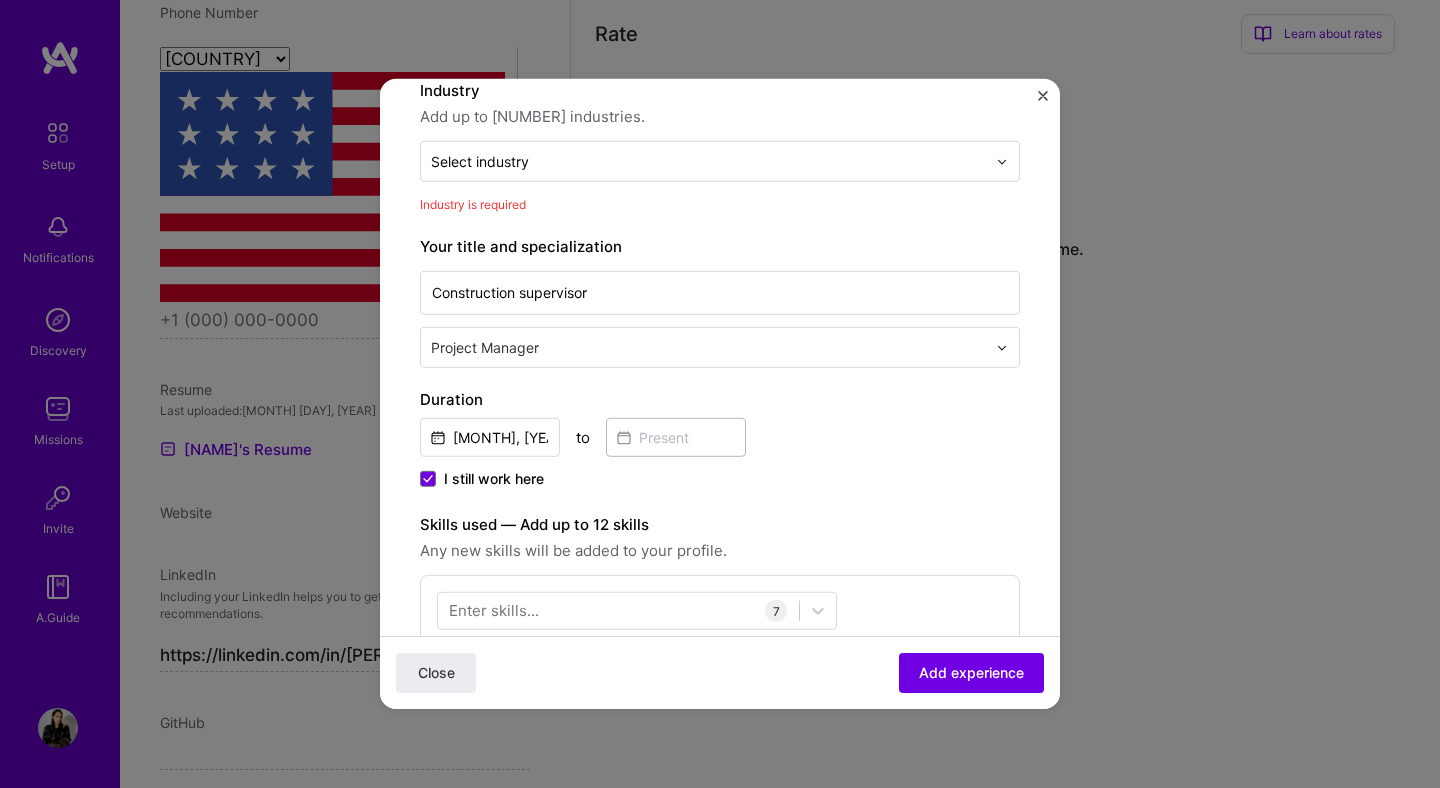click on "Industry Add up to 2 industries. Select industry 0" at bounding box center [476, 23] 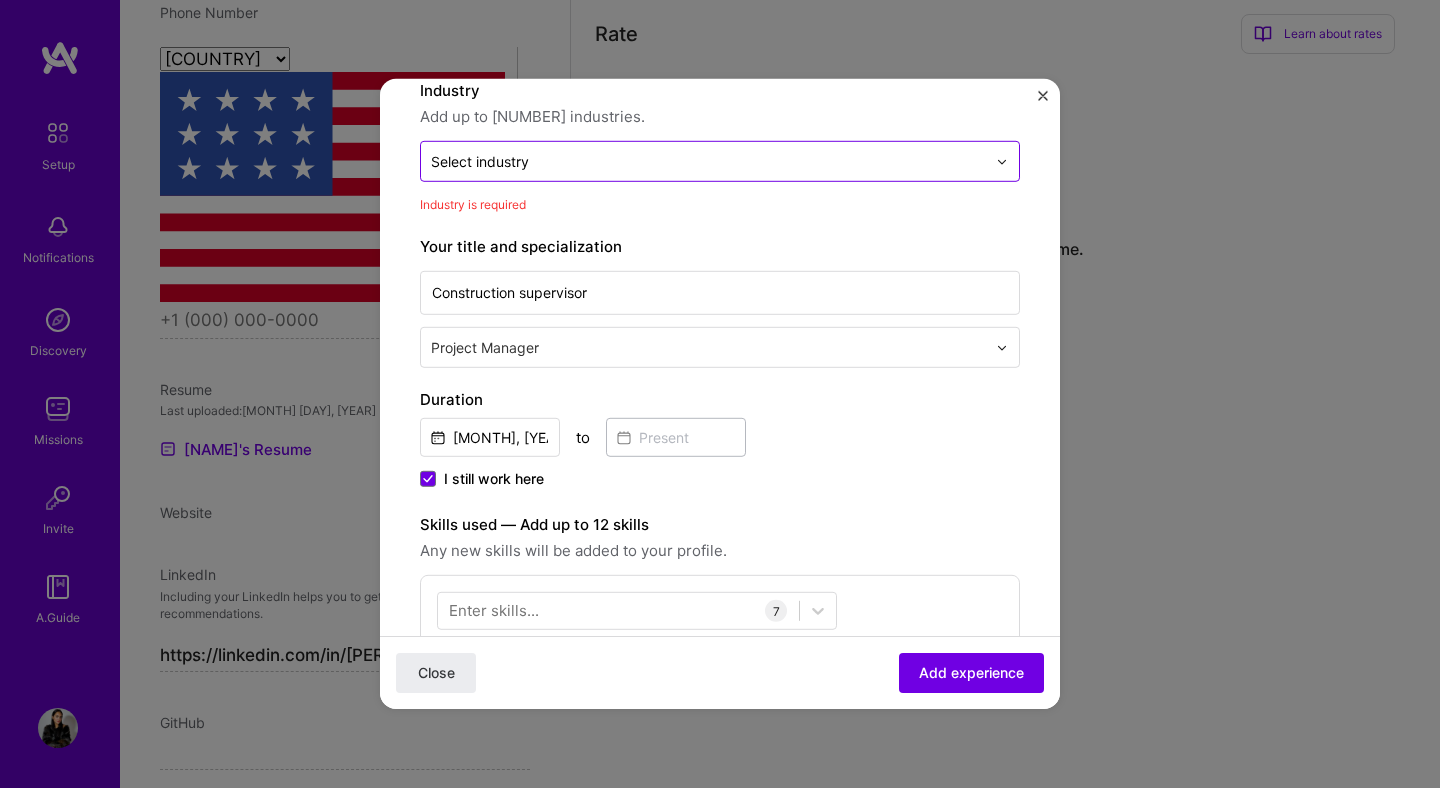 click at bounding box center (708, 161) 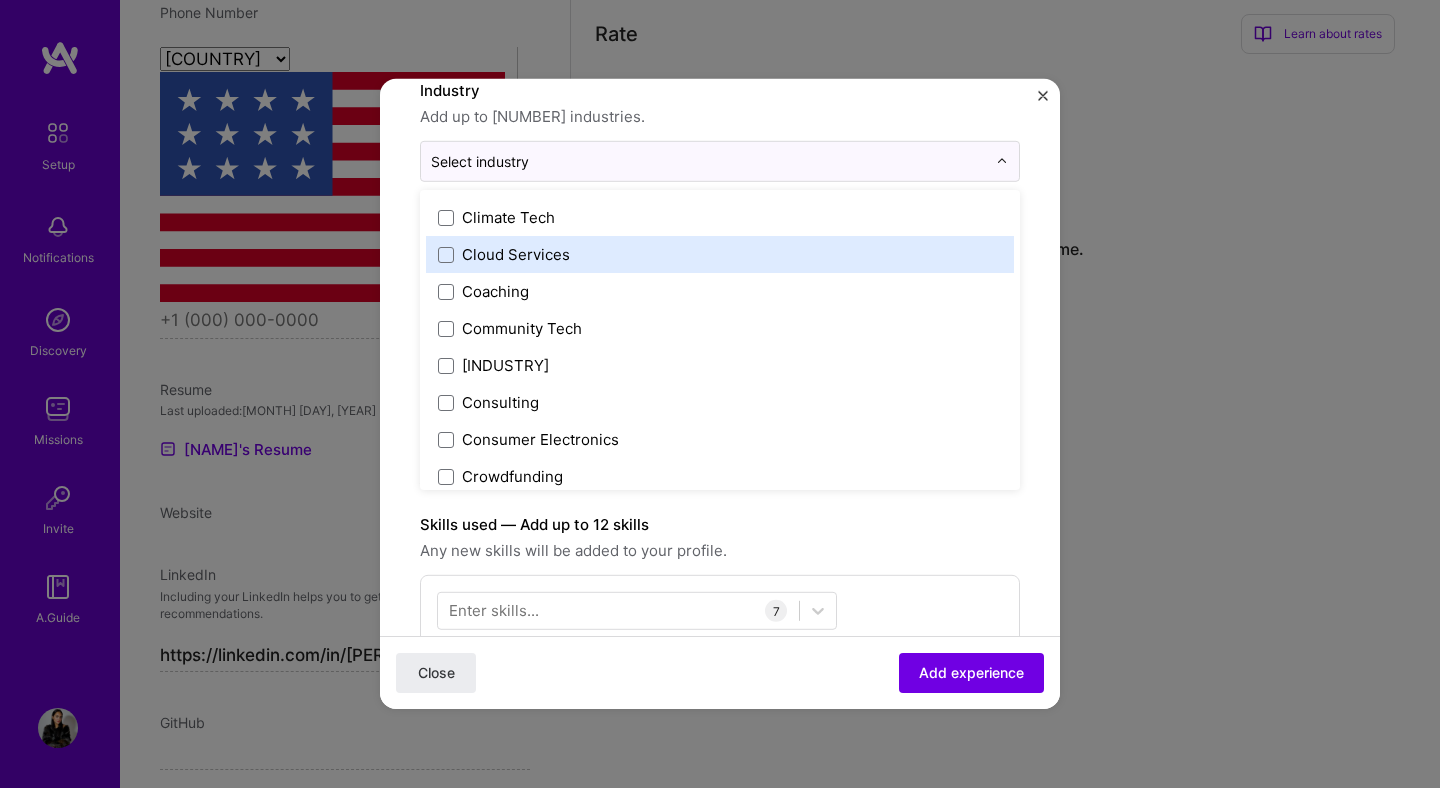 scroll, scrollTop: 1148, scrollLeft: 0, axis: vertical 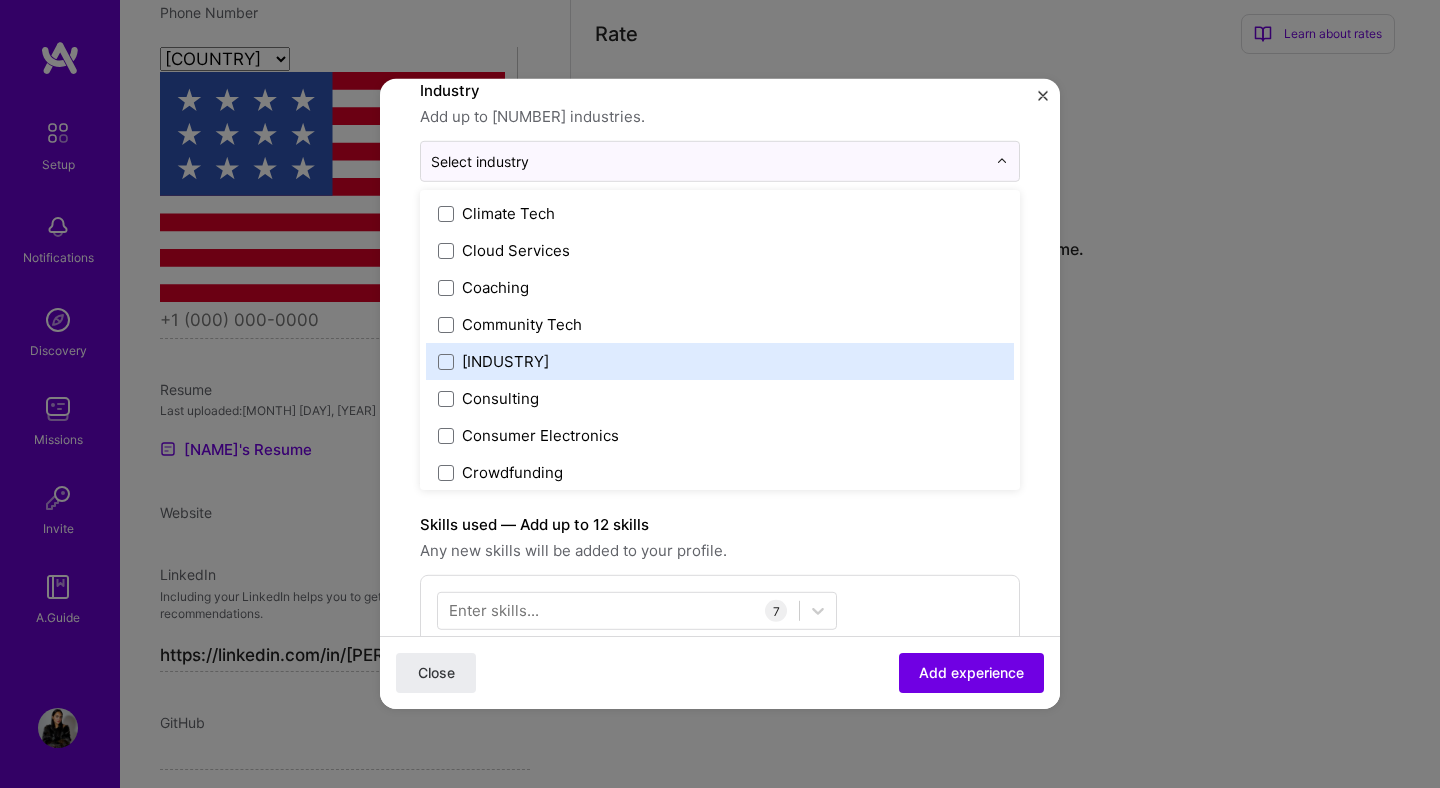 click on "[INDUSTRY]" at bounding box center [505, 361] 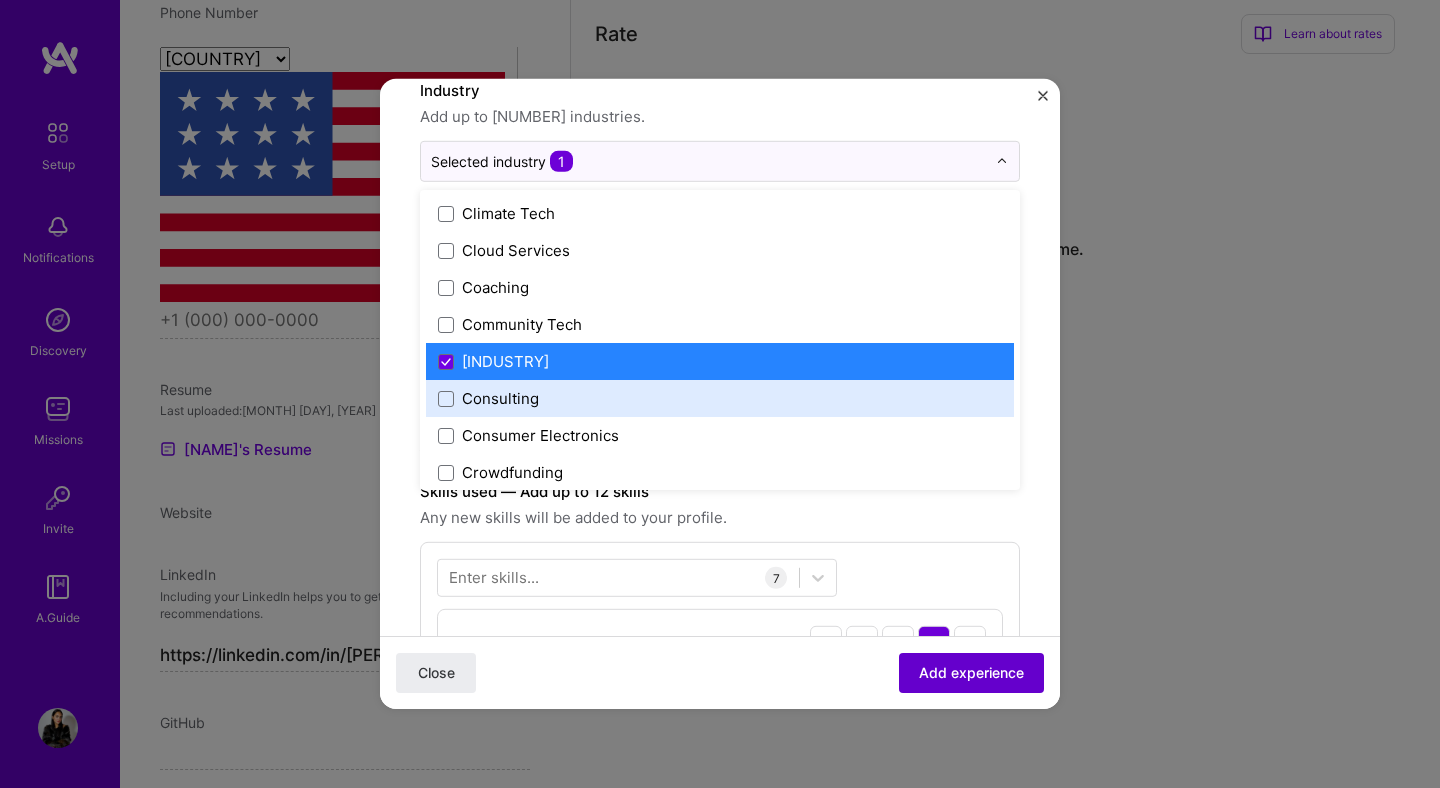 click on "Add experience" at bounding box center [971, 673] 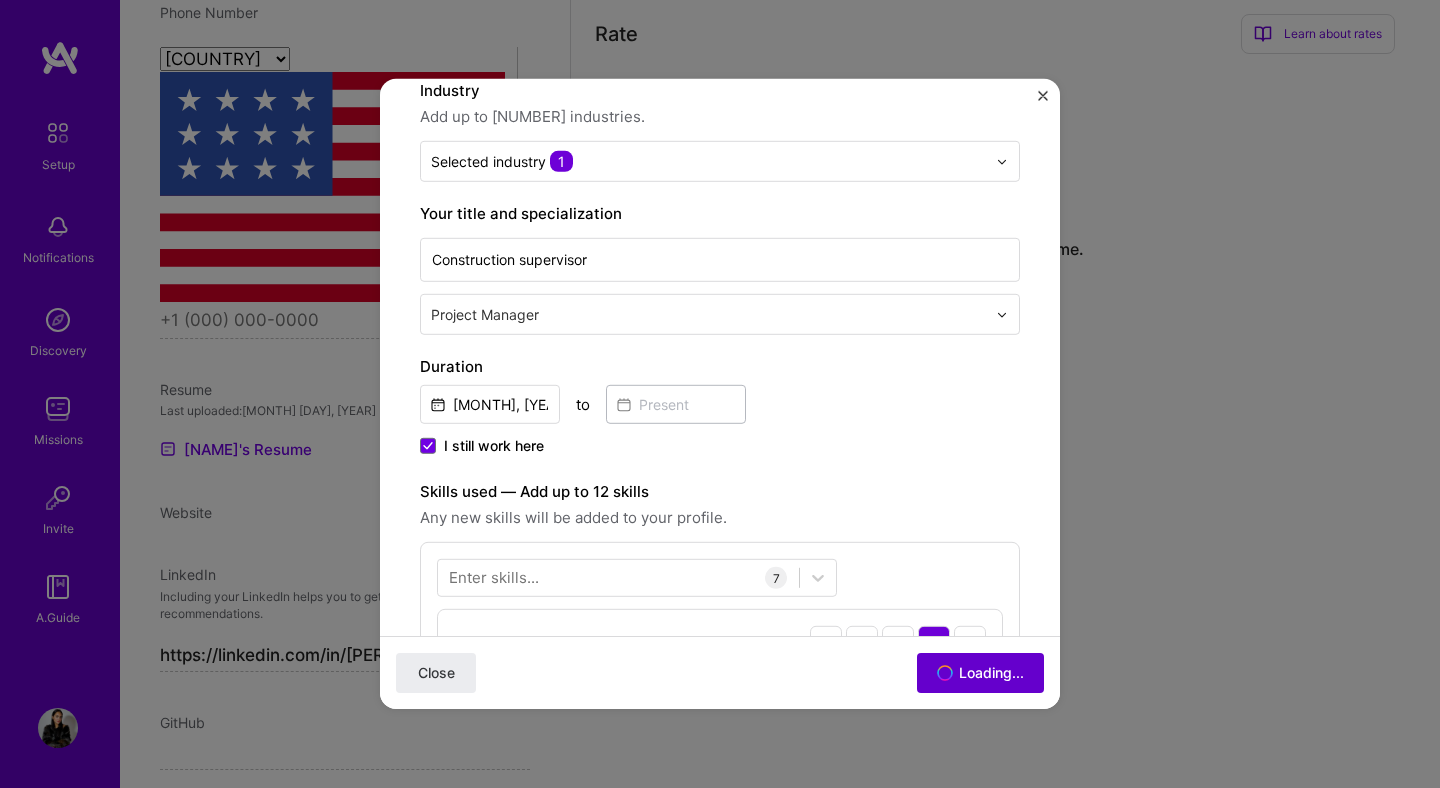 scroll, scrollTop: 1276, scrollLeft: 0, axis: vertical 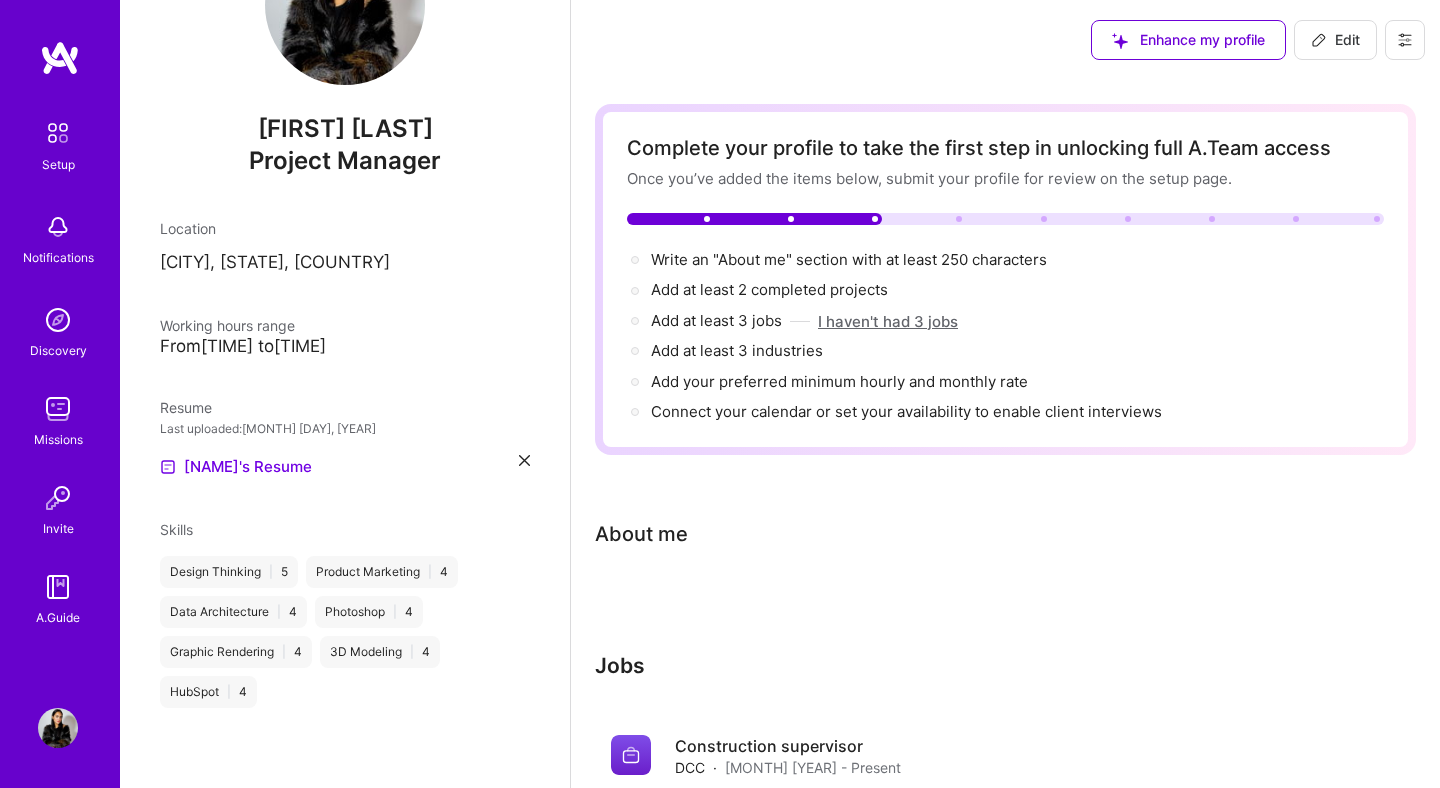 click on "I haven't had 3 jobs" at bounding box center [888, 321] 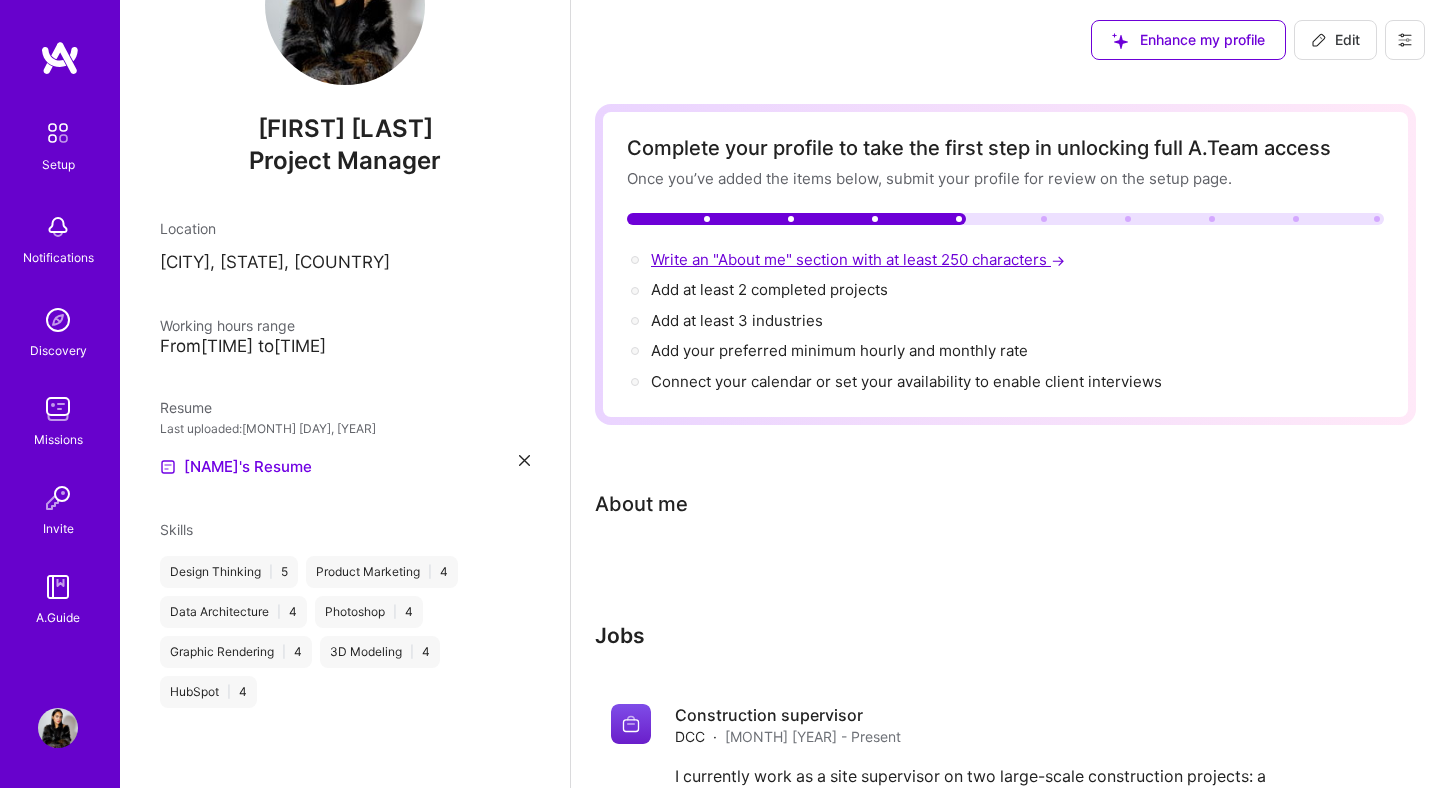 click on "Write an "About me" section with at least 250 characters   →" at bounding box center (860, 259) 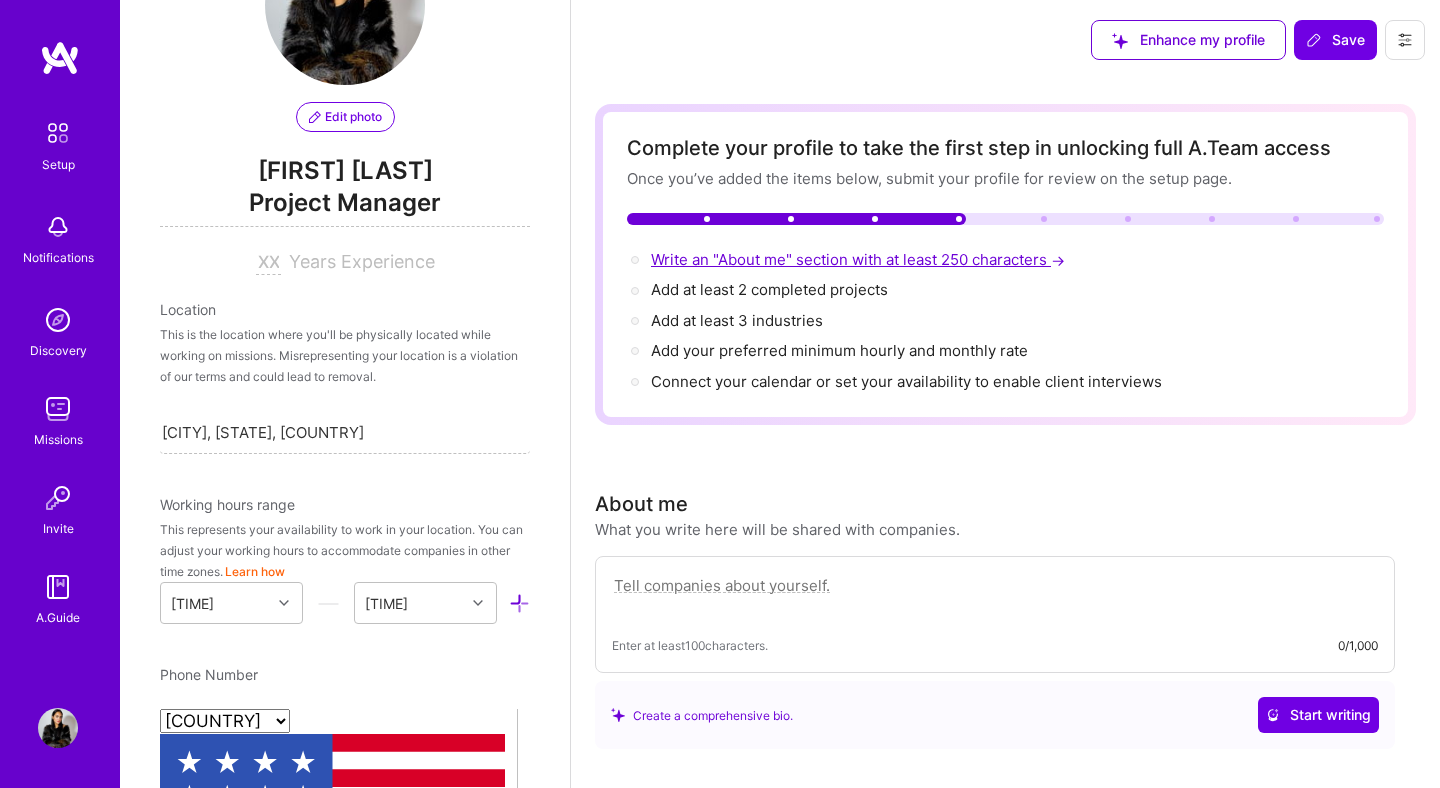 scroll, scrollTop: 242, scrollLeft: 0, axis: vertical 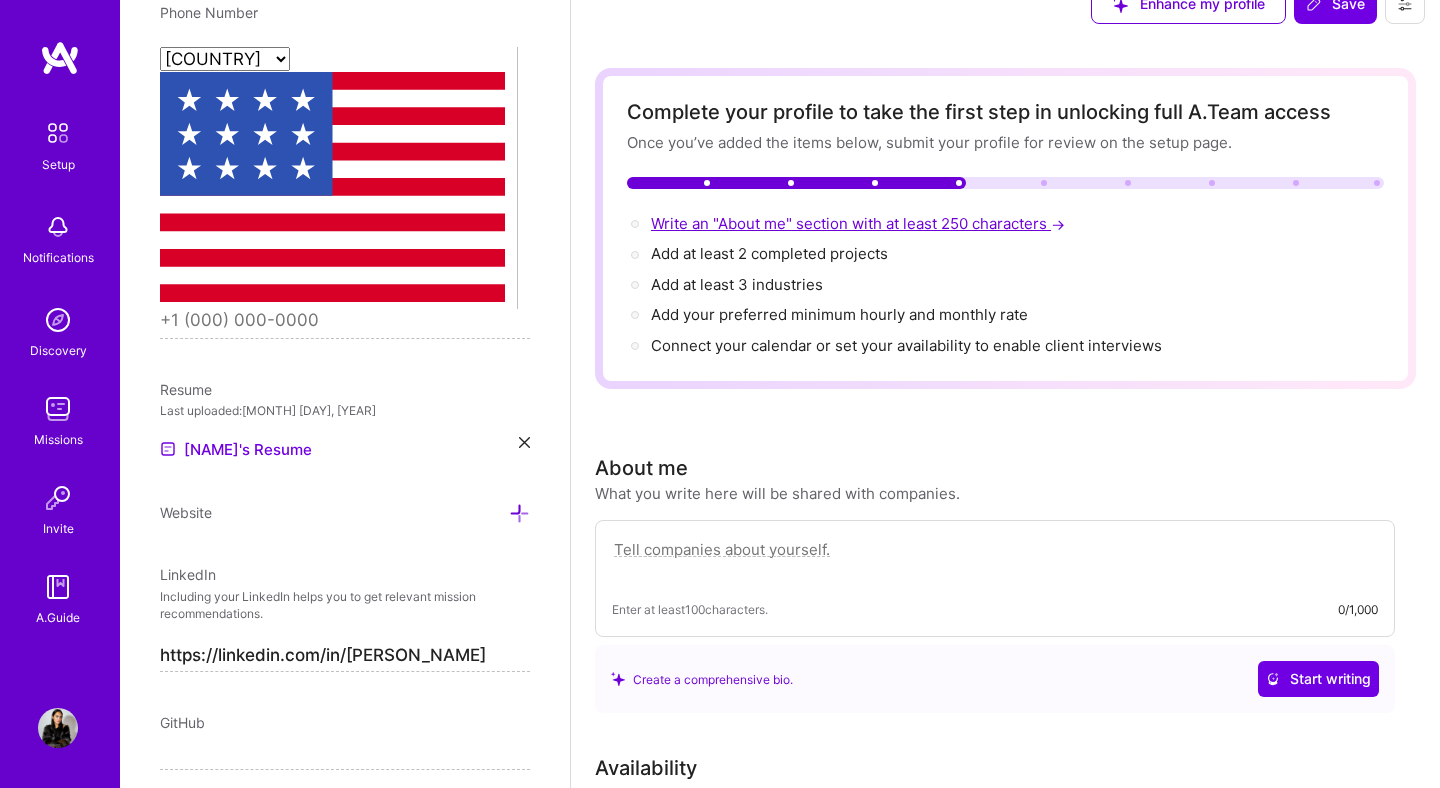 click on "Write an "About me" section with at least 250 characters   →" at bounding box center [860, 223] 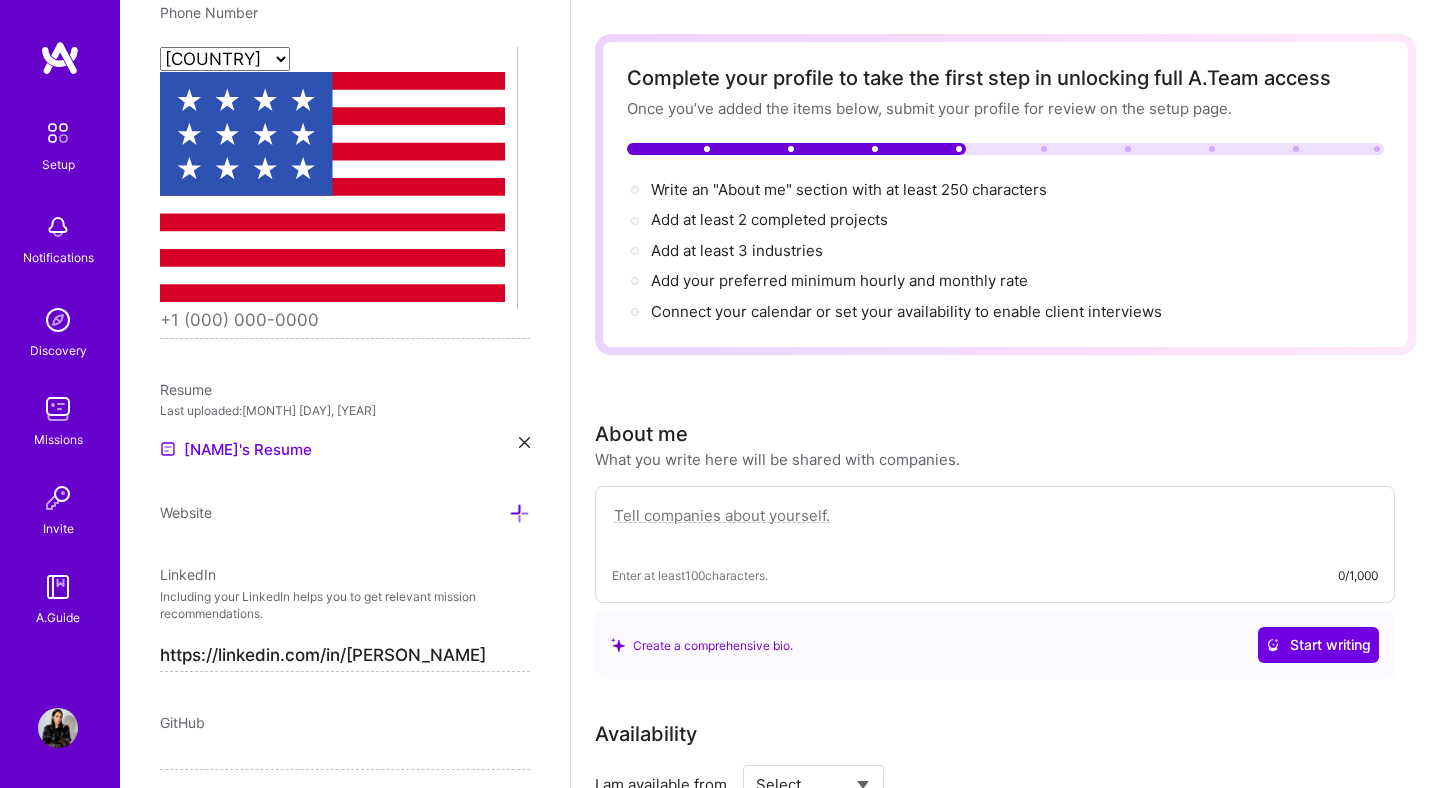 scroll, scrollTop: 0, scrollLeft: 0, axis: both 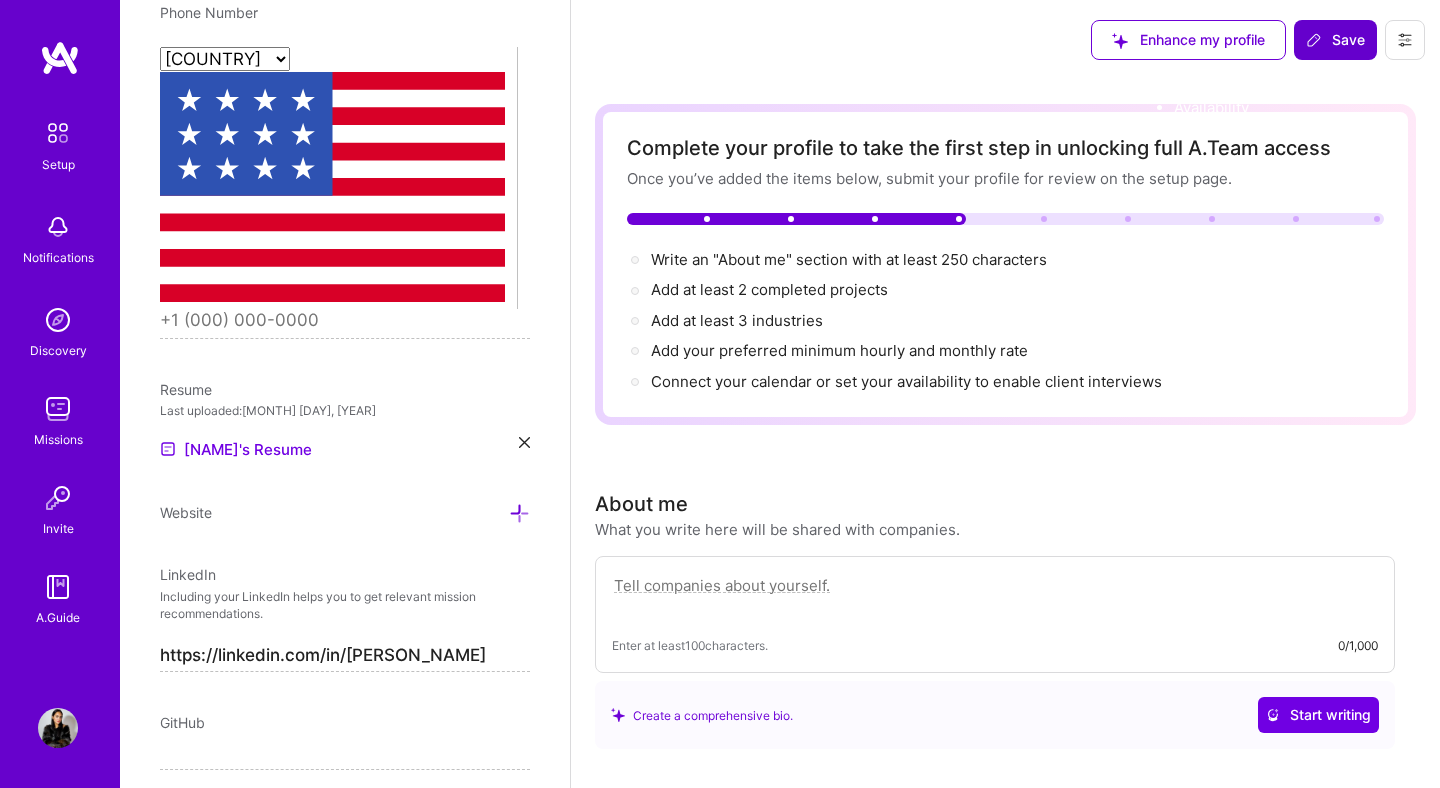 click on "Save" at bounding box center (1335, 40) 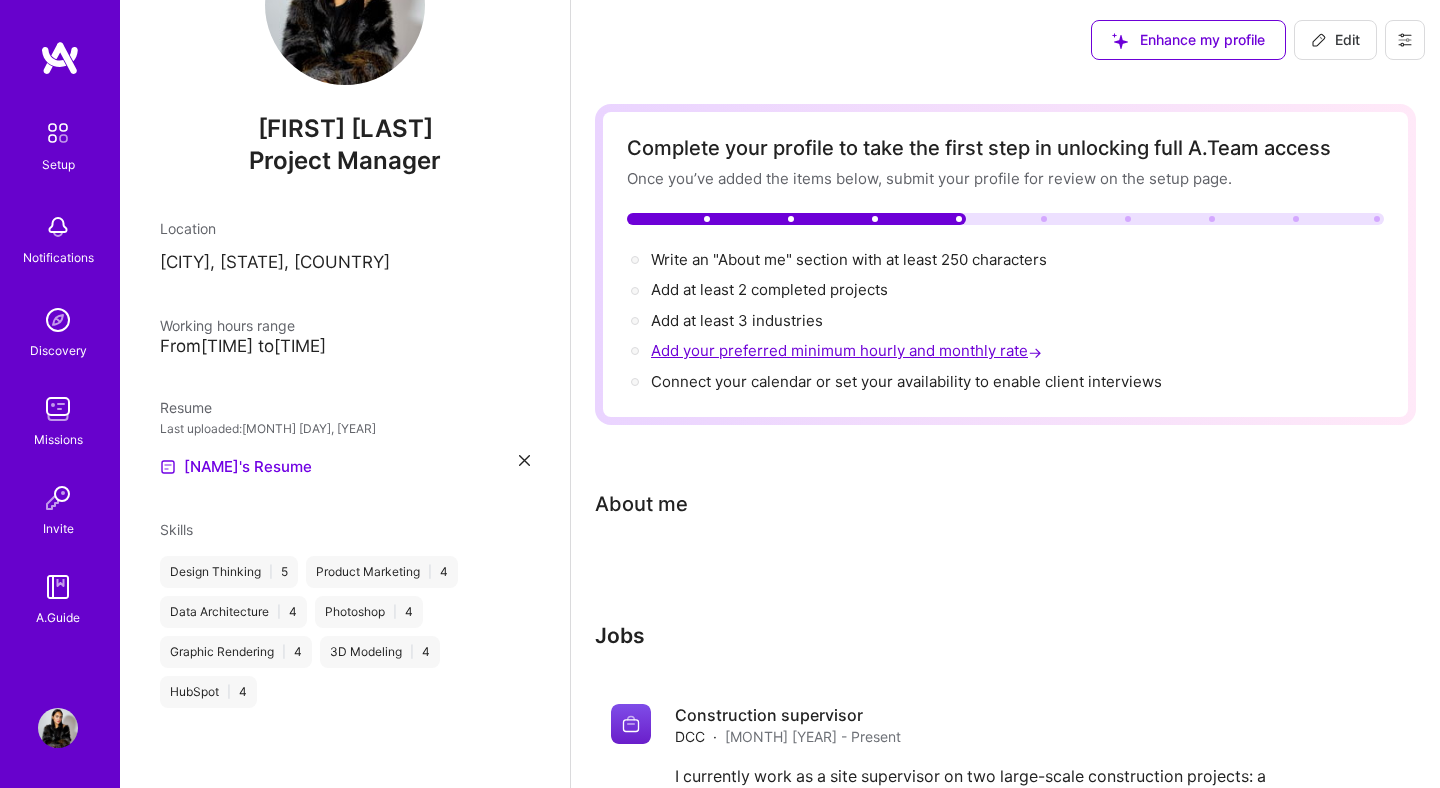 scroll, scrollTop: 115, scrollLeft: 0, axis: vertical 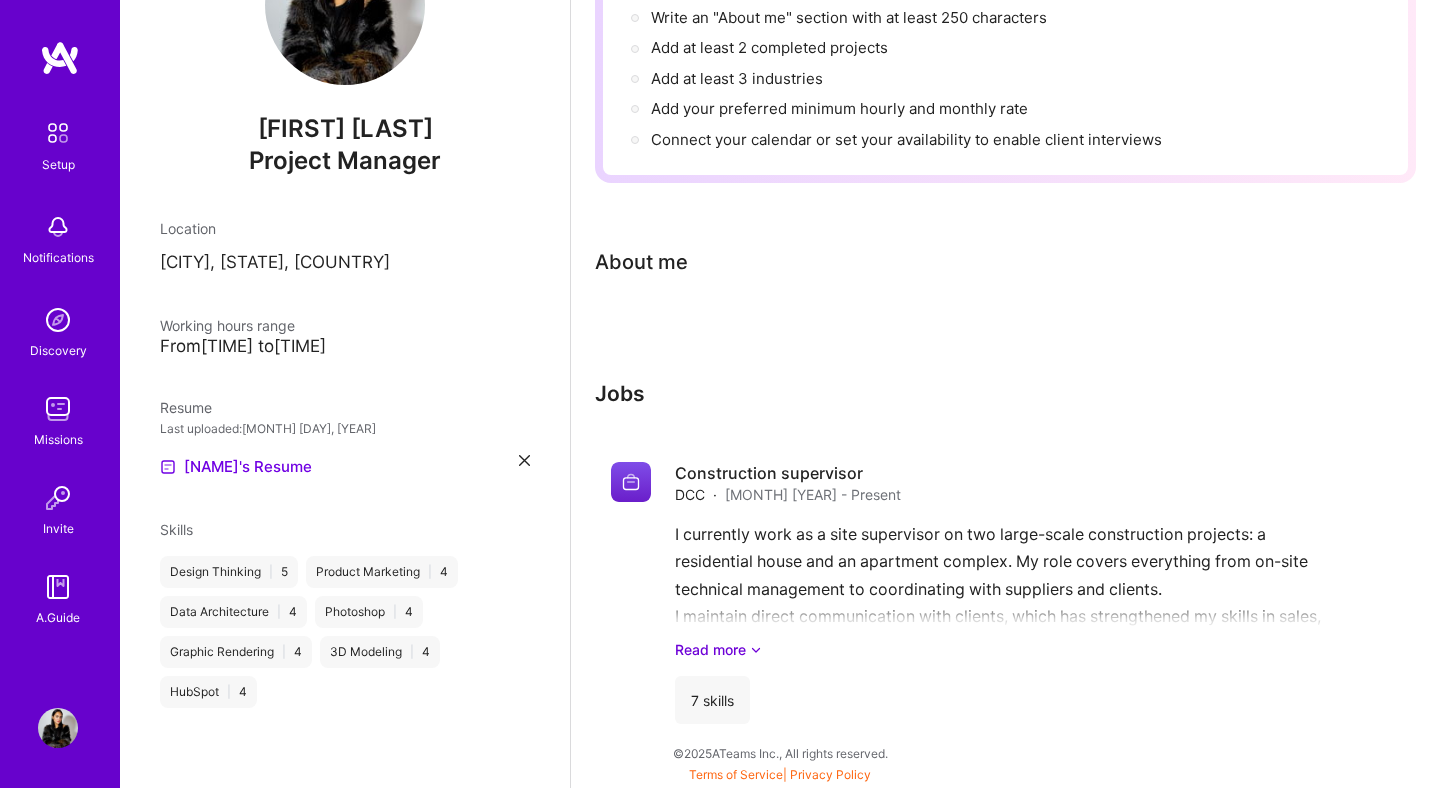 click on "Jobs Construction supervisor DCC · [DATE] - Present I currently work as a site supervisor on two large-scale construction projects: a residential house and an apartment complex. My role covers everything from on-site technical management to coordinating with suppliers and clients. I maintain direct communication with clients, which has strengthened my skills in sales, negotiation, and customer service. I have strong people skills that help me build trust, handle challenges with empathy, and lead teams effectively. Read more 7 skills" at bounding box center [1005, 301] 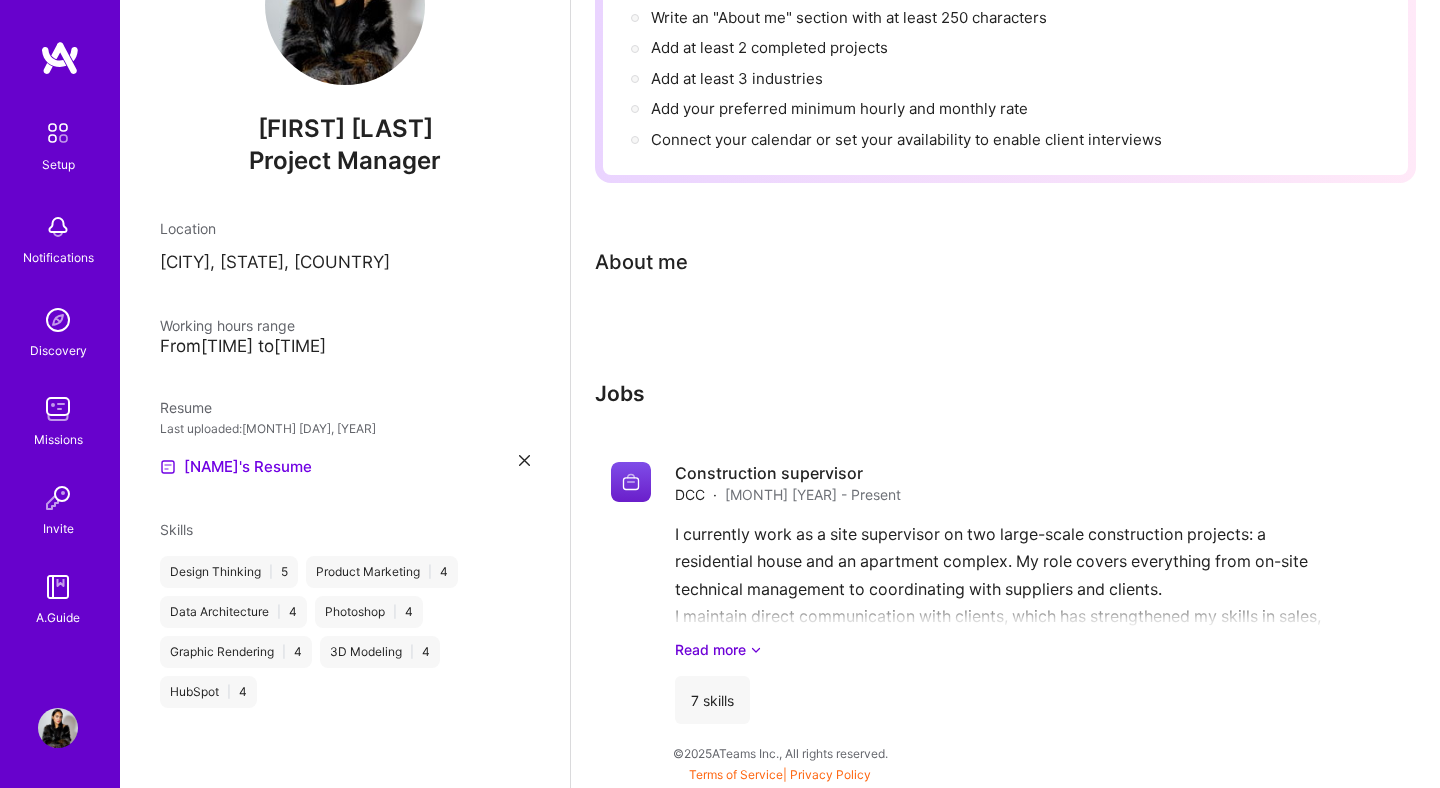 scroll, scrollTop: 109, scrollLeft: 0, axis: vertical 